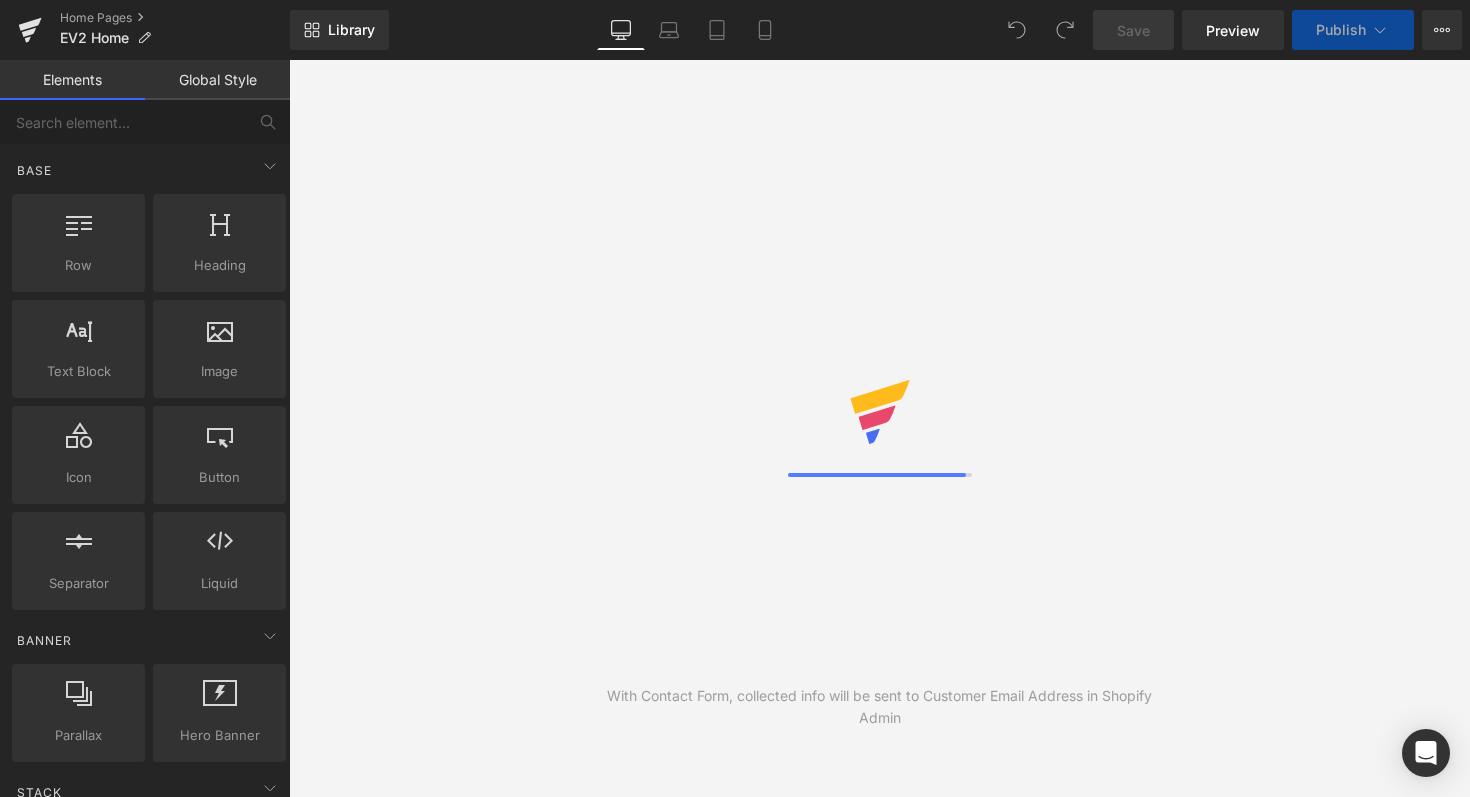 scroll, scrollTop: 0, scrollLeft: 0, axis: both 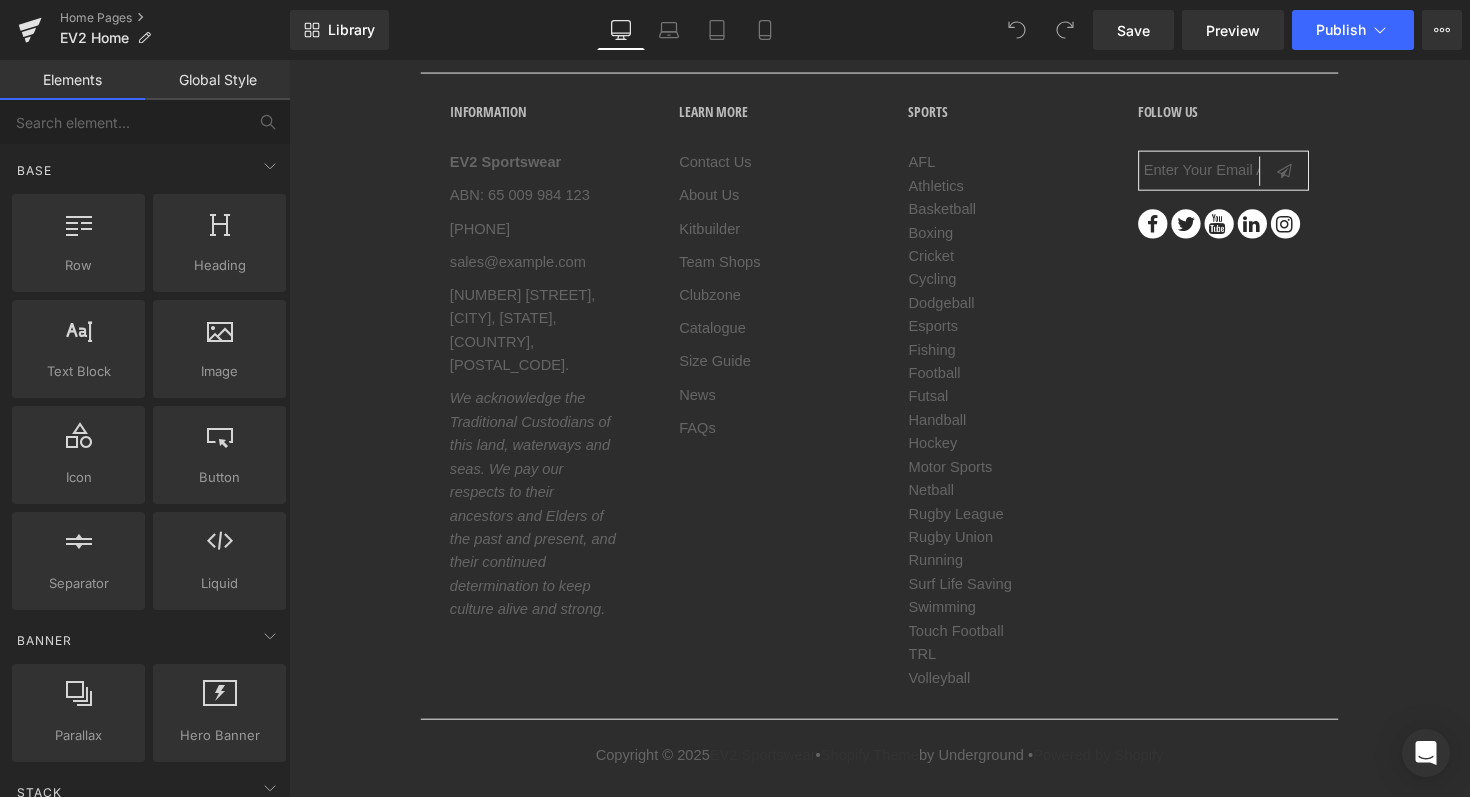 click on "Boxing" at bounding box center [1011, 237] 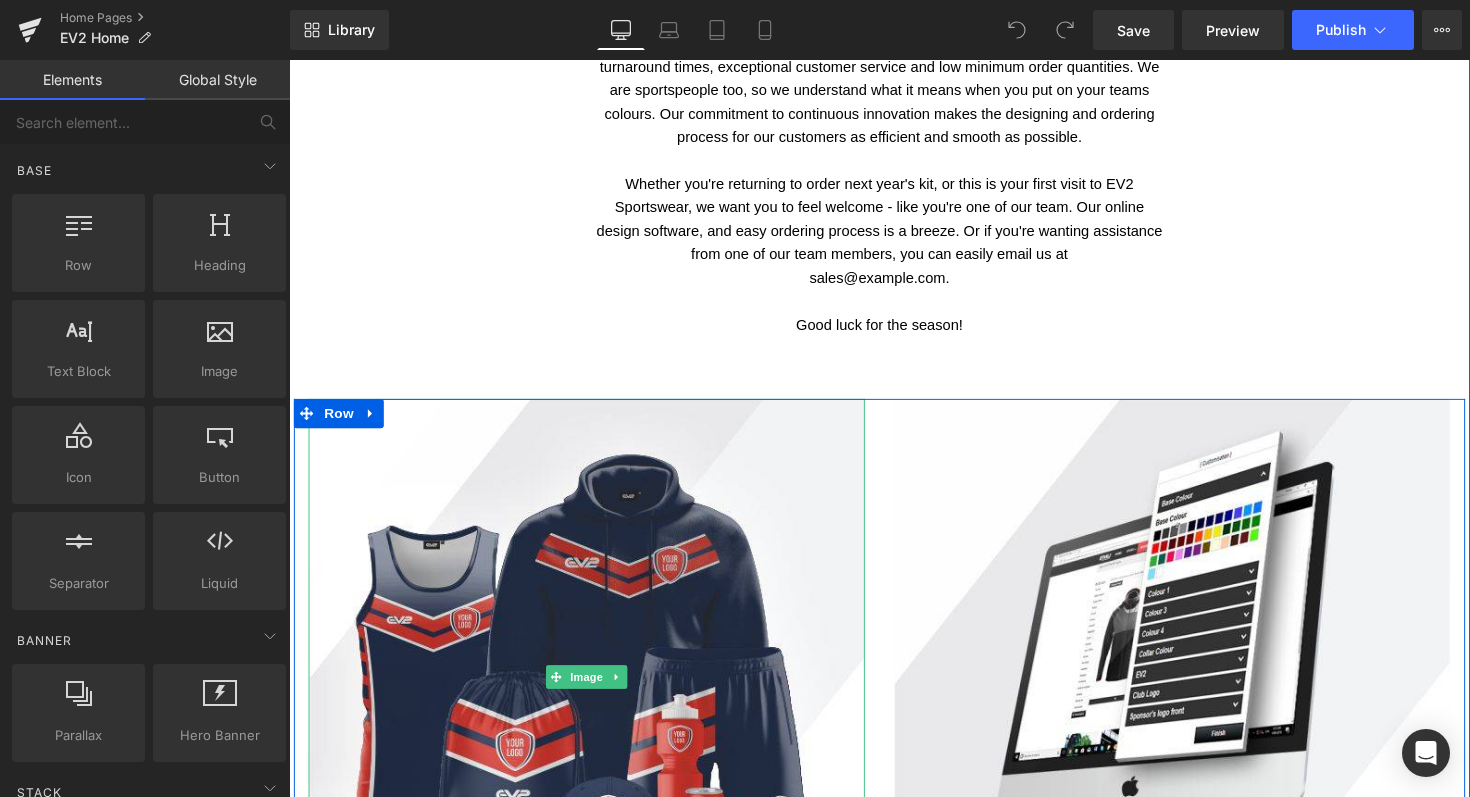 scroll, scrollTop: 2628, scrollLeft: 0, axis: vertical 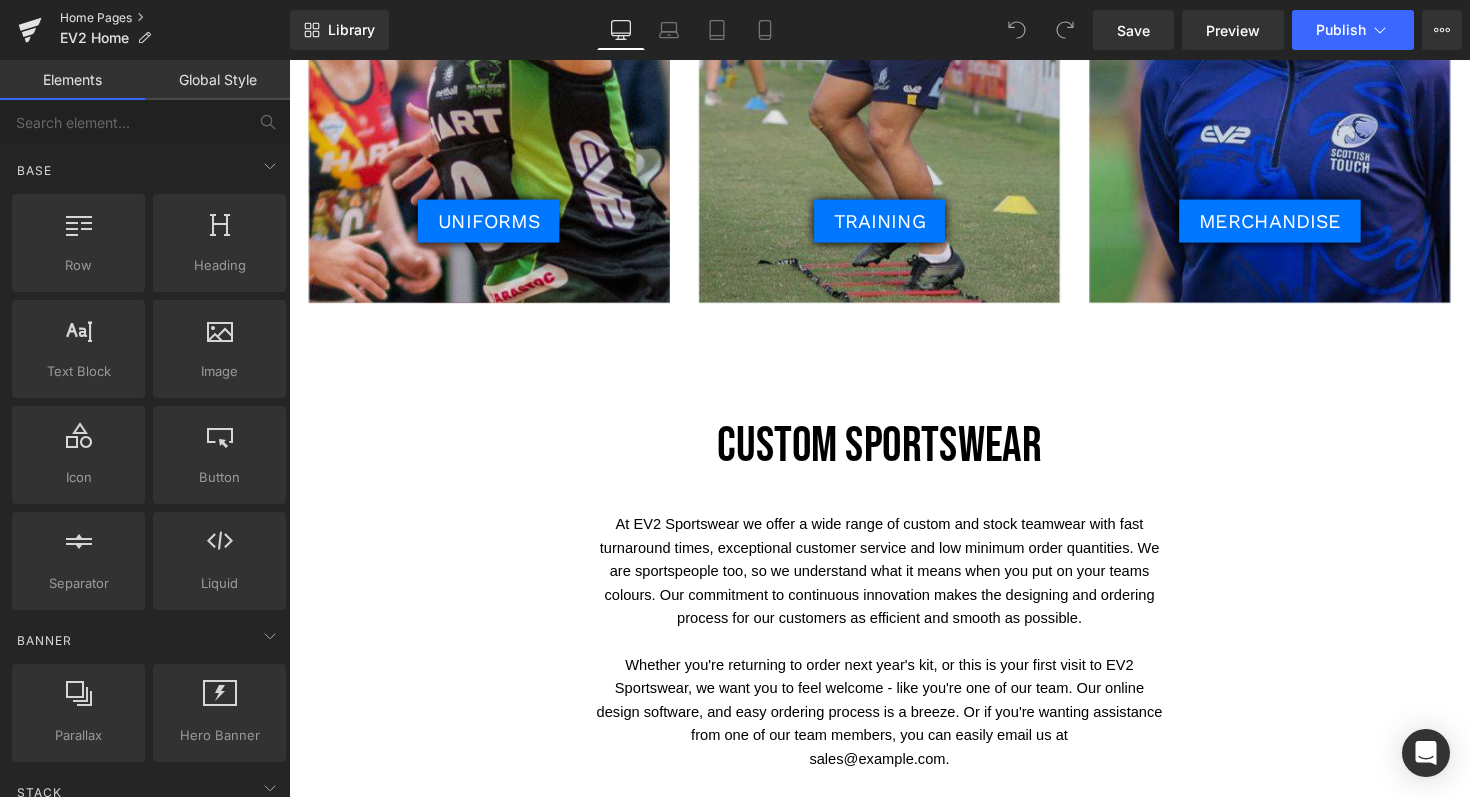 click on "Home Pages" at bounding box center (175, 18) 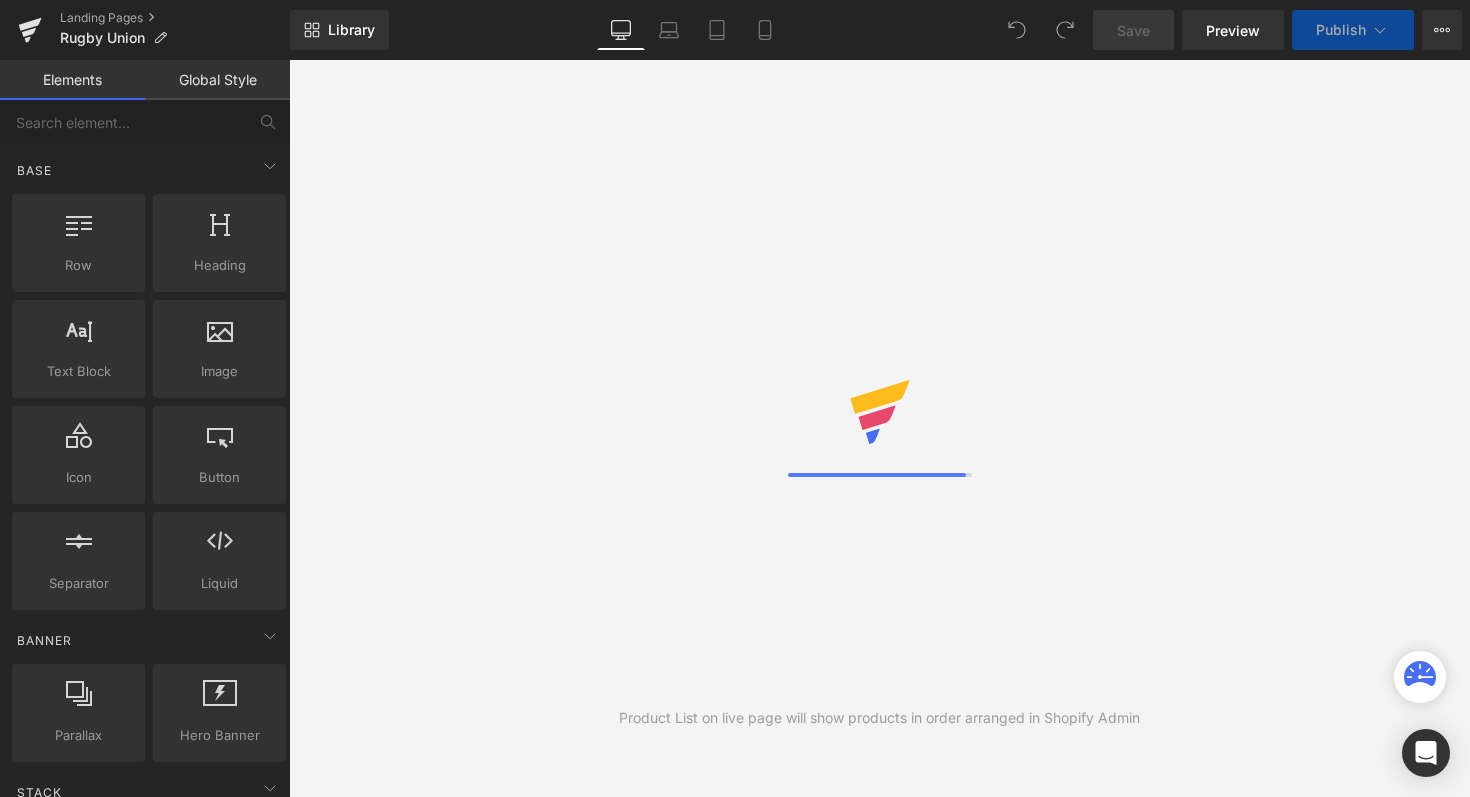 scroll, scrollTop: 0, scrollLeft: 0, axis: both 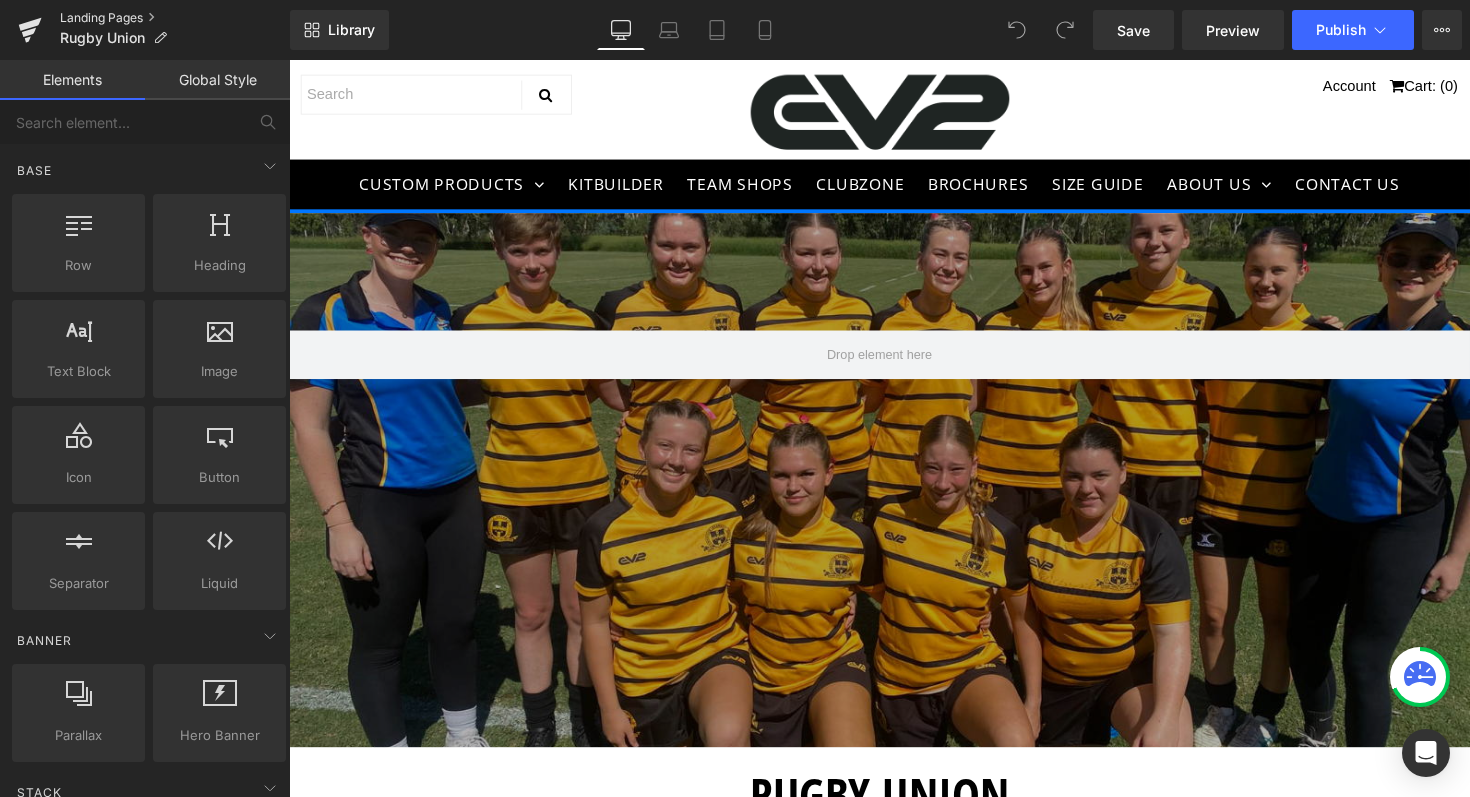 click on "Landing Pages" at bounding box center [175, 18] 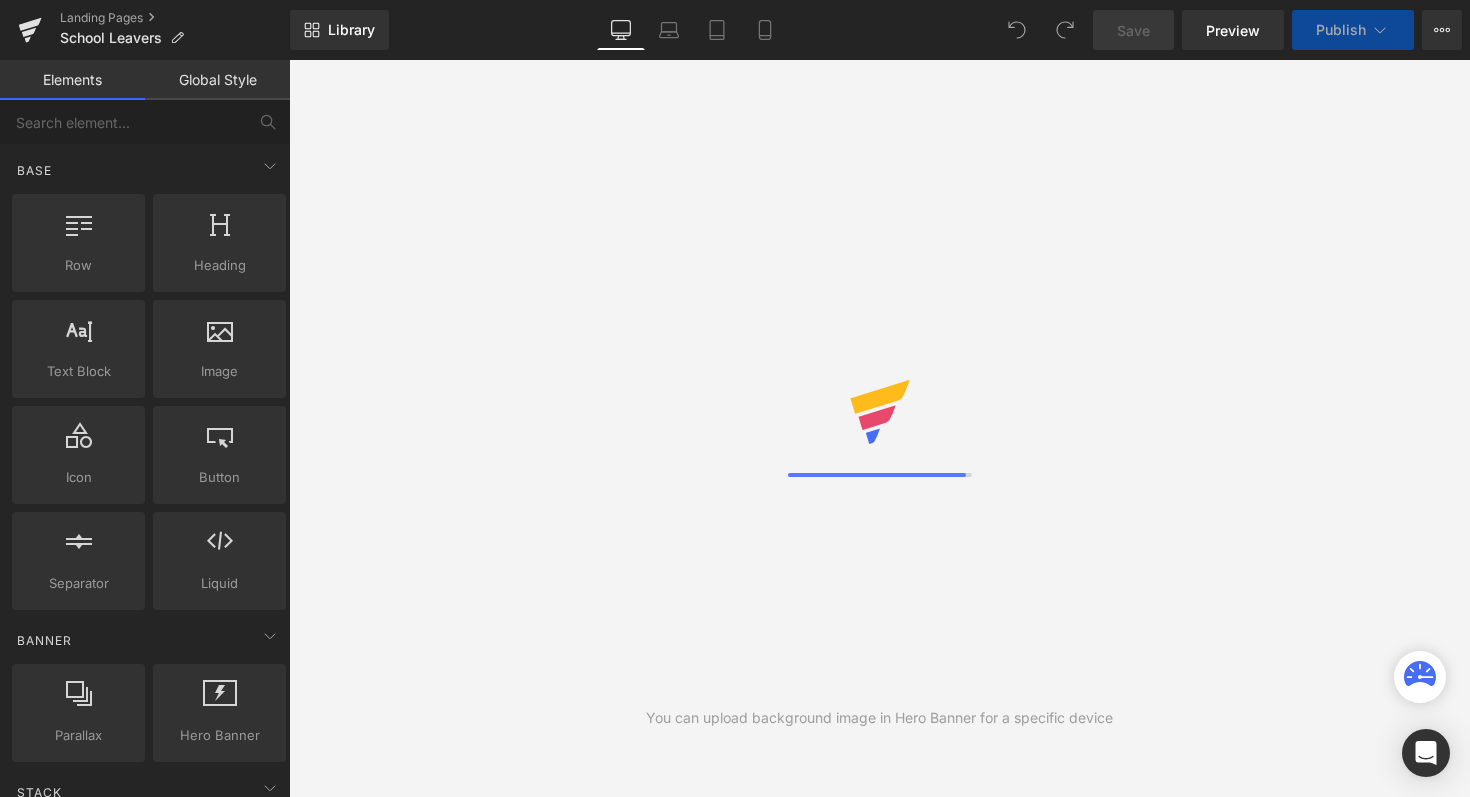 scroll, scrollTop: 0, scrollLeft: 0, axis: both 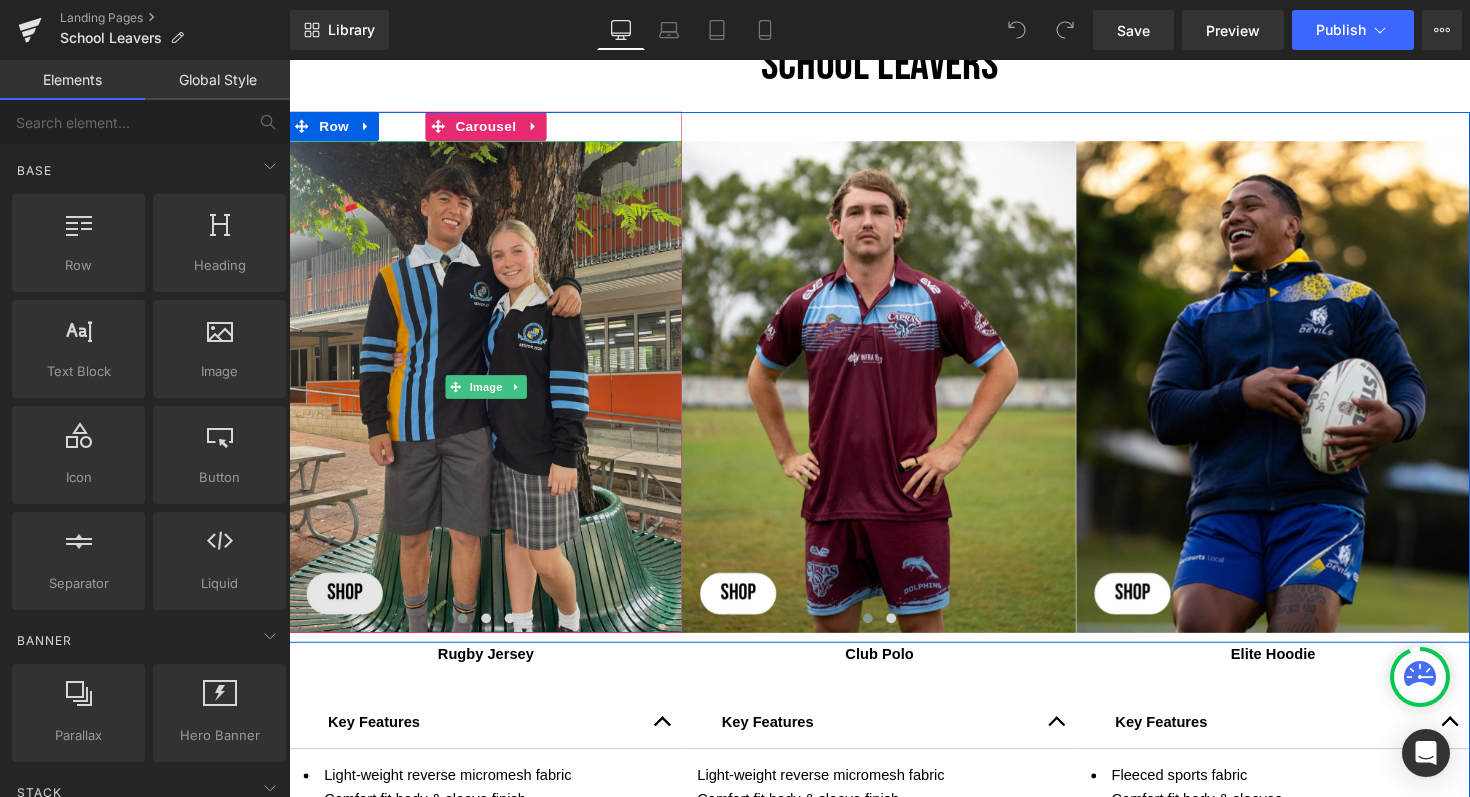 click at bounding box center (490, 395) 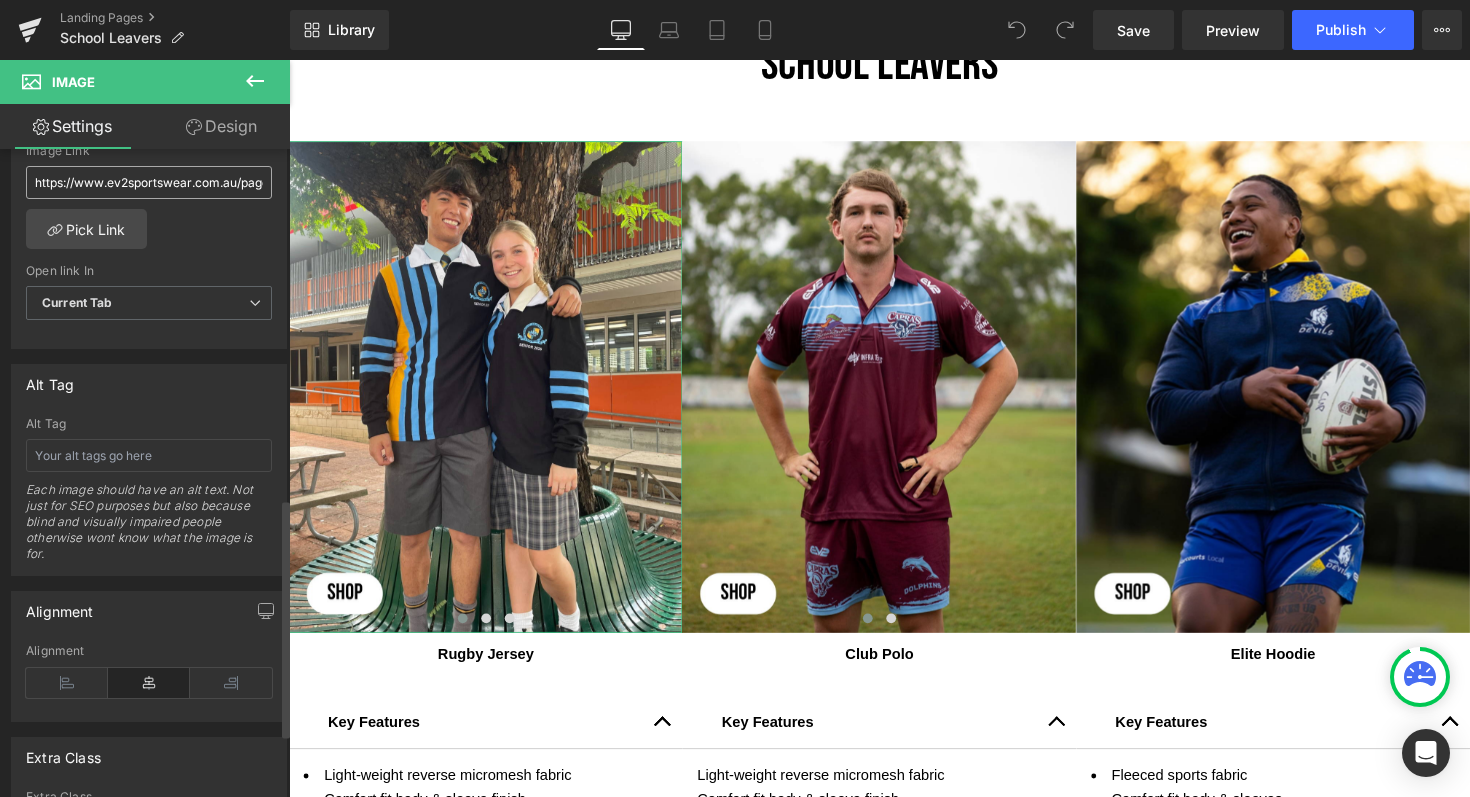 scroll, scrollTop: 958, scrollLeft: 0, axis: vertical 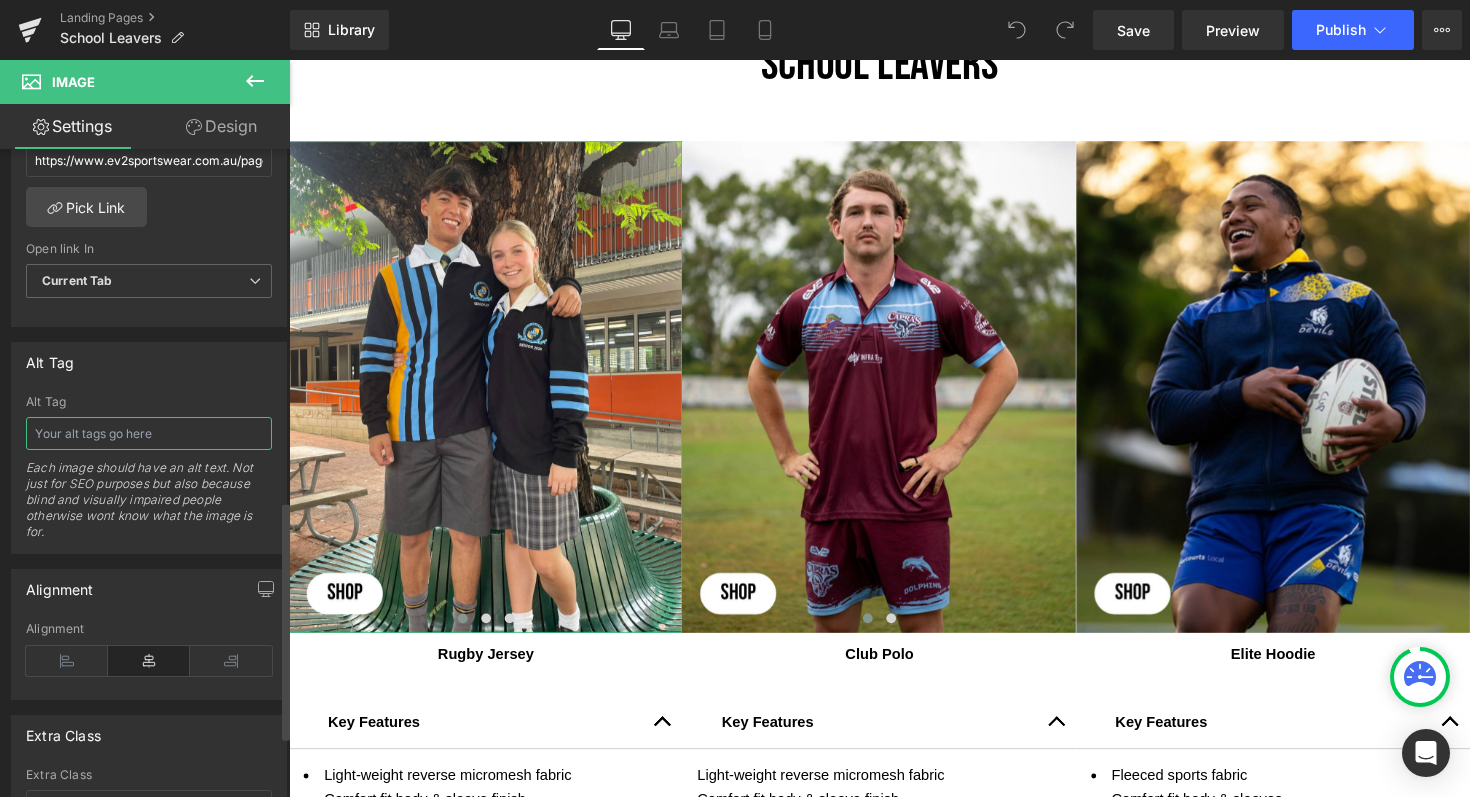 click at bounding box center (149, 433) 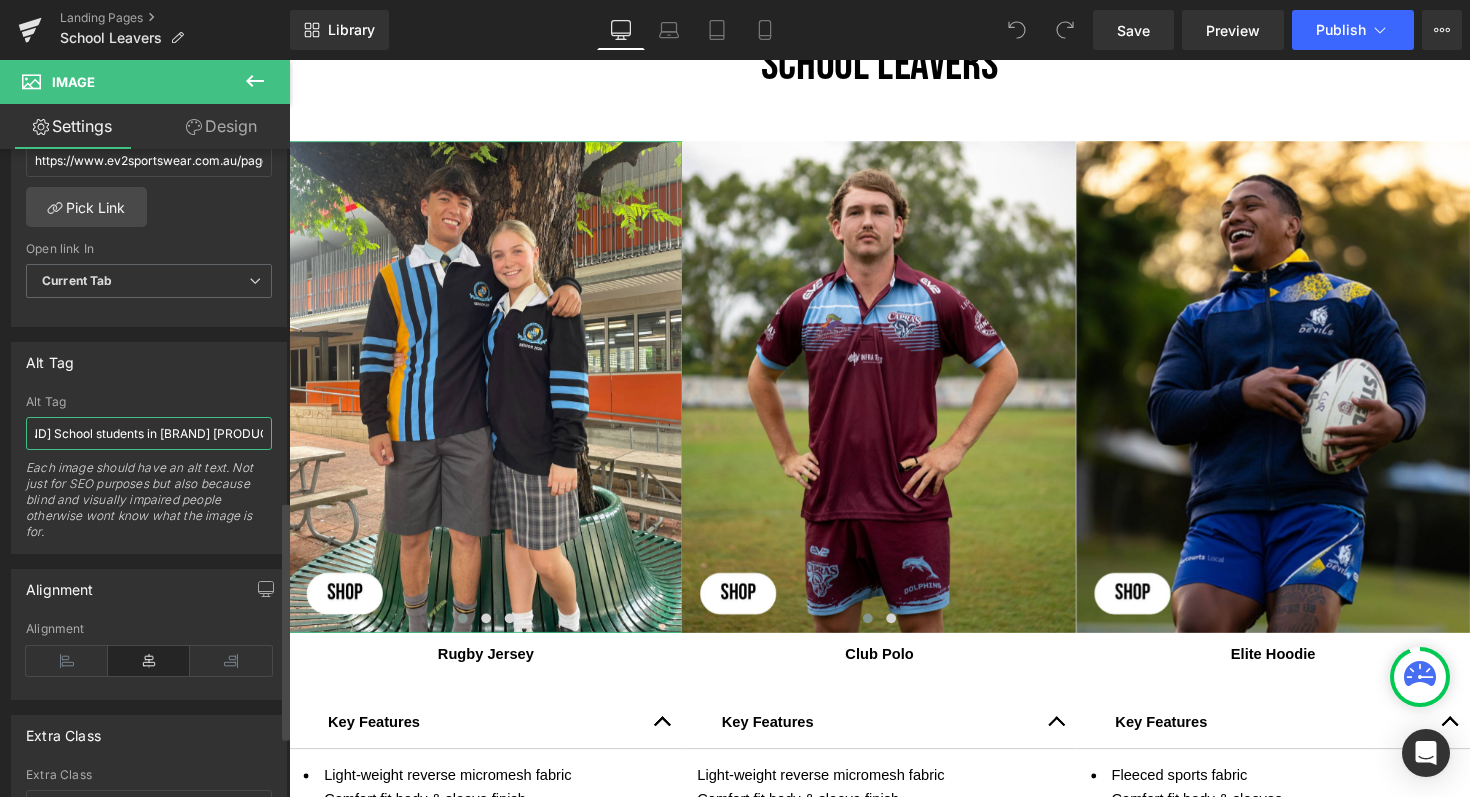 scroll, scrollTop: 0, scrollLeft: 0, axis: both 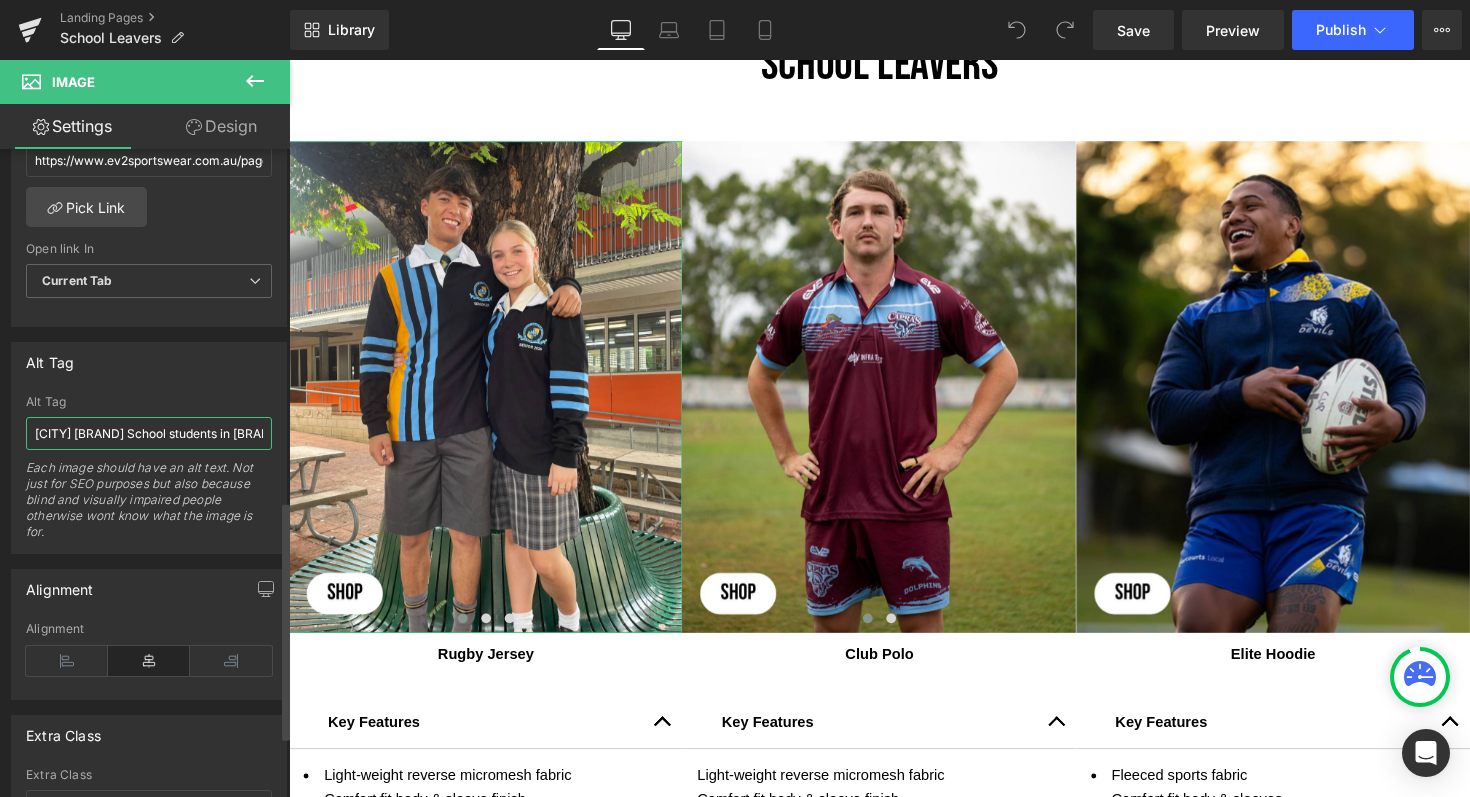 click on "Townsville Grammar School students in EV2 Sportswear School Leavers Jersey" at bounding box center [149, 433] 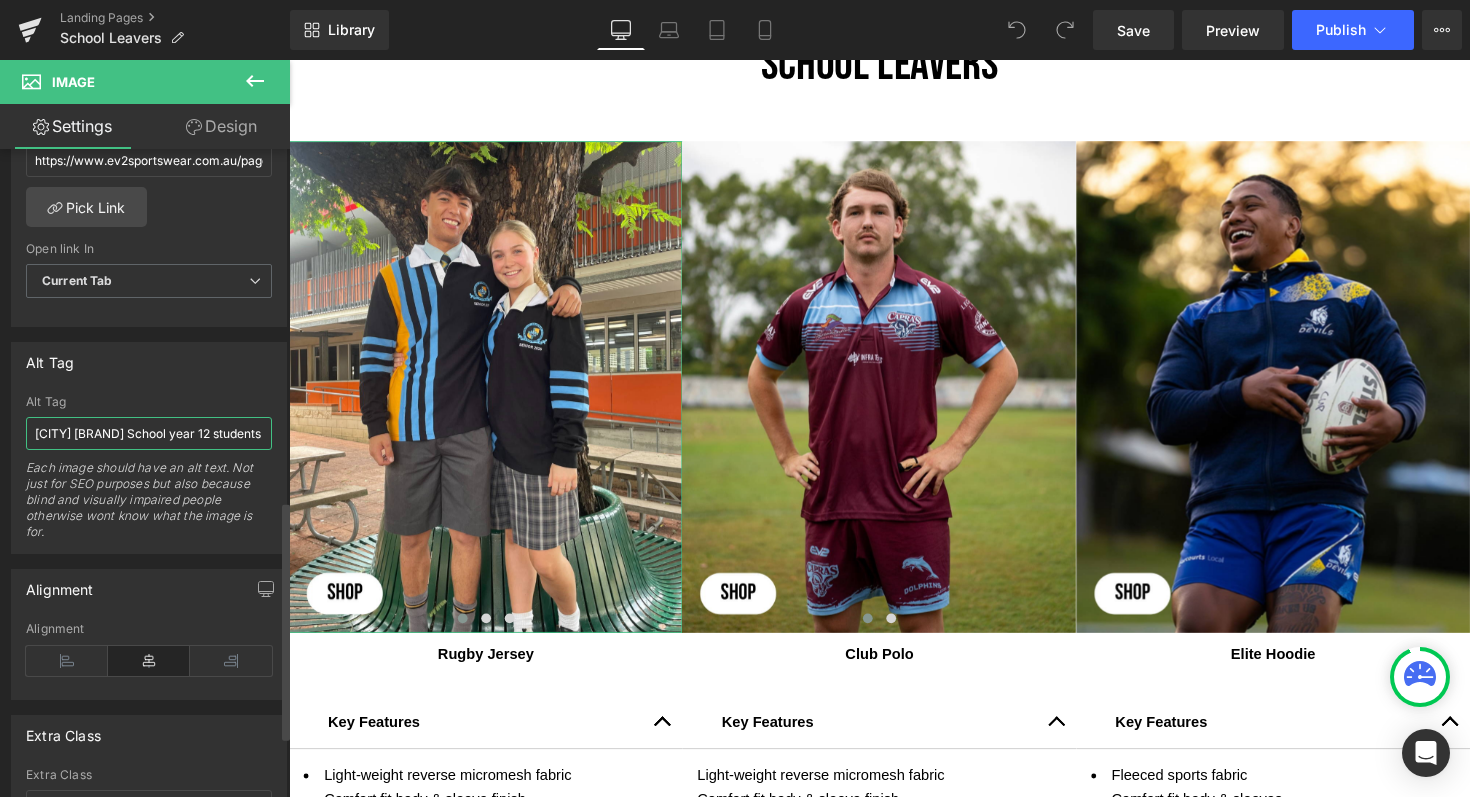 type on "Townsville Grammar School year 12 students in EV2 Sportswear School Leavers Jersey" 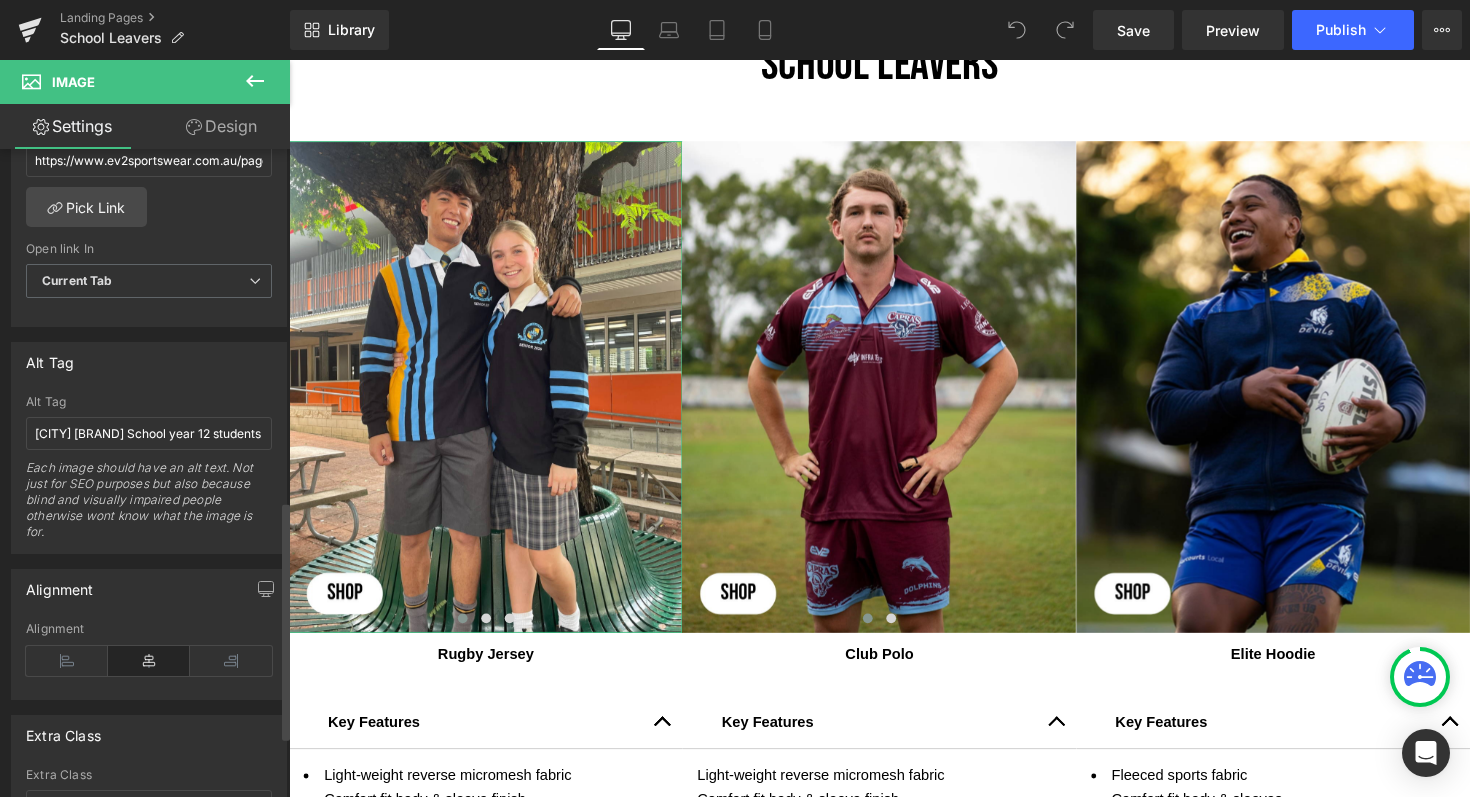 click on "Alt Tag" at bounding box center [149, 362] 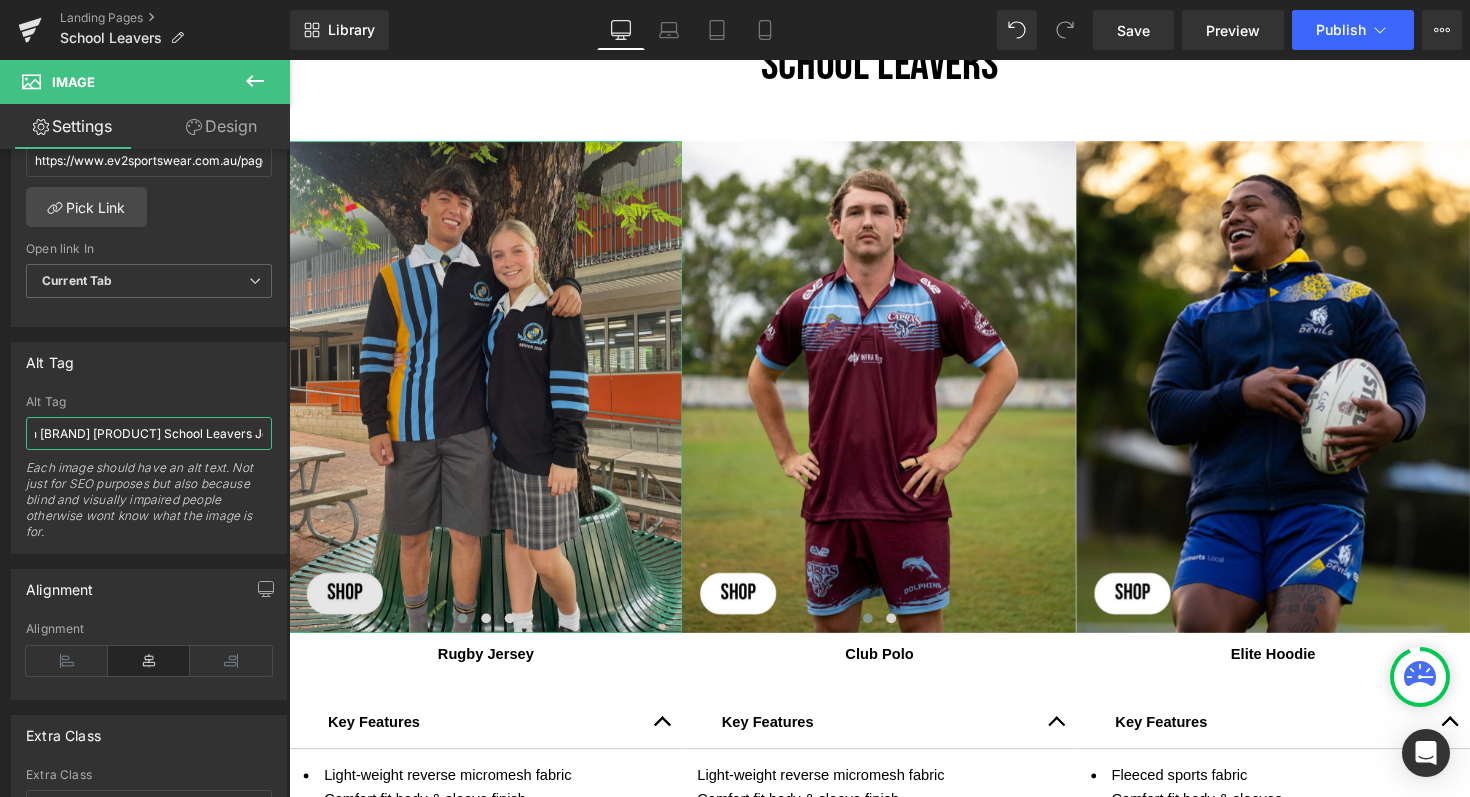 scroll, scrollTop: 0, scrollLeft: 274, axis: horizontal 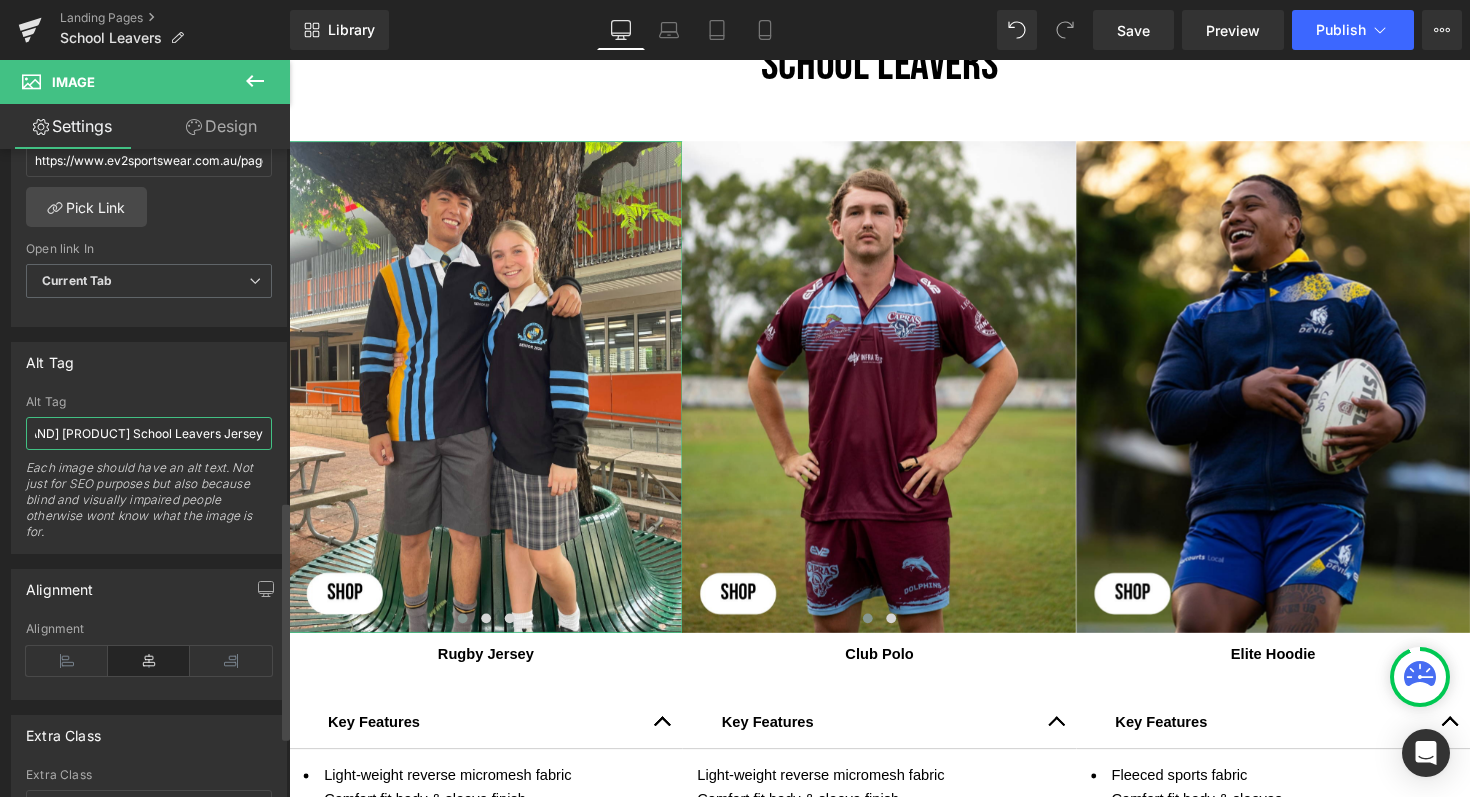 drag, startPoint x: 36, startPoint y: 430, endPoint x: 255, endPoint y: 430, distance: 219 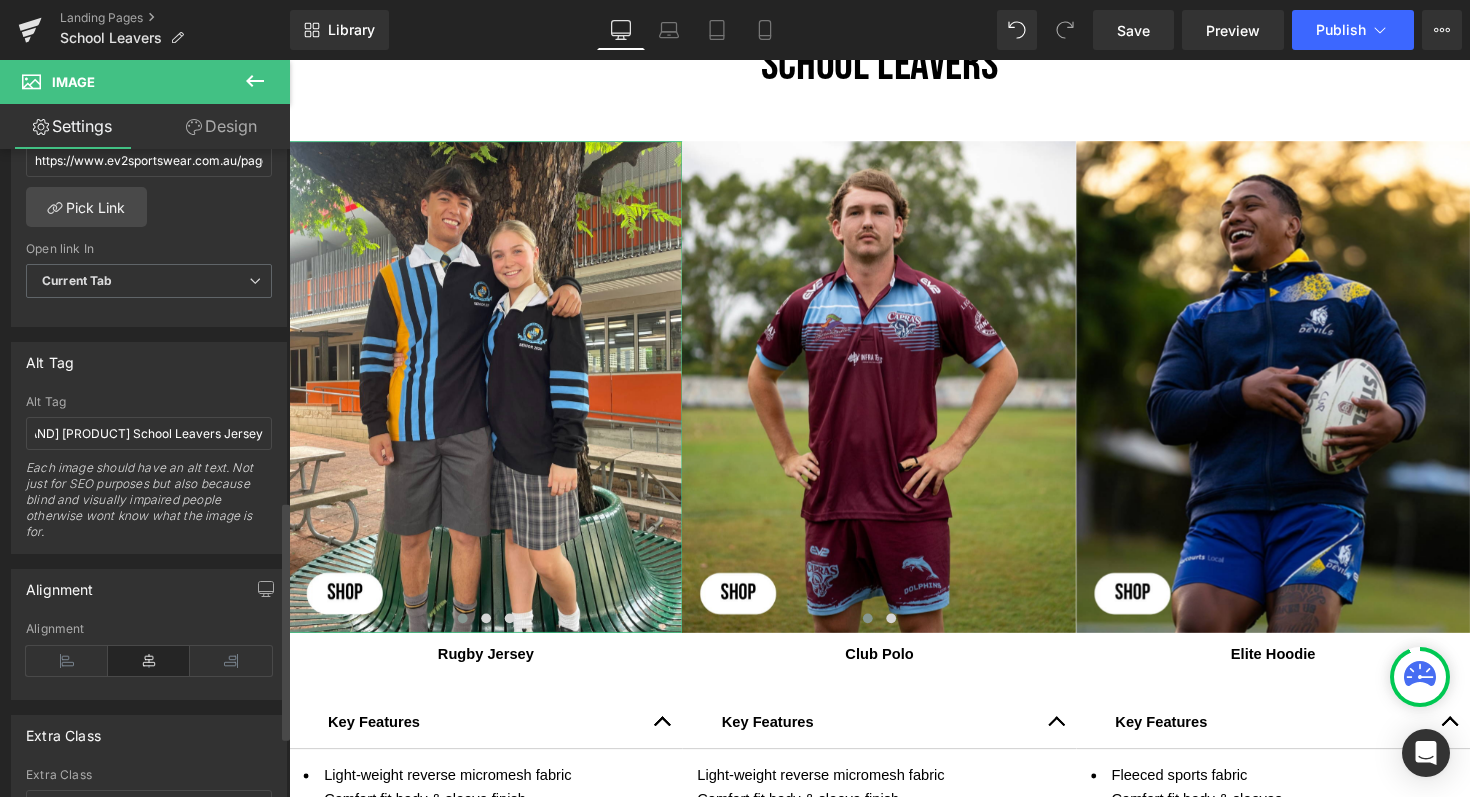 click on "Alt Tag" at bounding box center (149, 402) 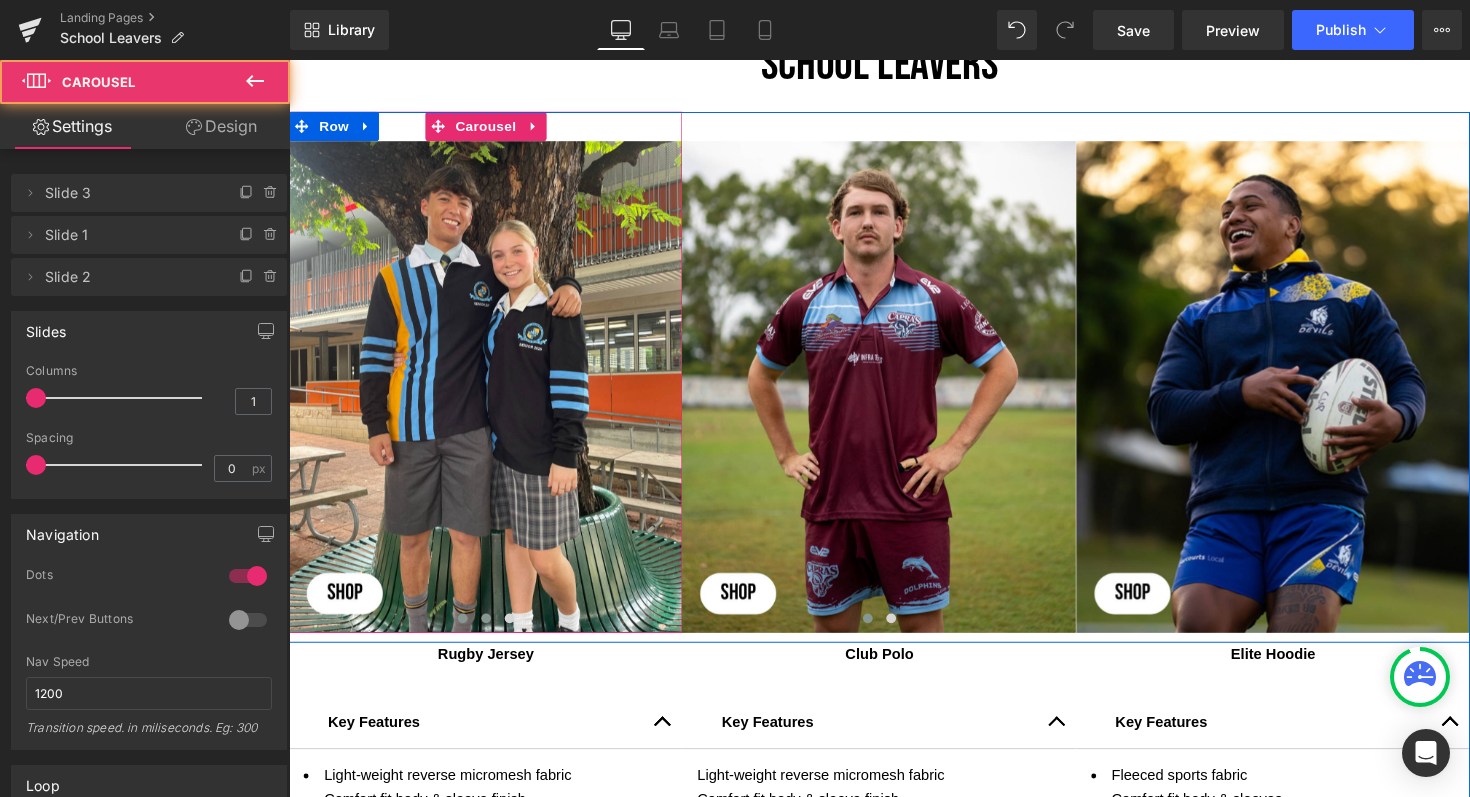 click at bounding box center [491, 632] 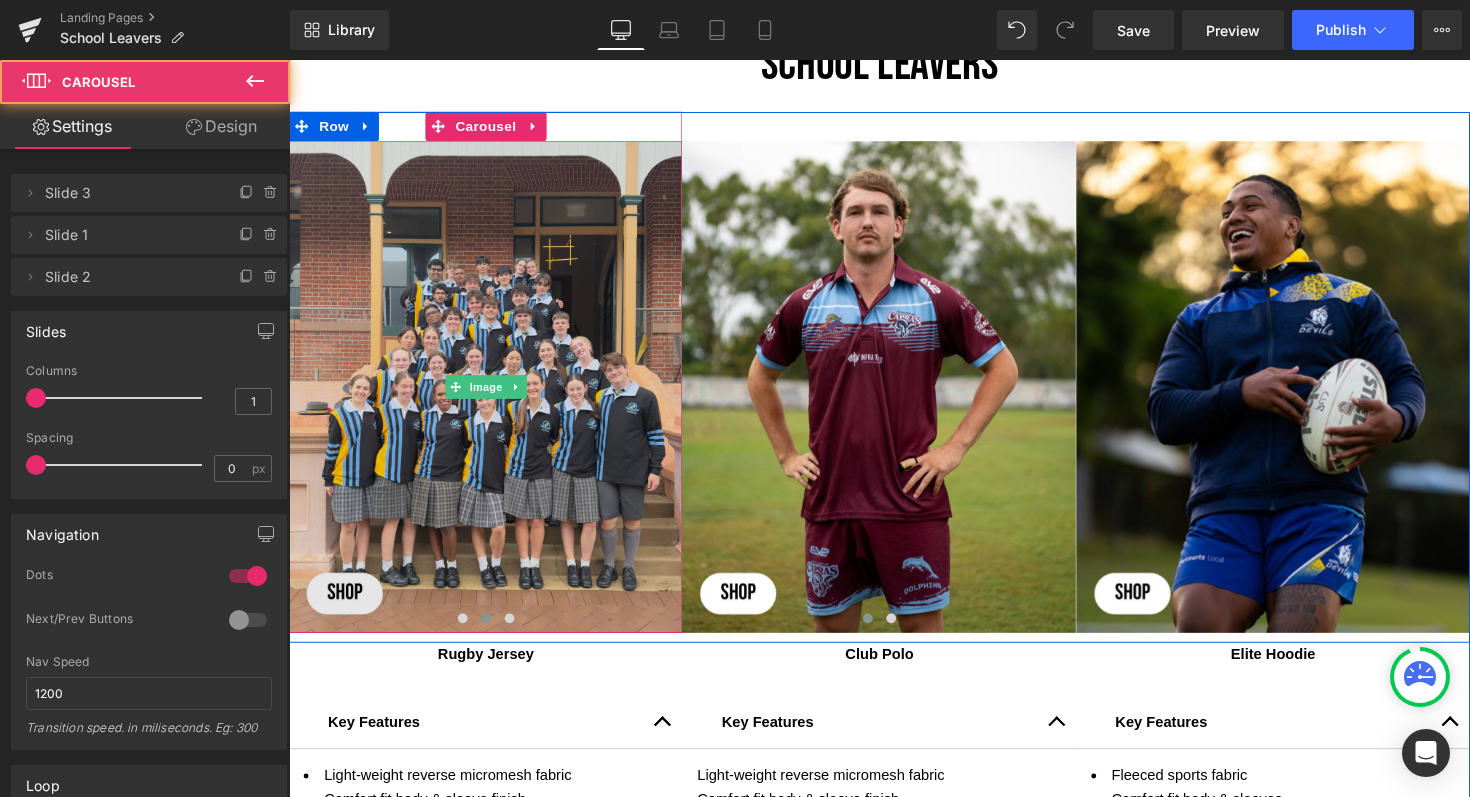 click at bounding box center [490, 395] 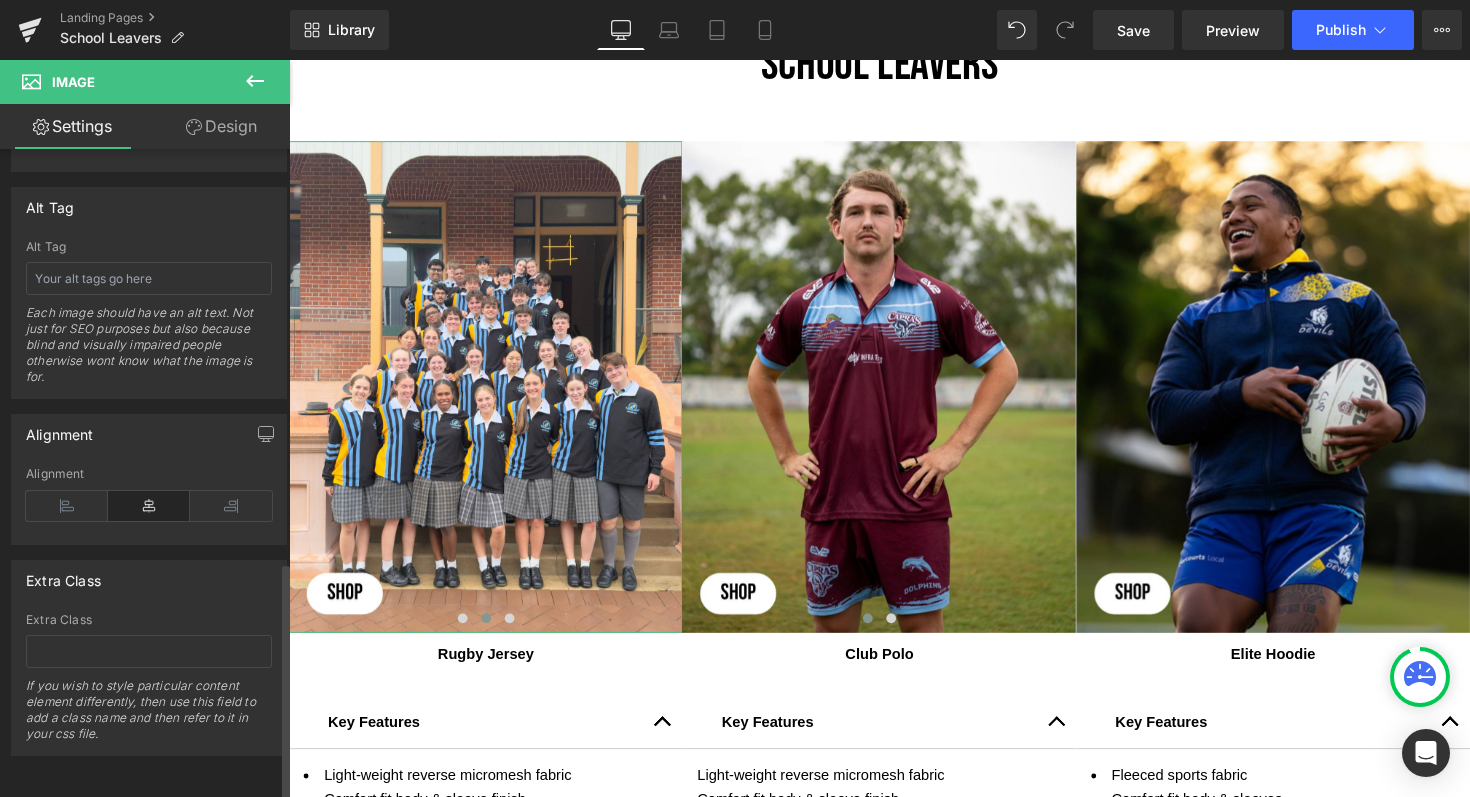 scroll, scrollTop: 1126, scrollLeft: 0, axis: vertical 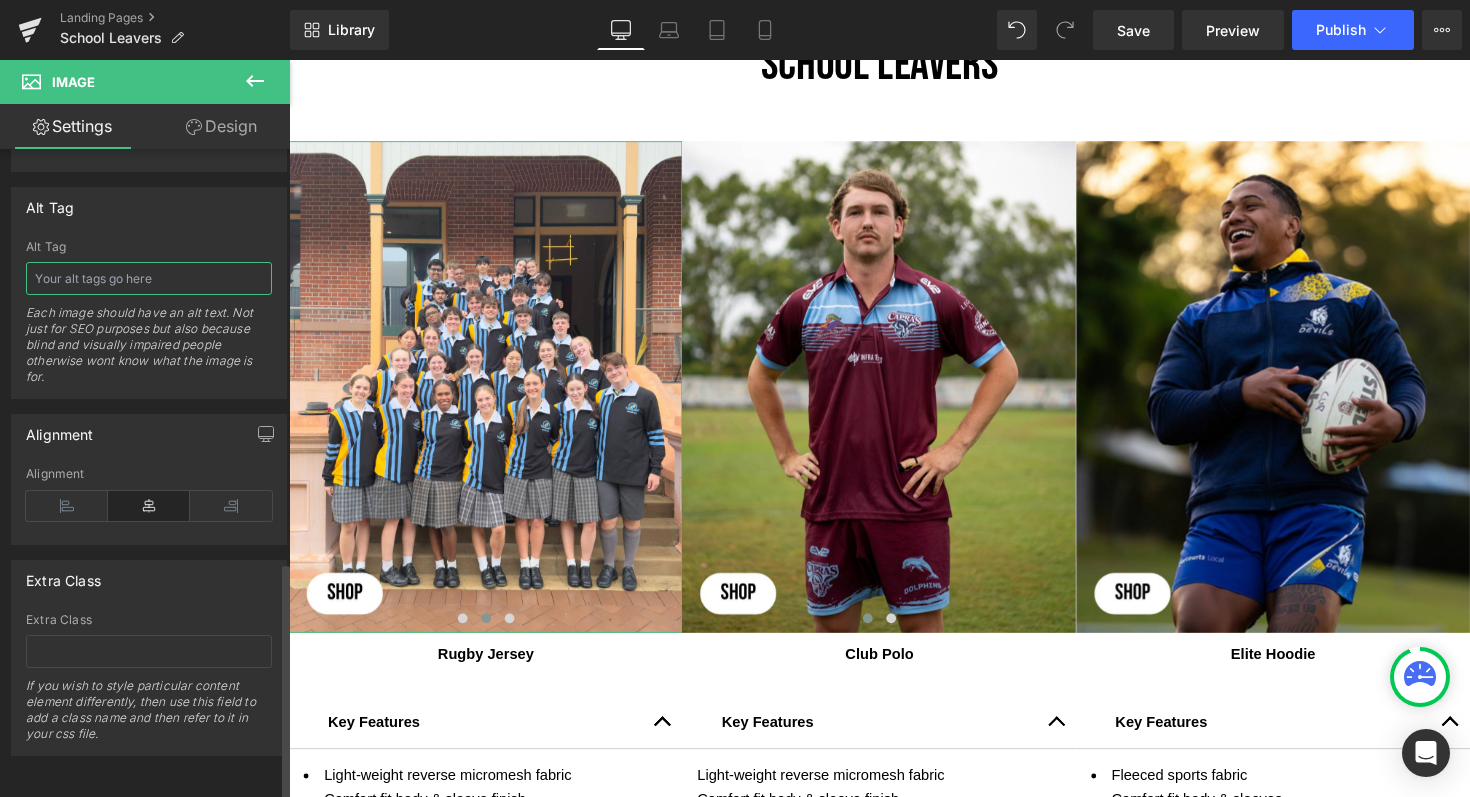 click at bounding box center [149, 278] 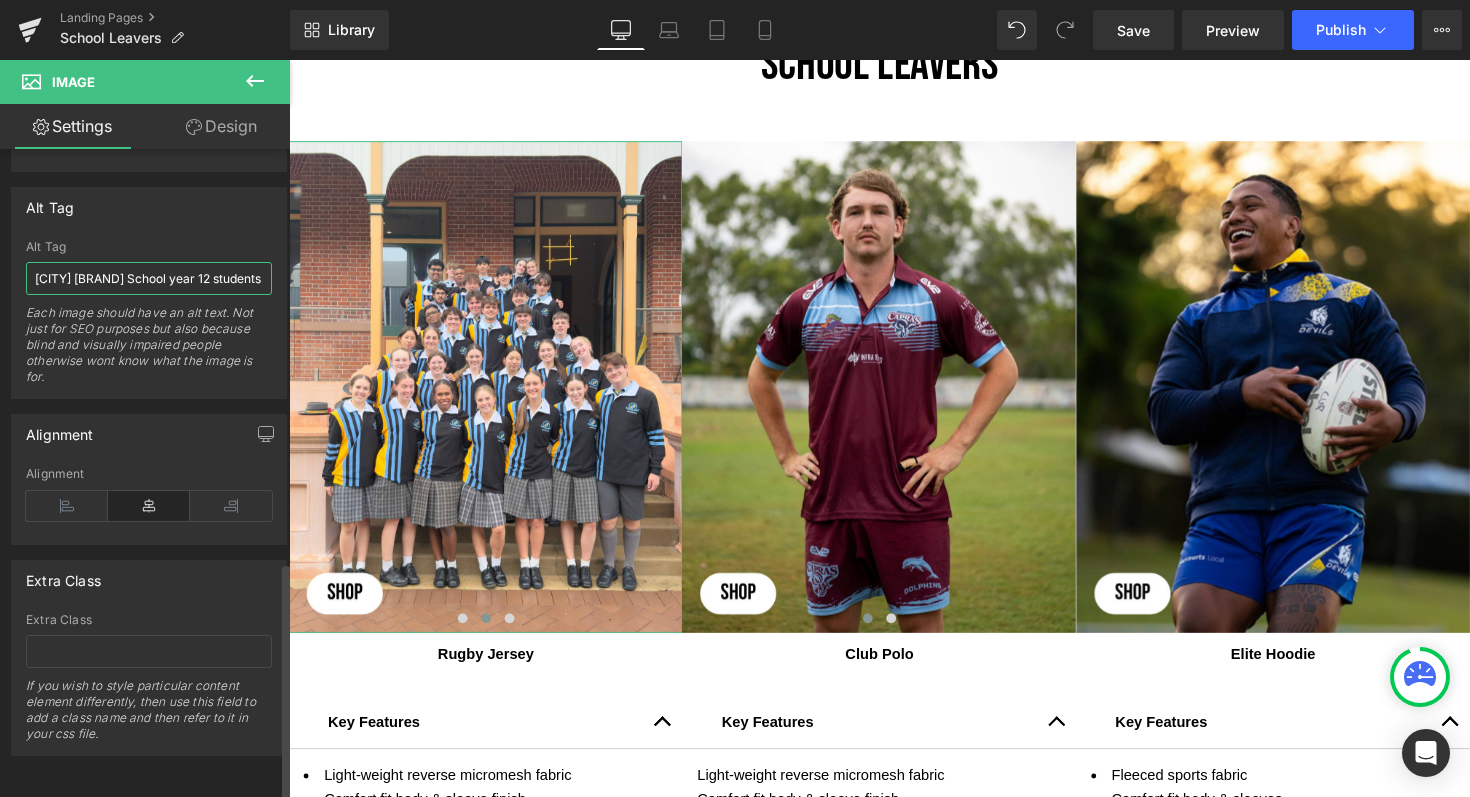 scroll, scrollTop: 0, scrollLeft: 273, axis: horizontal 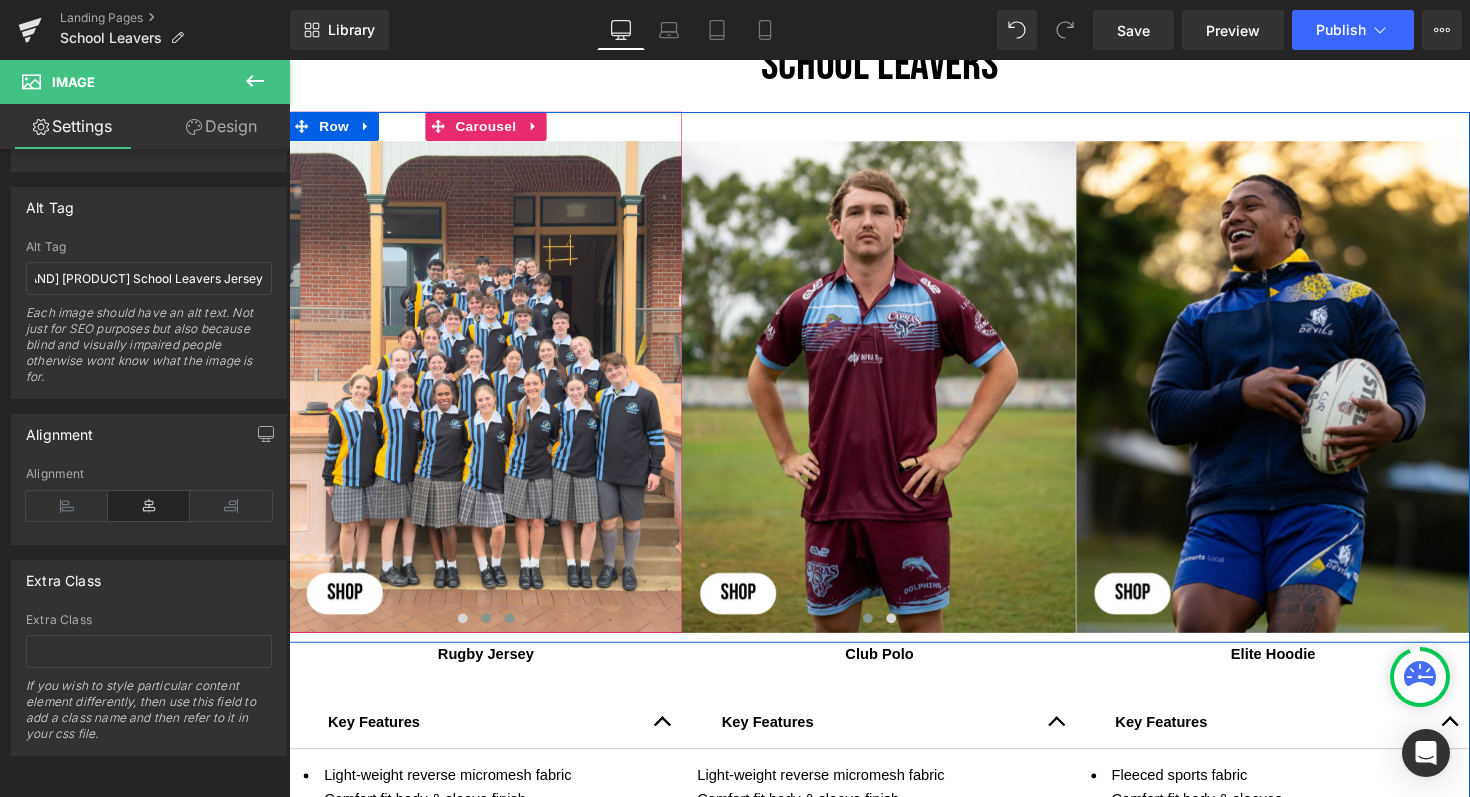 click at bounding box center [515, 632] 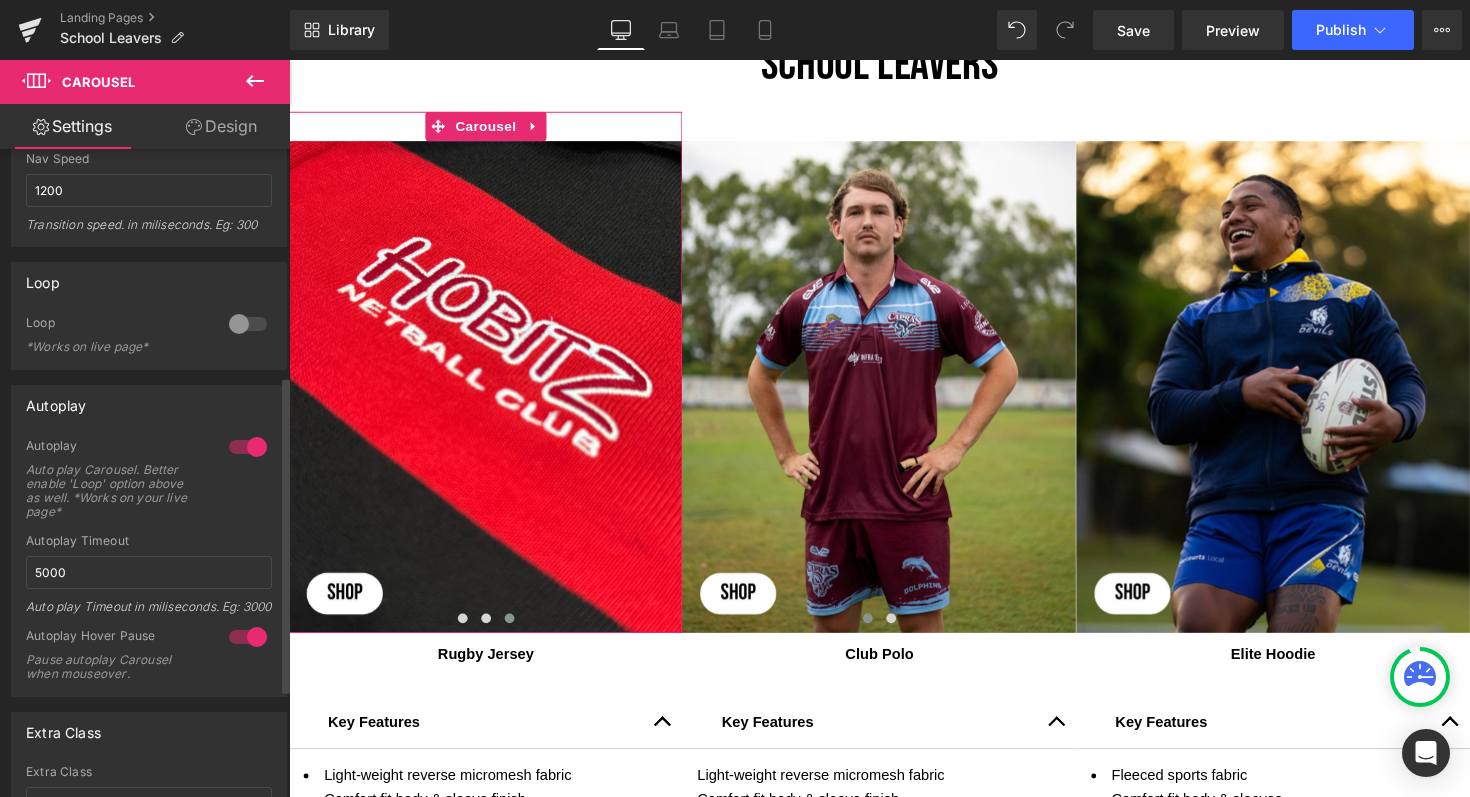 scroll, scrollTop: 446, scrollLeft: 0, axis: vertical 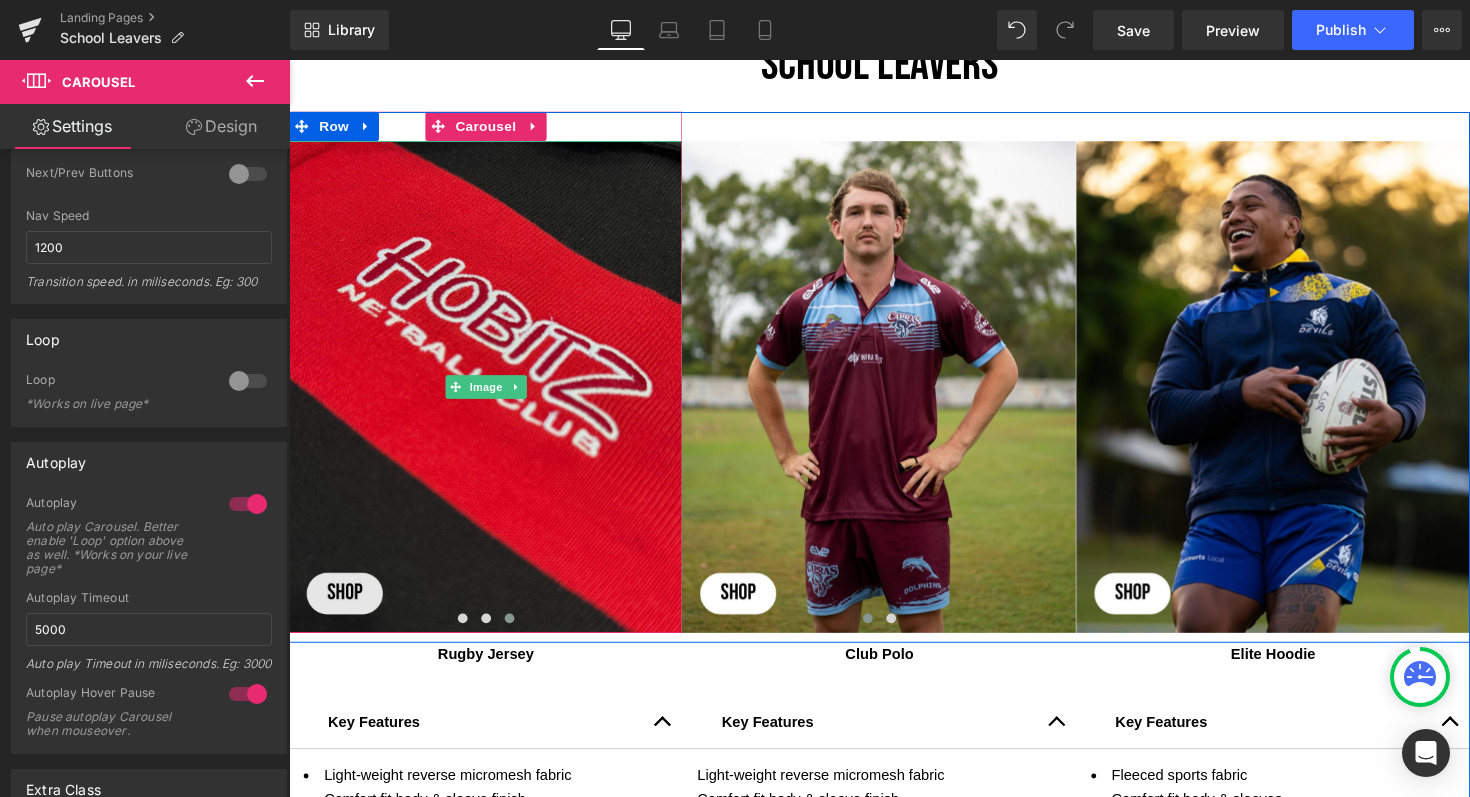 click at bounding box center [490, 395] 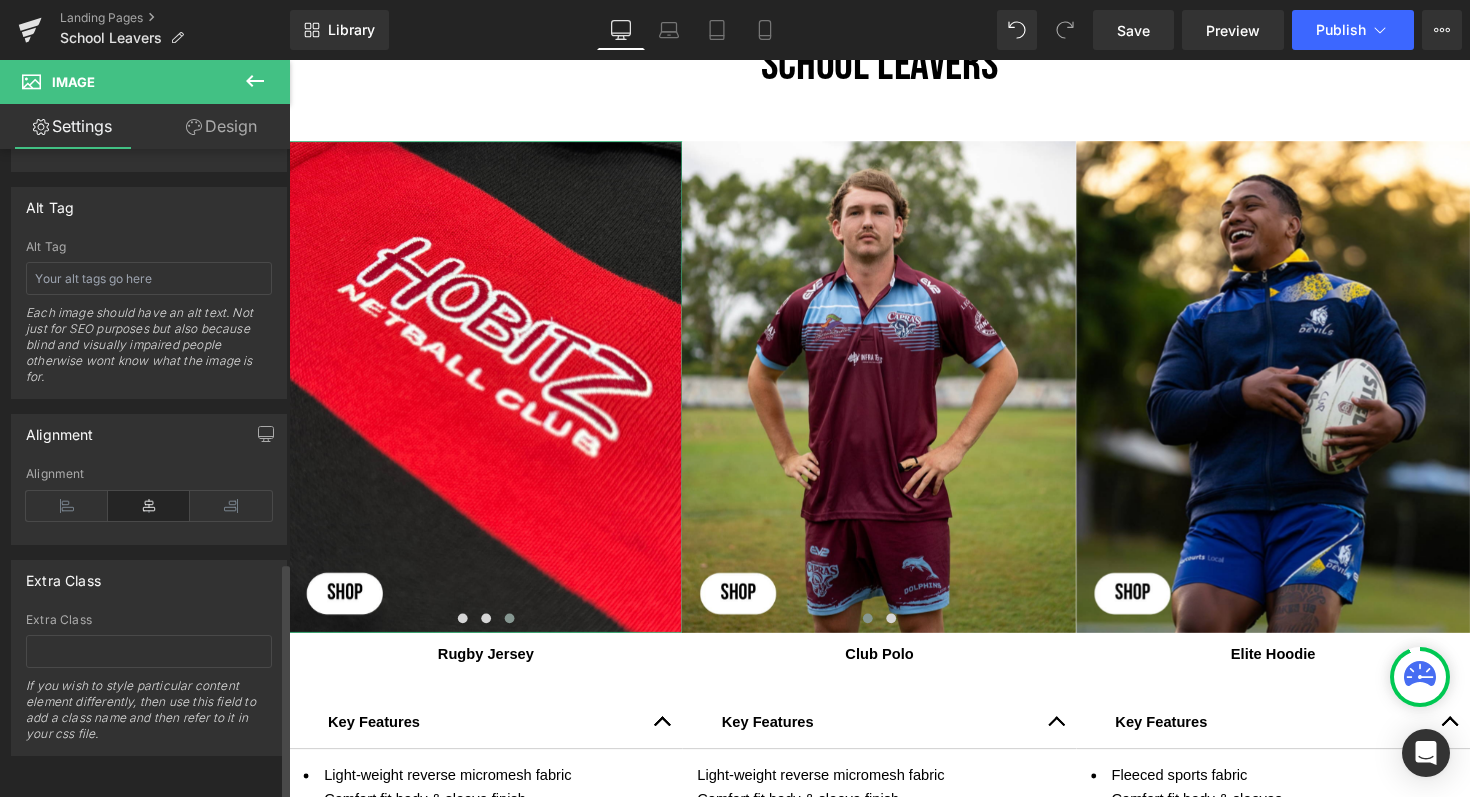 scroll, scrollTop: 1126, scrollLeft: 0, axis: vertical 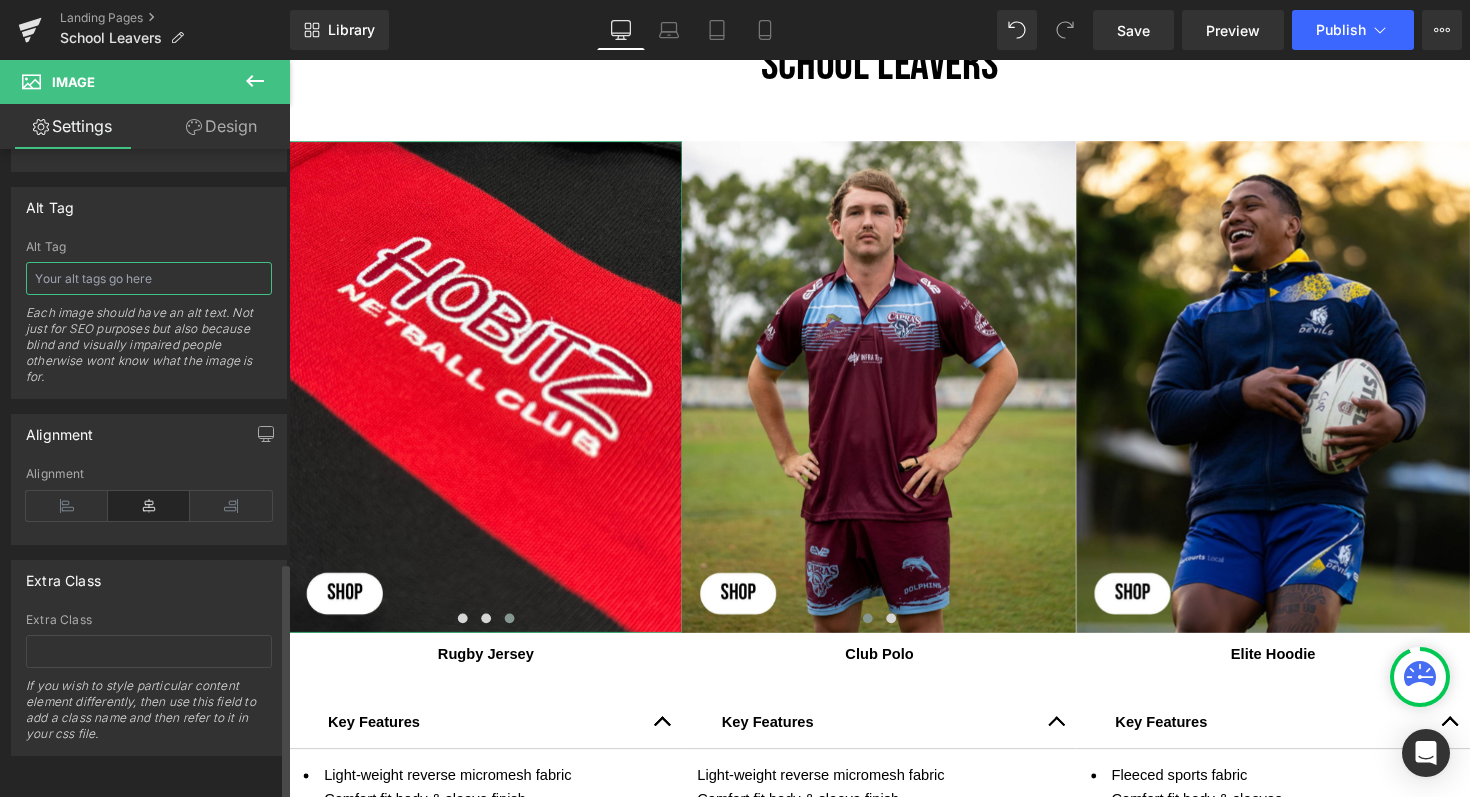 click at bounding box center [149, 278] 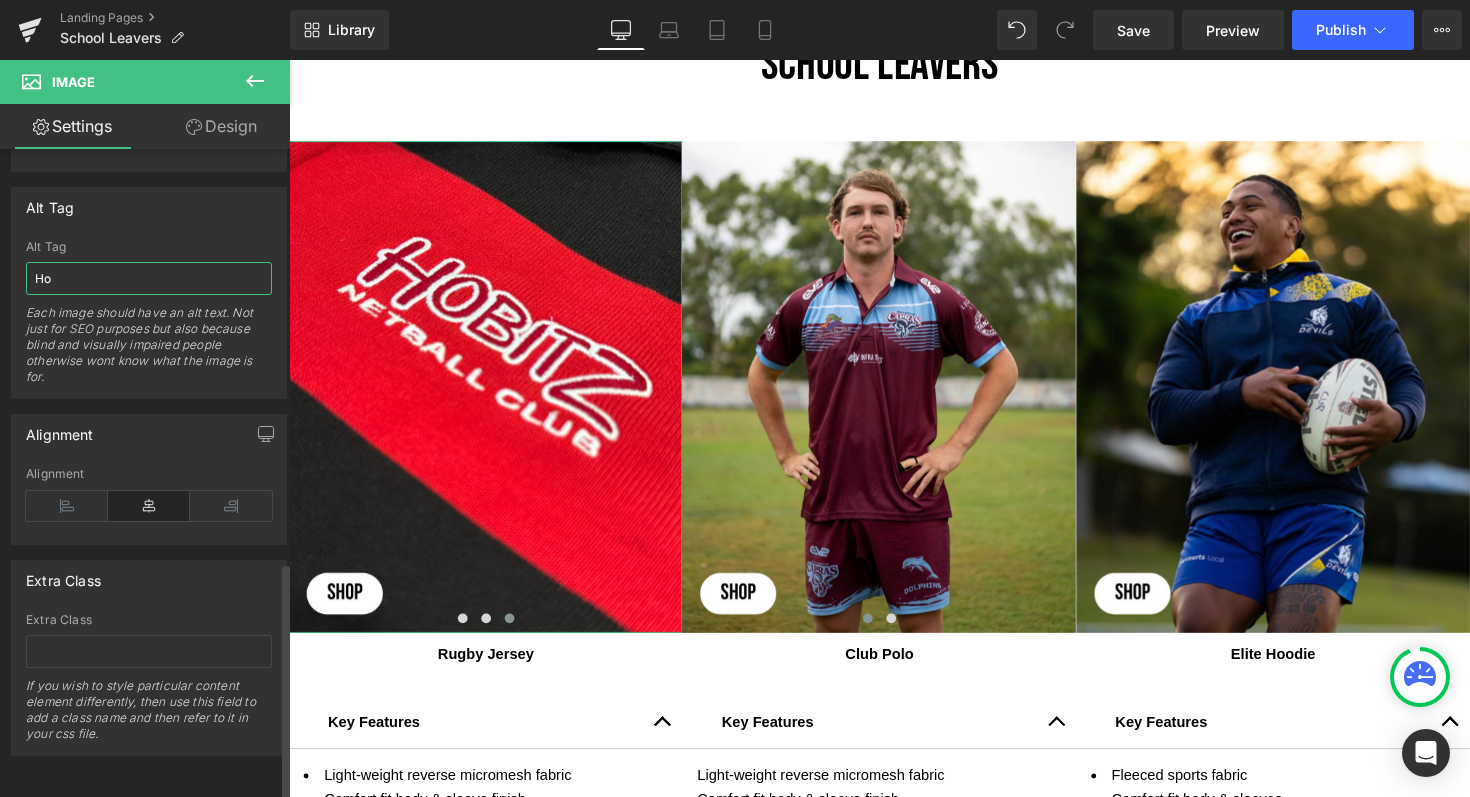 type on "H" 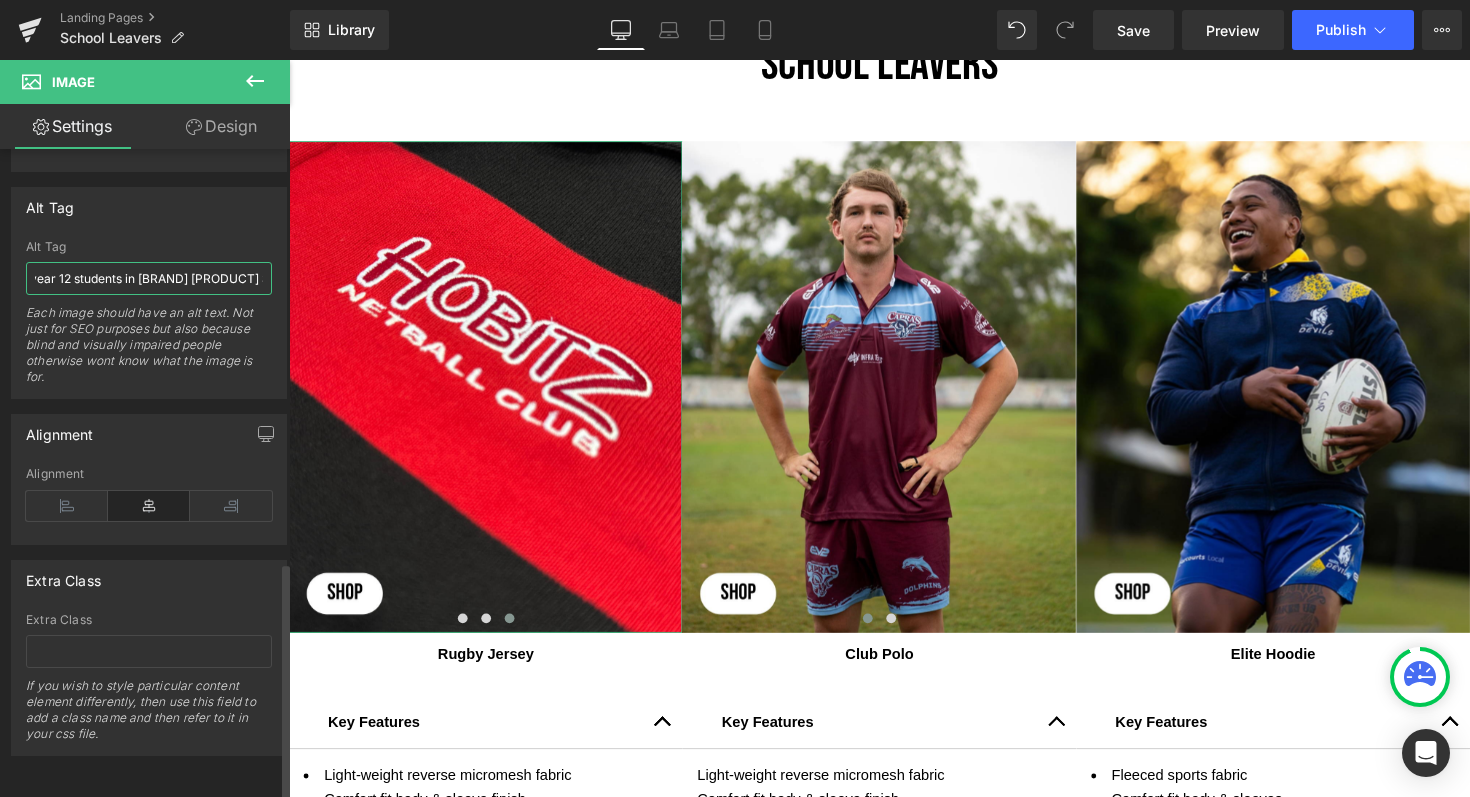 scroll, scrollTop: 0, scrollLeft: 145, axis: horizontal 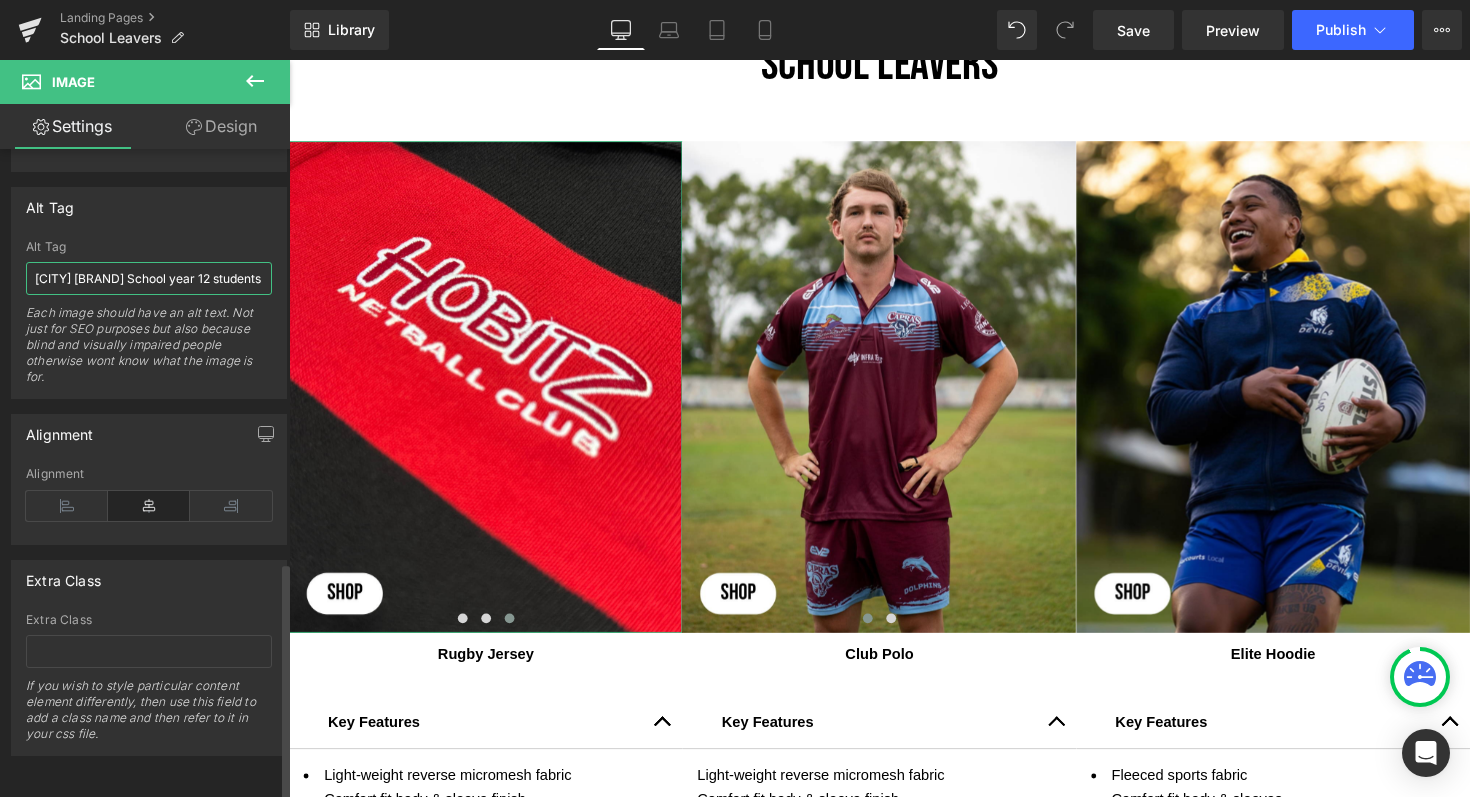 drag, startPoint x: 156, startPoint y: 264, endPoint x: 11, endPoint y: 264, distance: 145 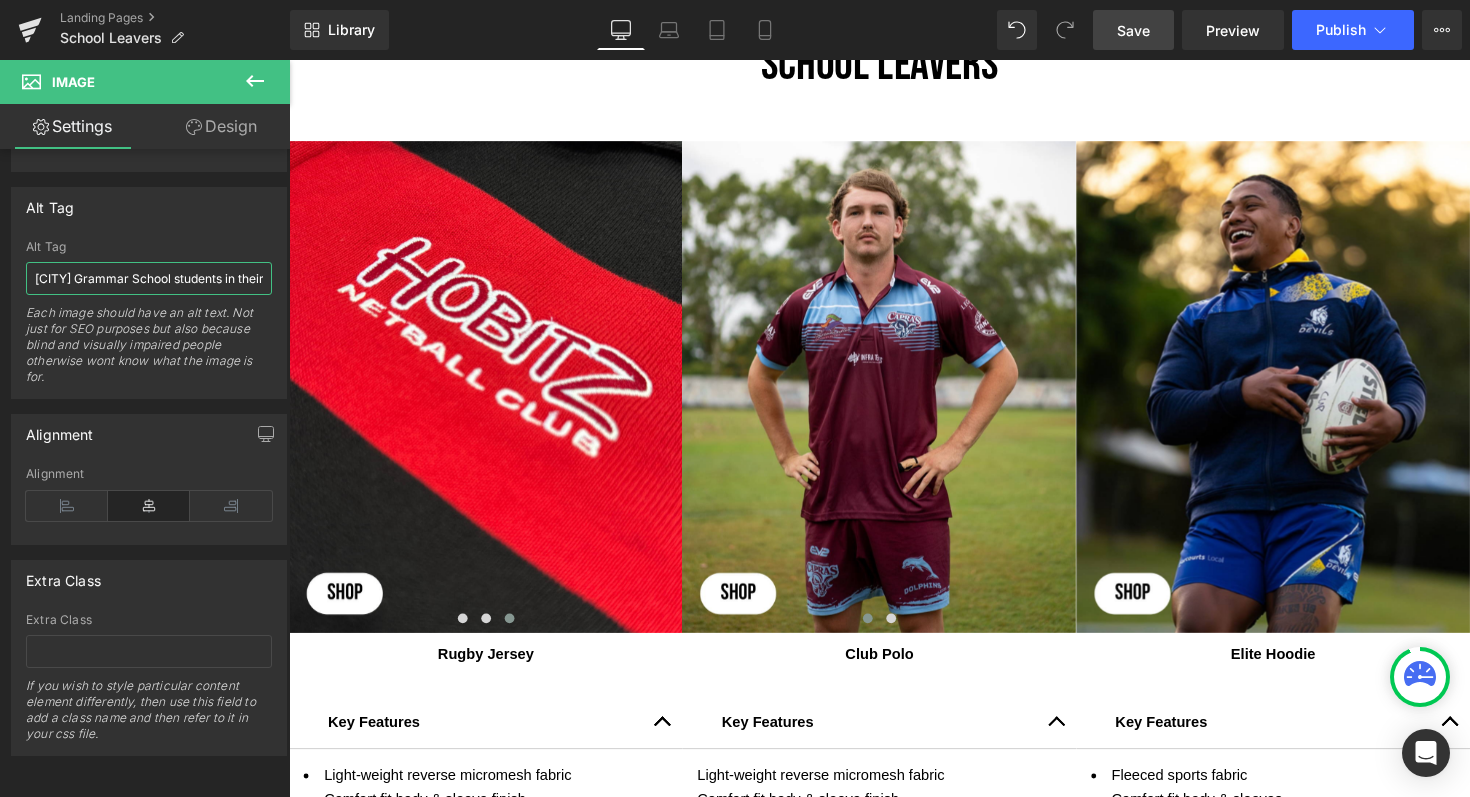 type on "Hobitz Netball Club's close up of their EV2 Sportswear School Leavers Jersey" 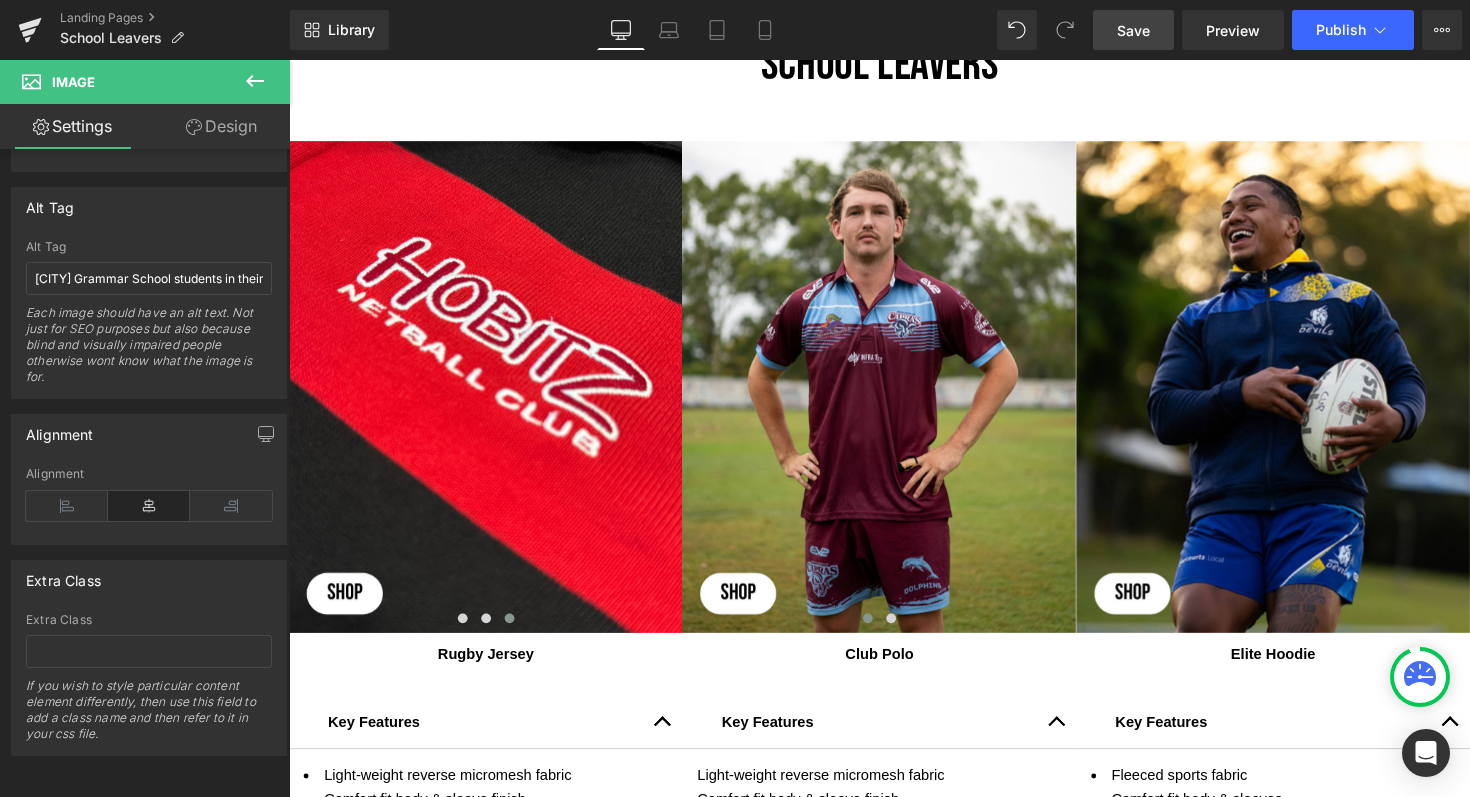 click on "Save" at bounding box center (1133, 30) 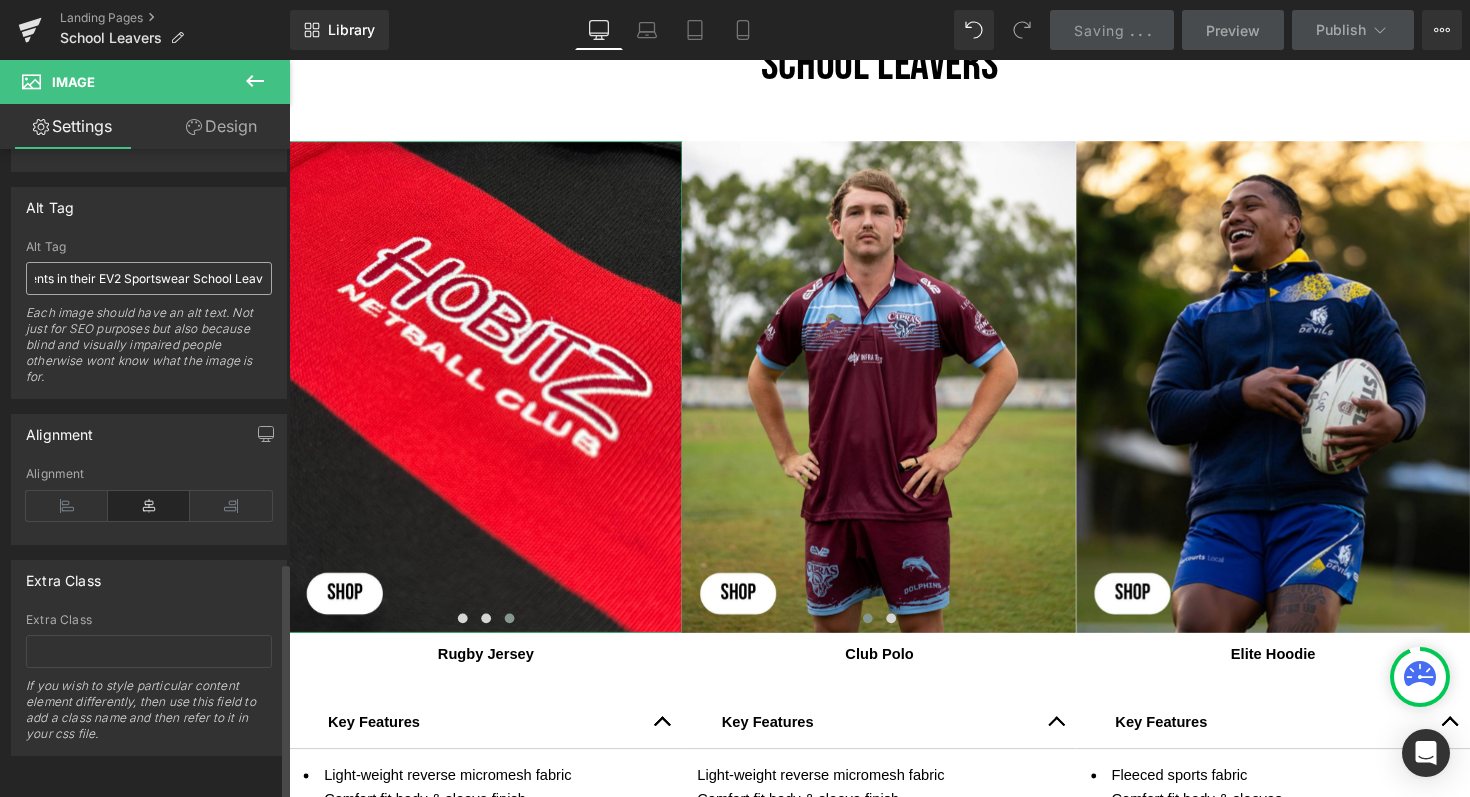 scroll, scrollTop: 0, scrollLeft: 221, axis: horizontal 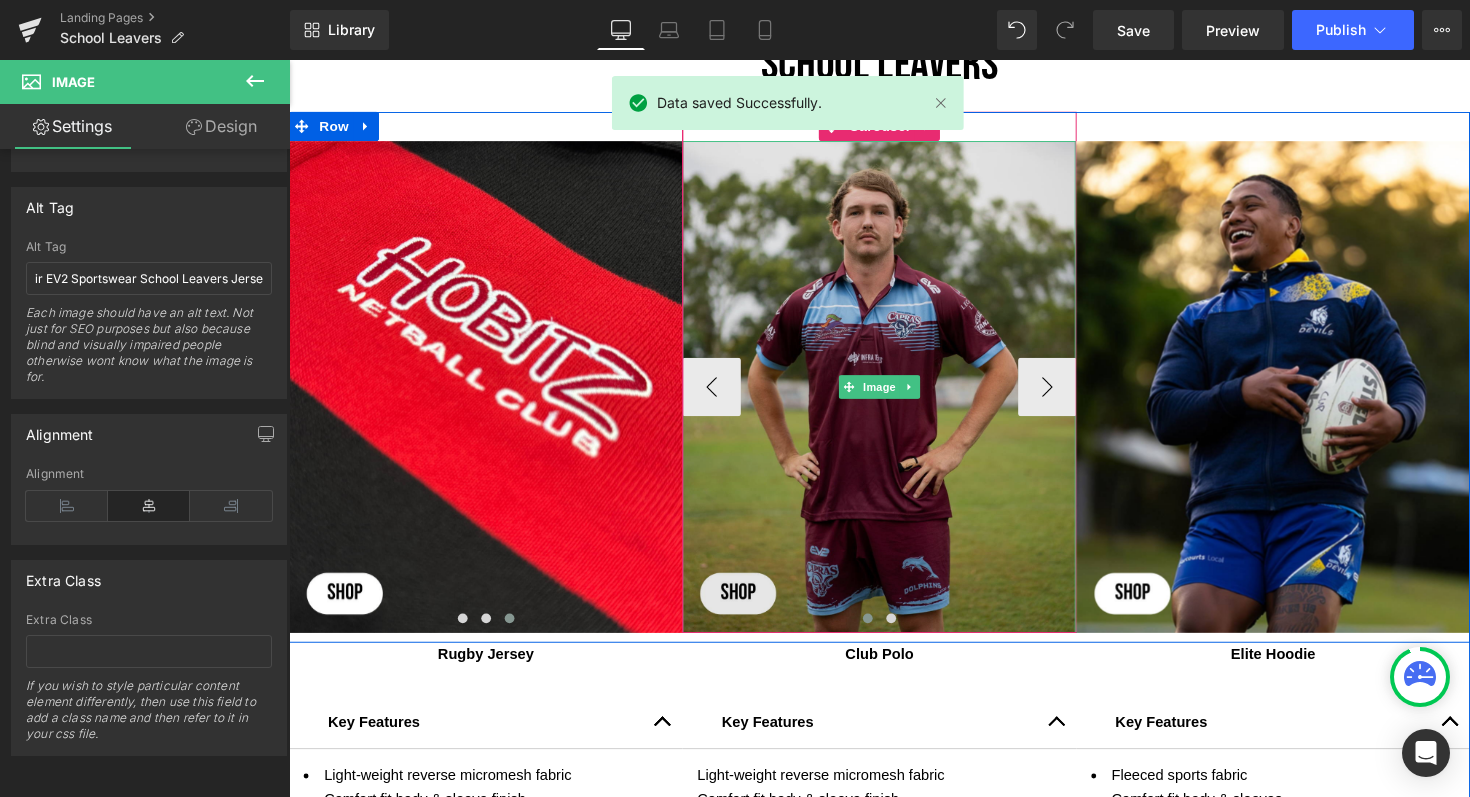 click at bounding box center [893, 395] 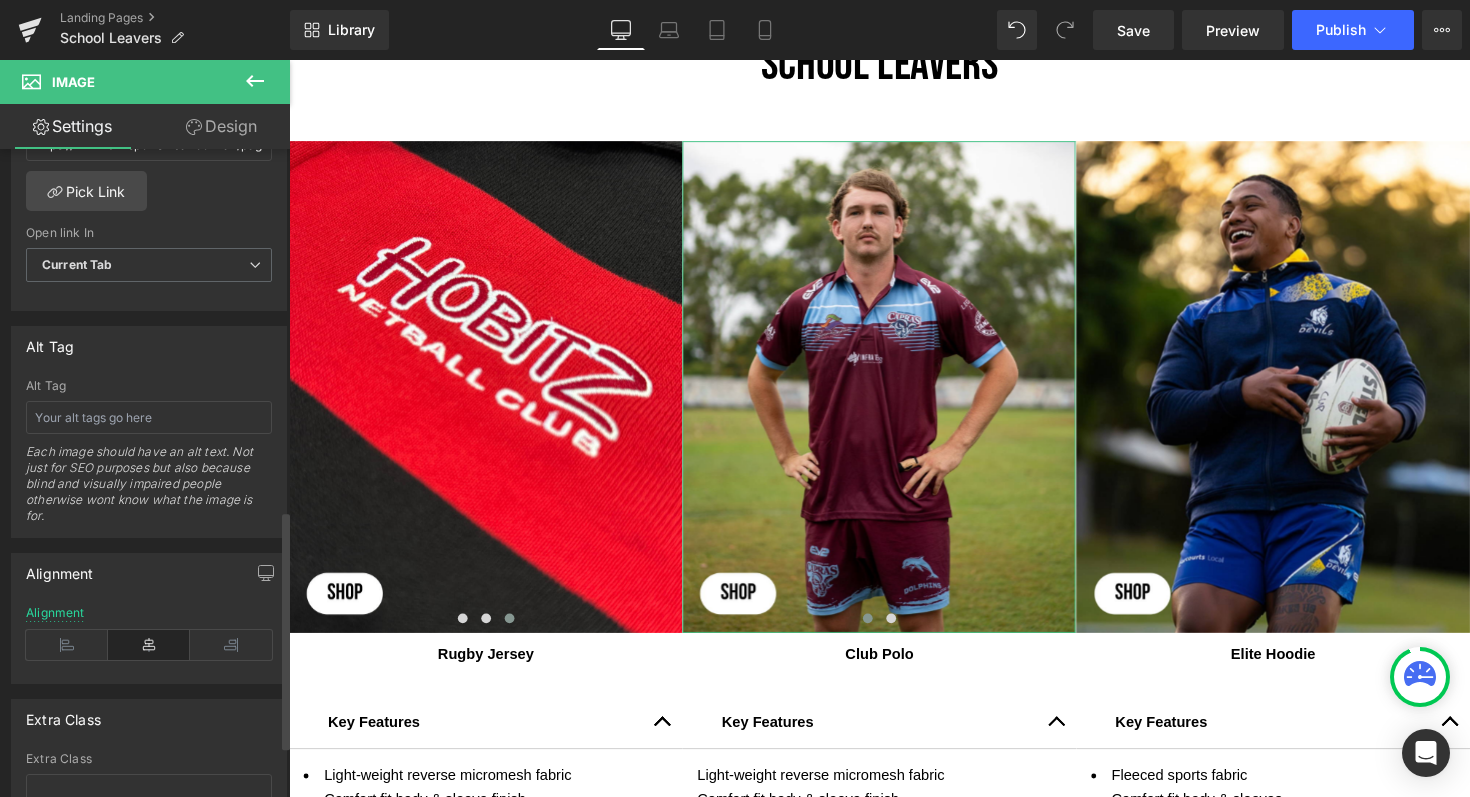 scroll, scrollTop: 987, scrollLeft: 0, axis: vertical 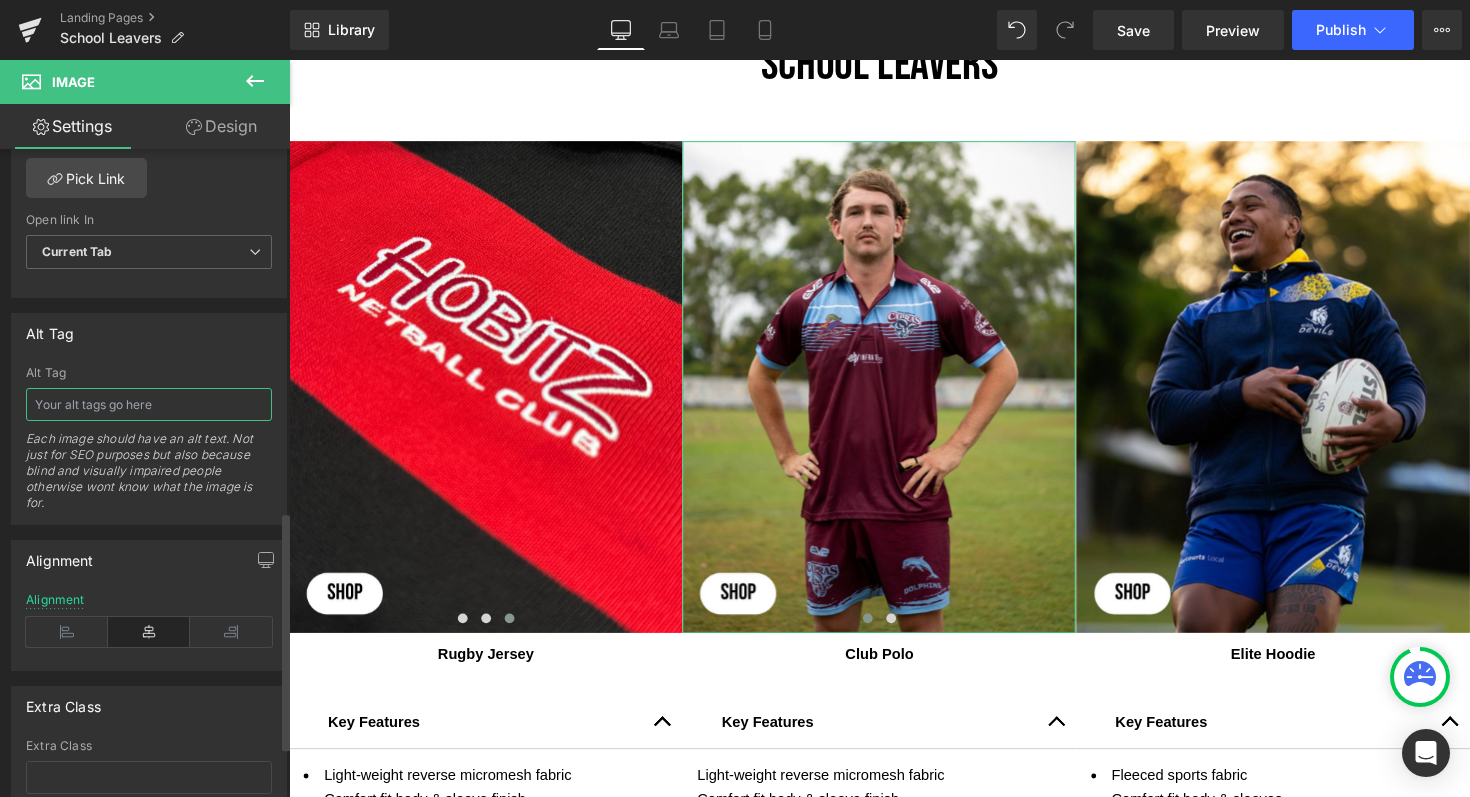 click at bounding box center [149, 404] 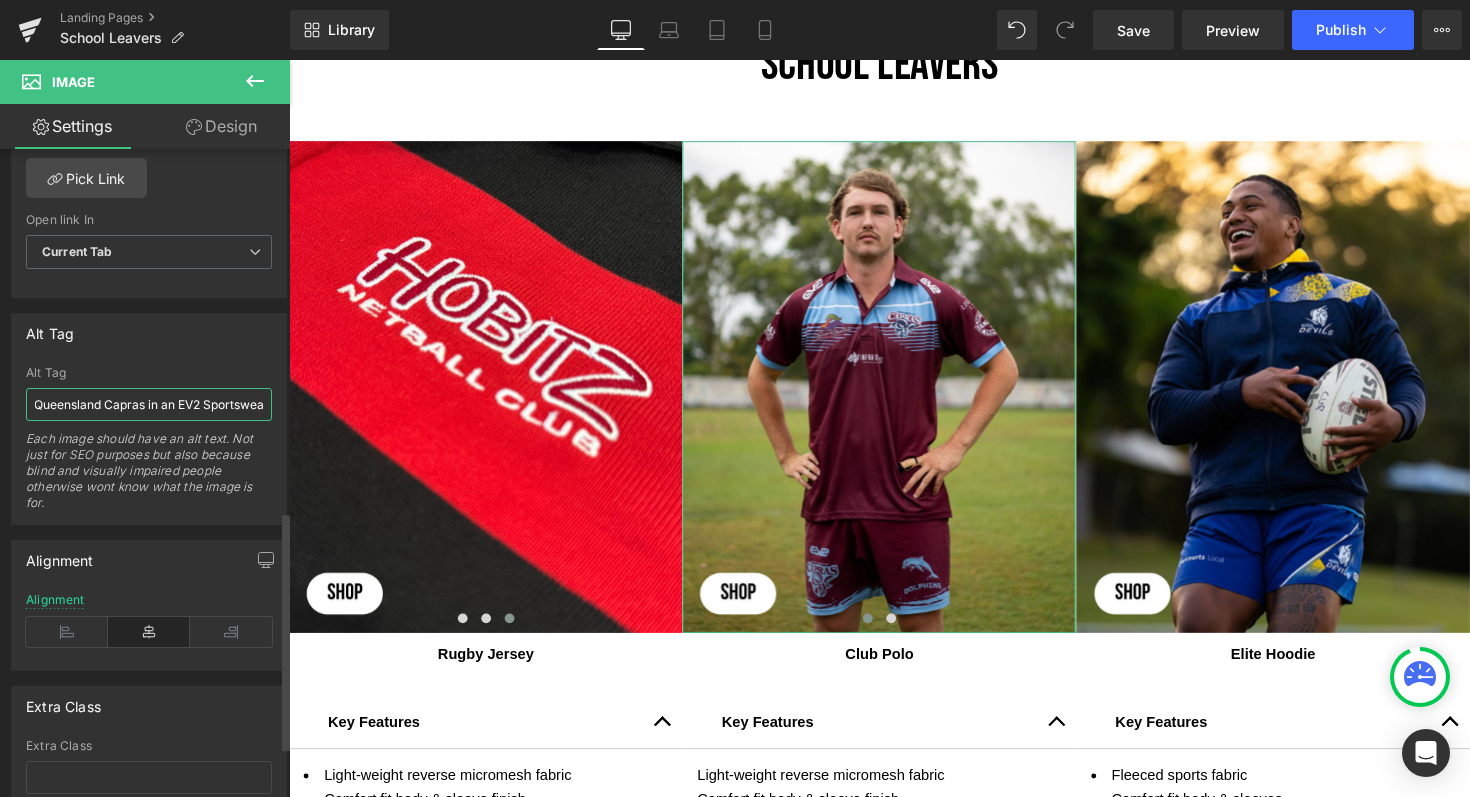 scroll, scrollTop: 0, scrollLeft: 39, axis: horizontal 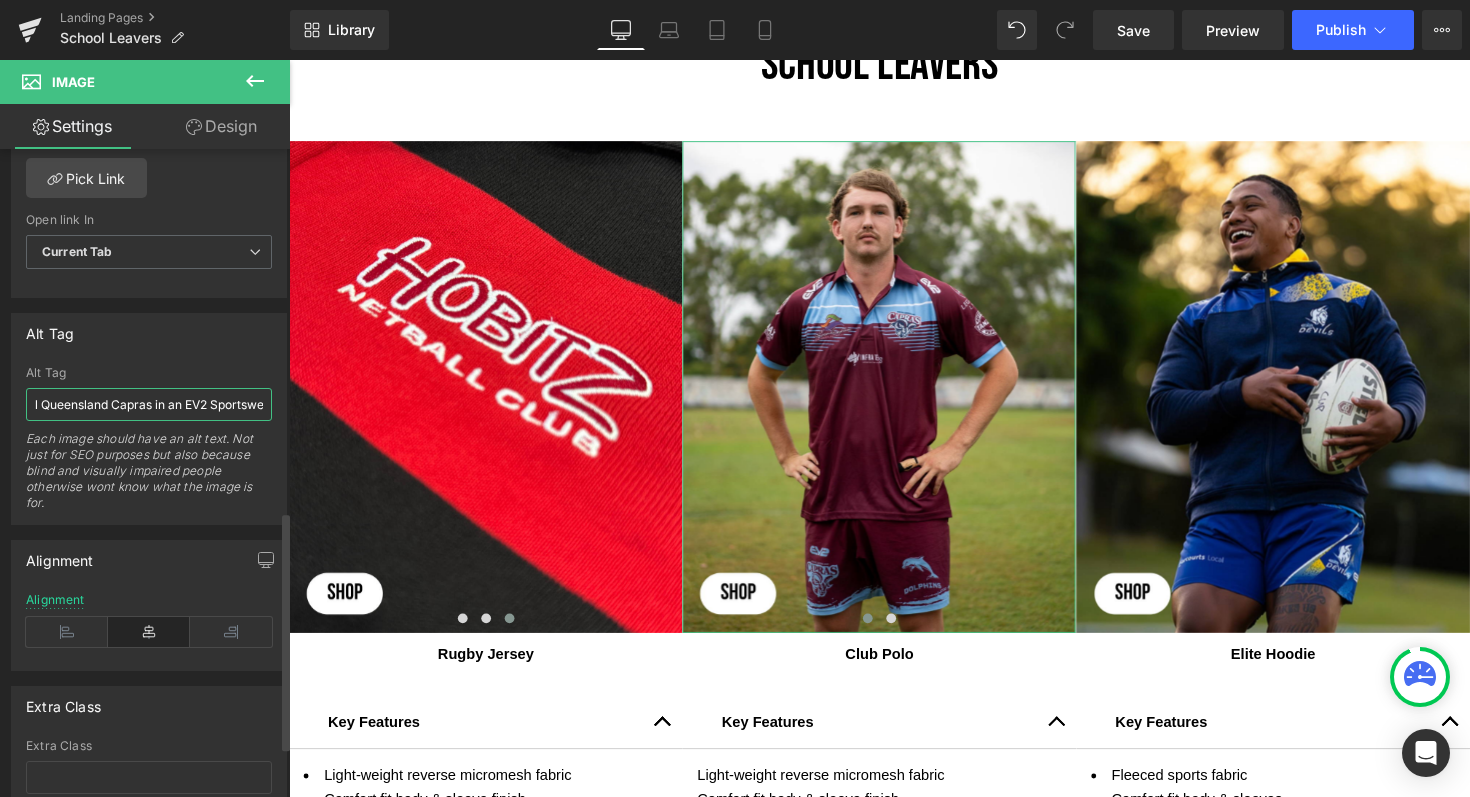 click on "Central Queensland Capras in an EV2 Sportswear Club Polo" at bounding box center (149, 404) 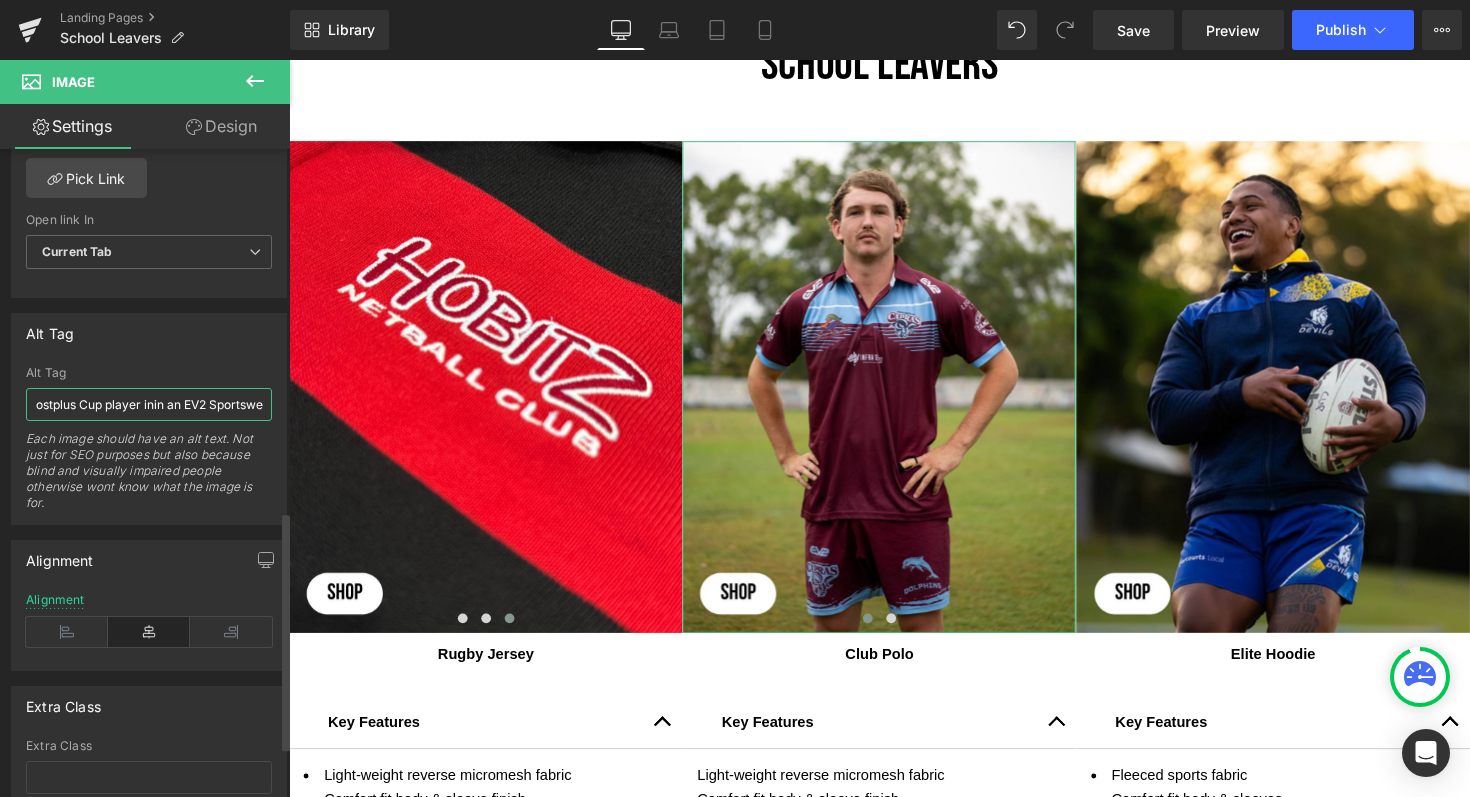 scroll, scrollTop: 0, scrollLeft: 252, axis: horizontal 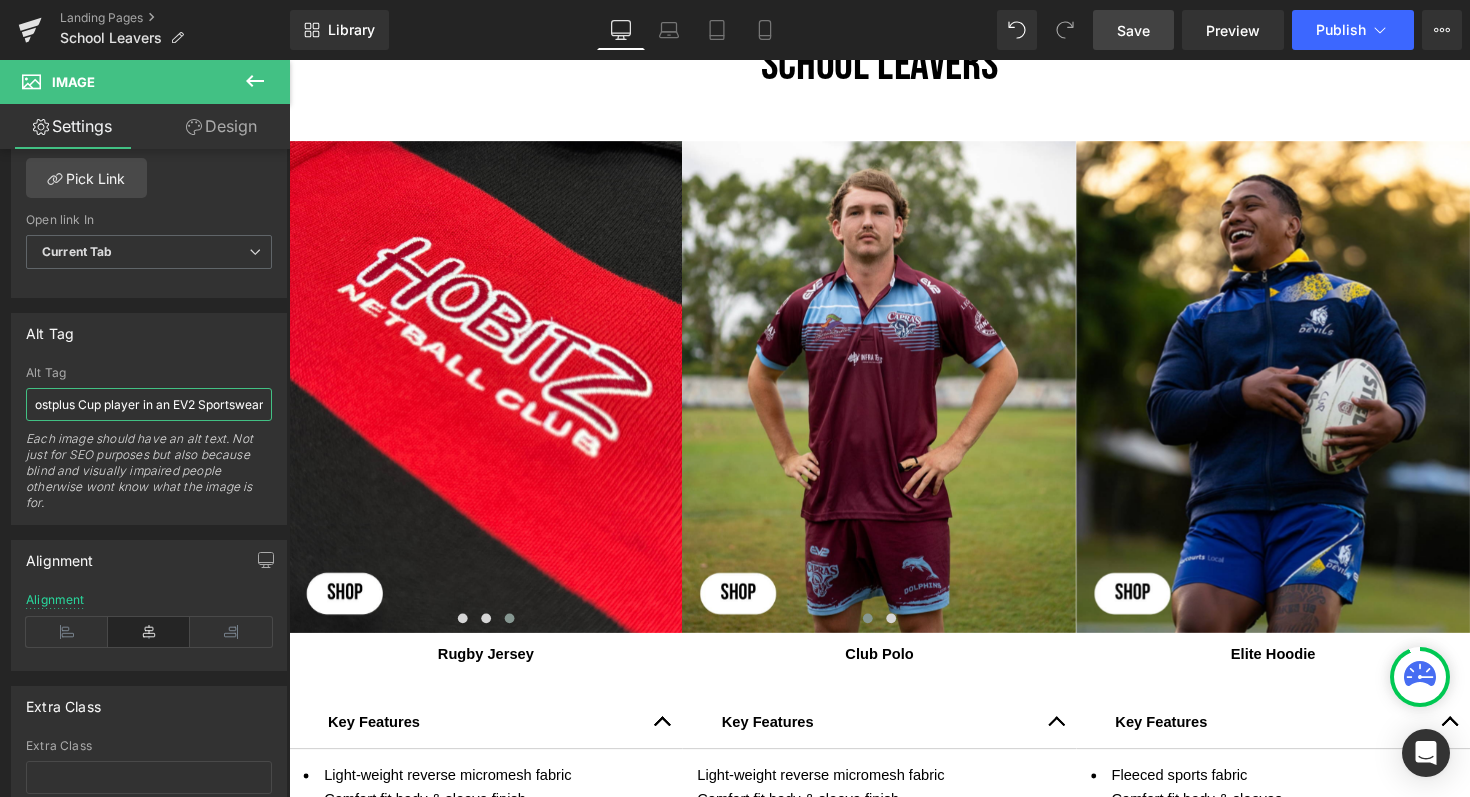 type on "Central Queensland Capras Rugby League Hostplus Cup player in an EV2 Sportswear Club Polo" 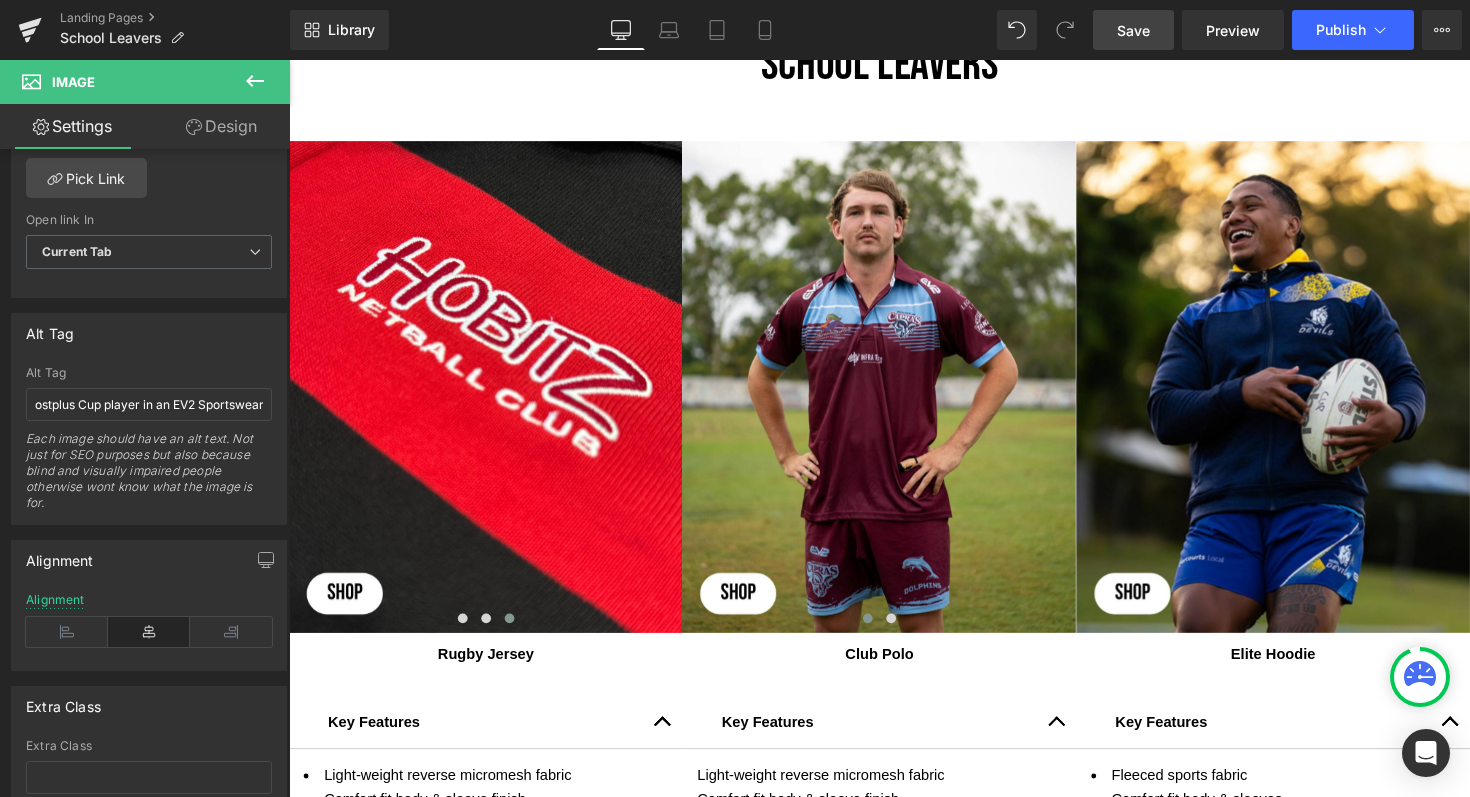click on "Save" at bounding box center (1133, 30) 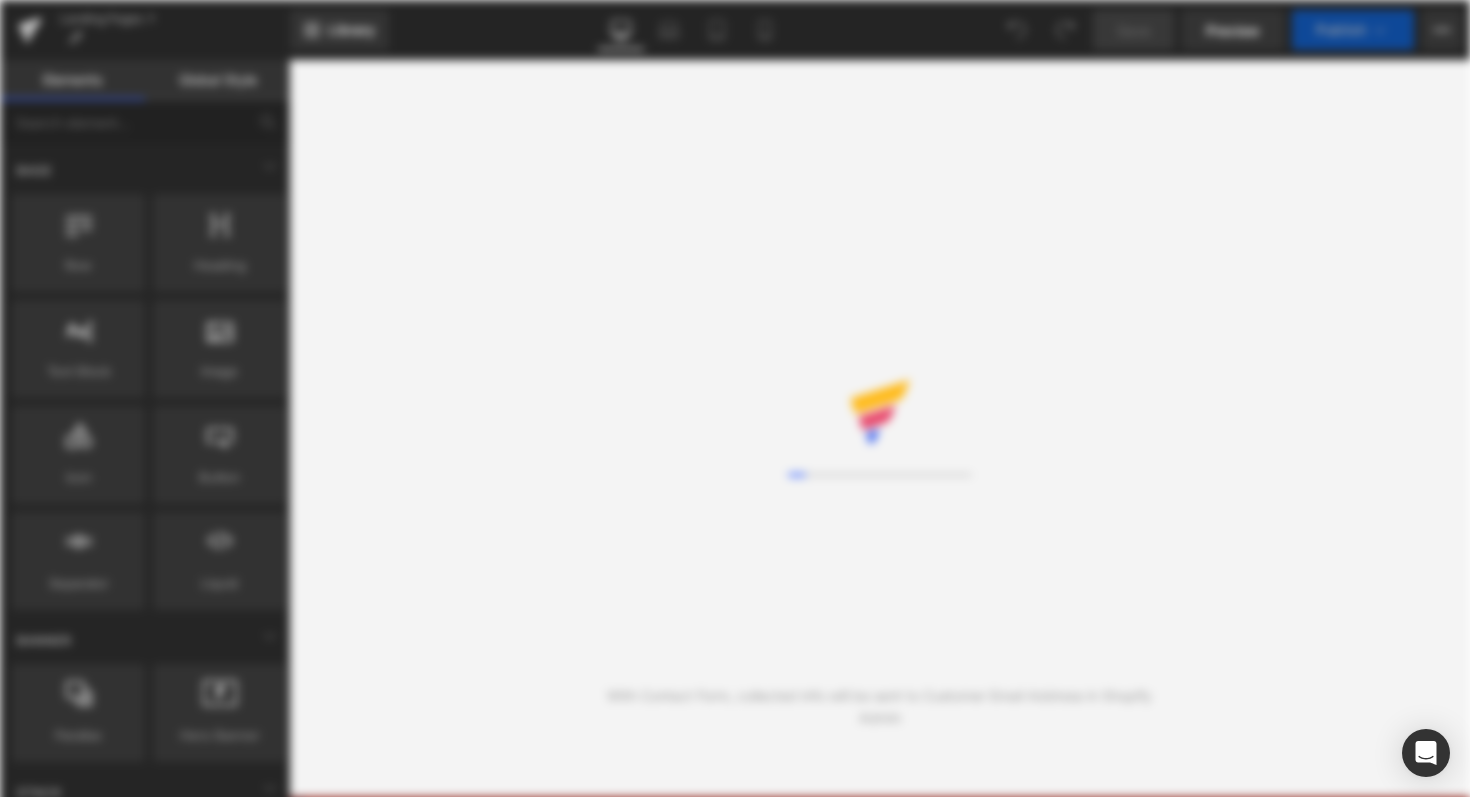 scroll, scrollTop: 0, scrollLeft: 0, axis: both 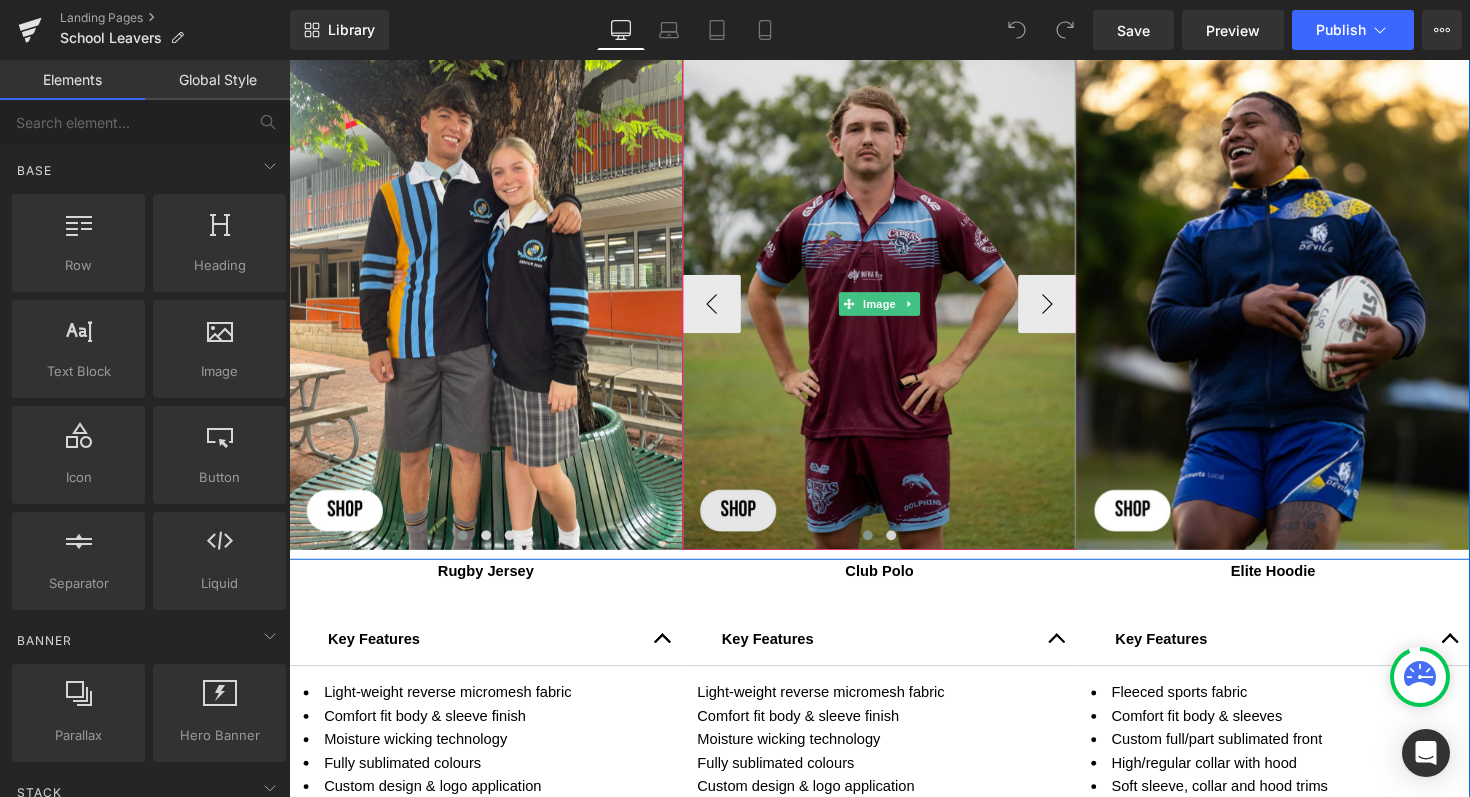 click at bounding box center [893, 310] 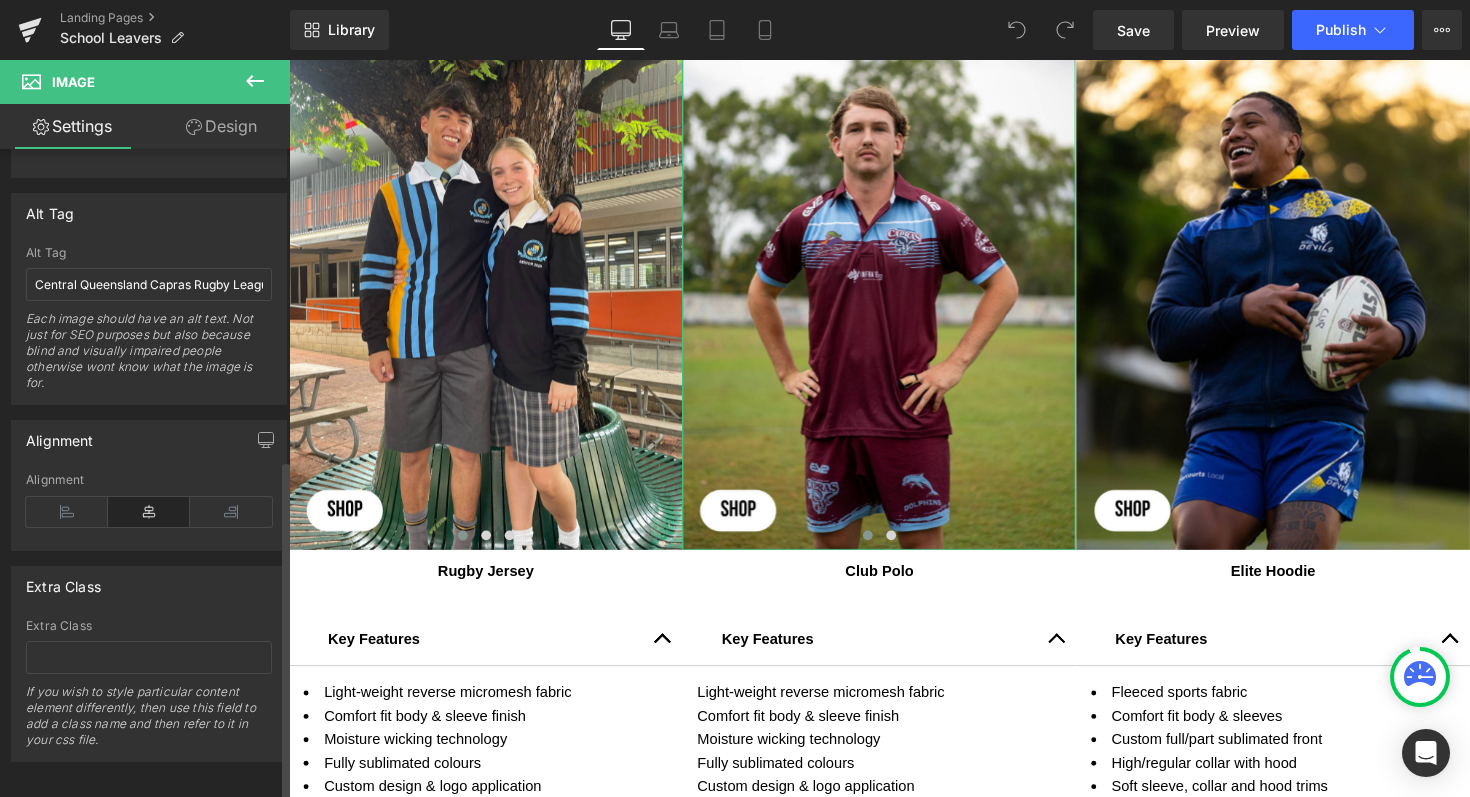 scroll, scrollTop: 1105, scrollLeft: 0, axis: vertical 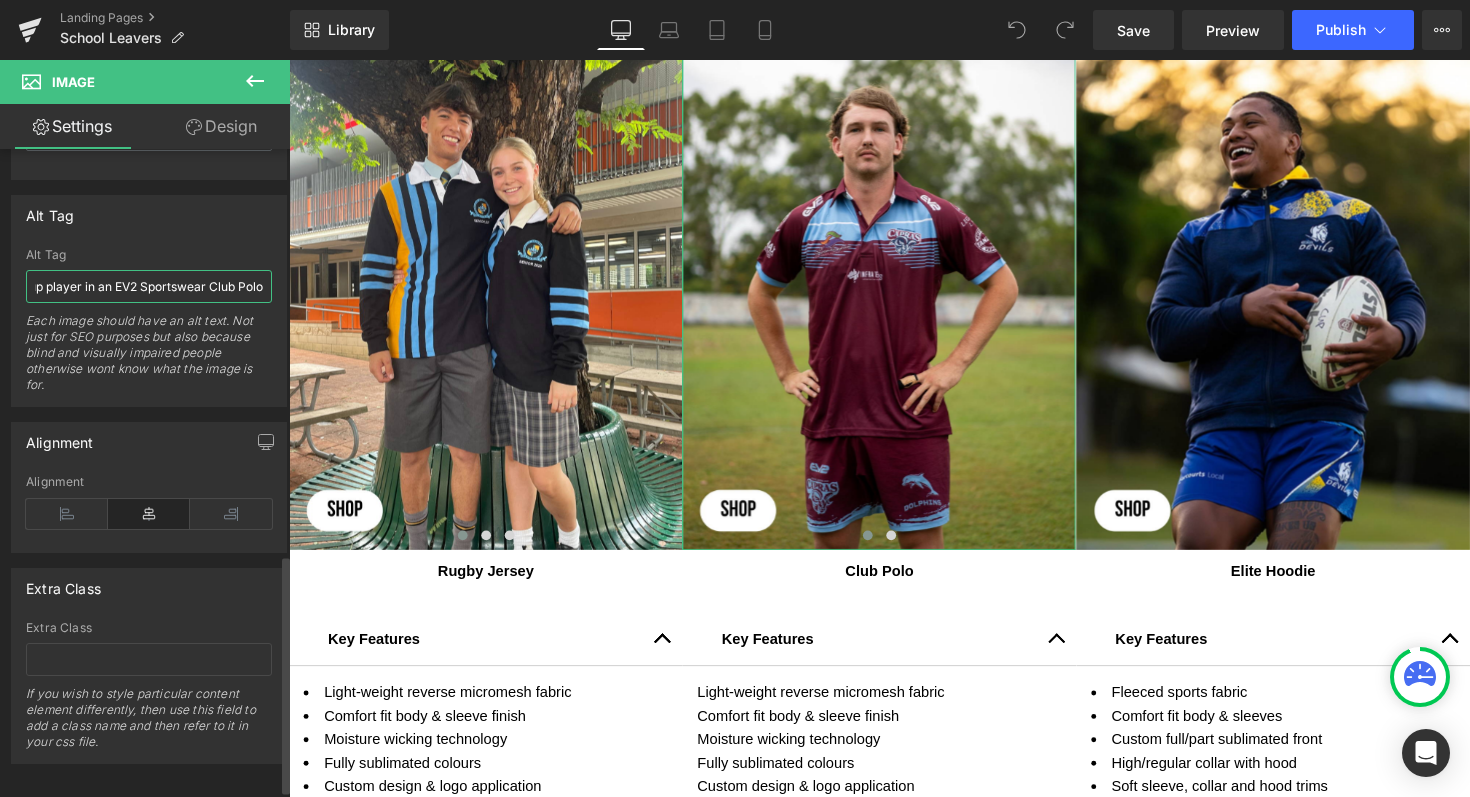 drag, startPoint x: 35, startPoint y: 289, endPoint x: 256, endPoint y: 289, distance: 221 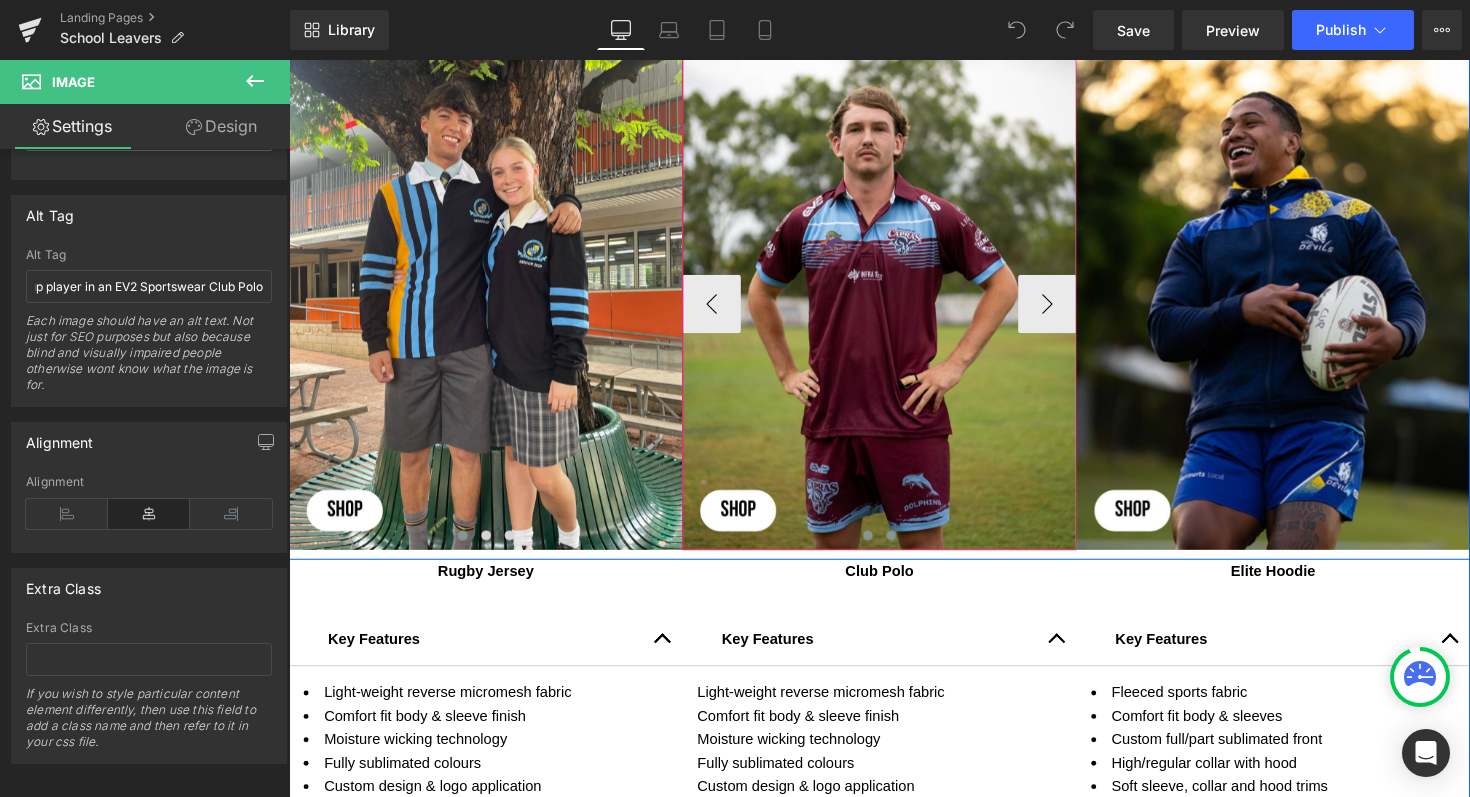 click at bounding box center [906, 547] 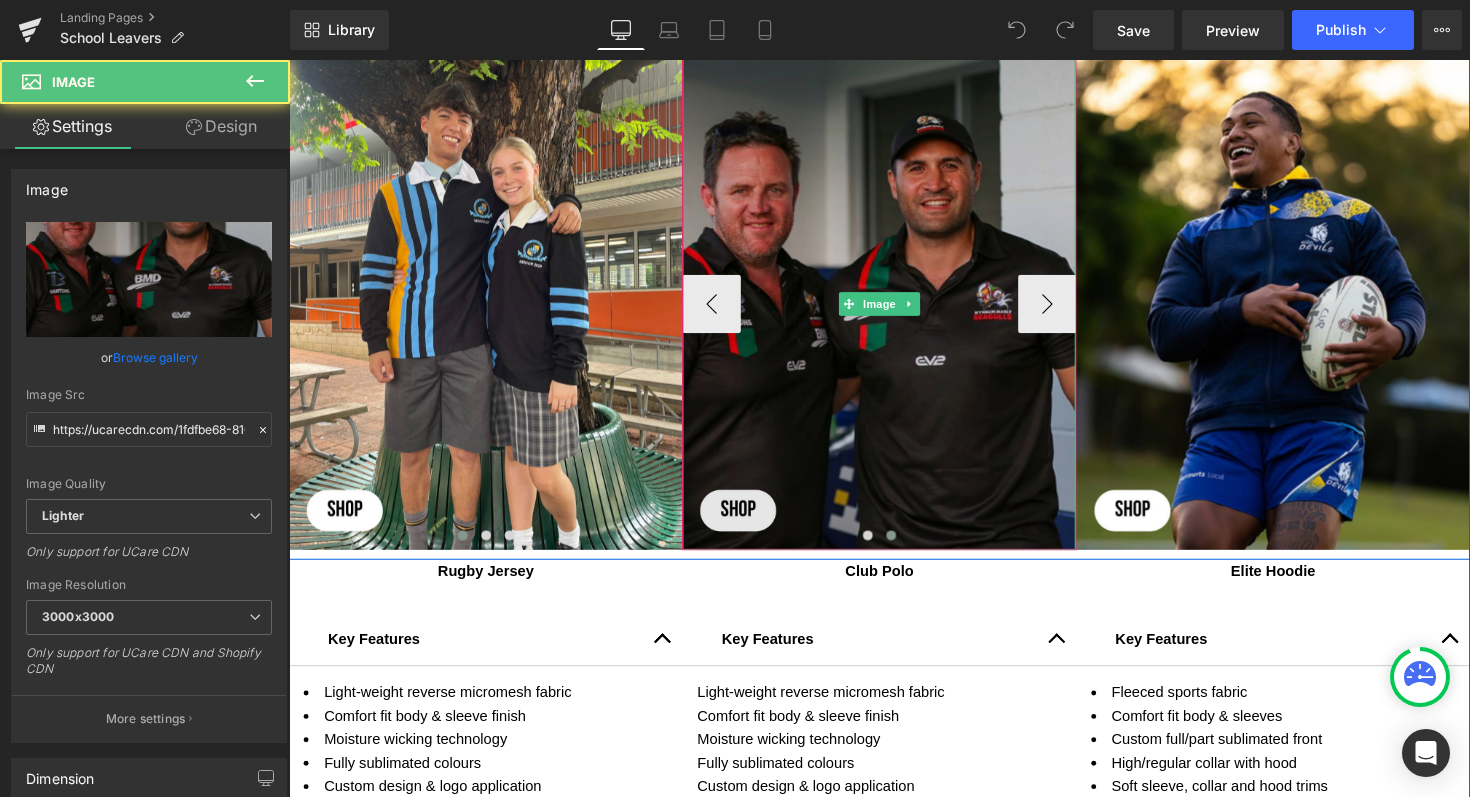 click at bounding box center (893, 310) 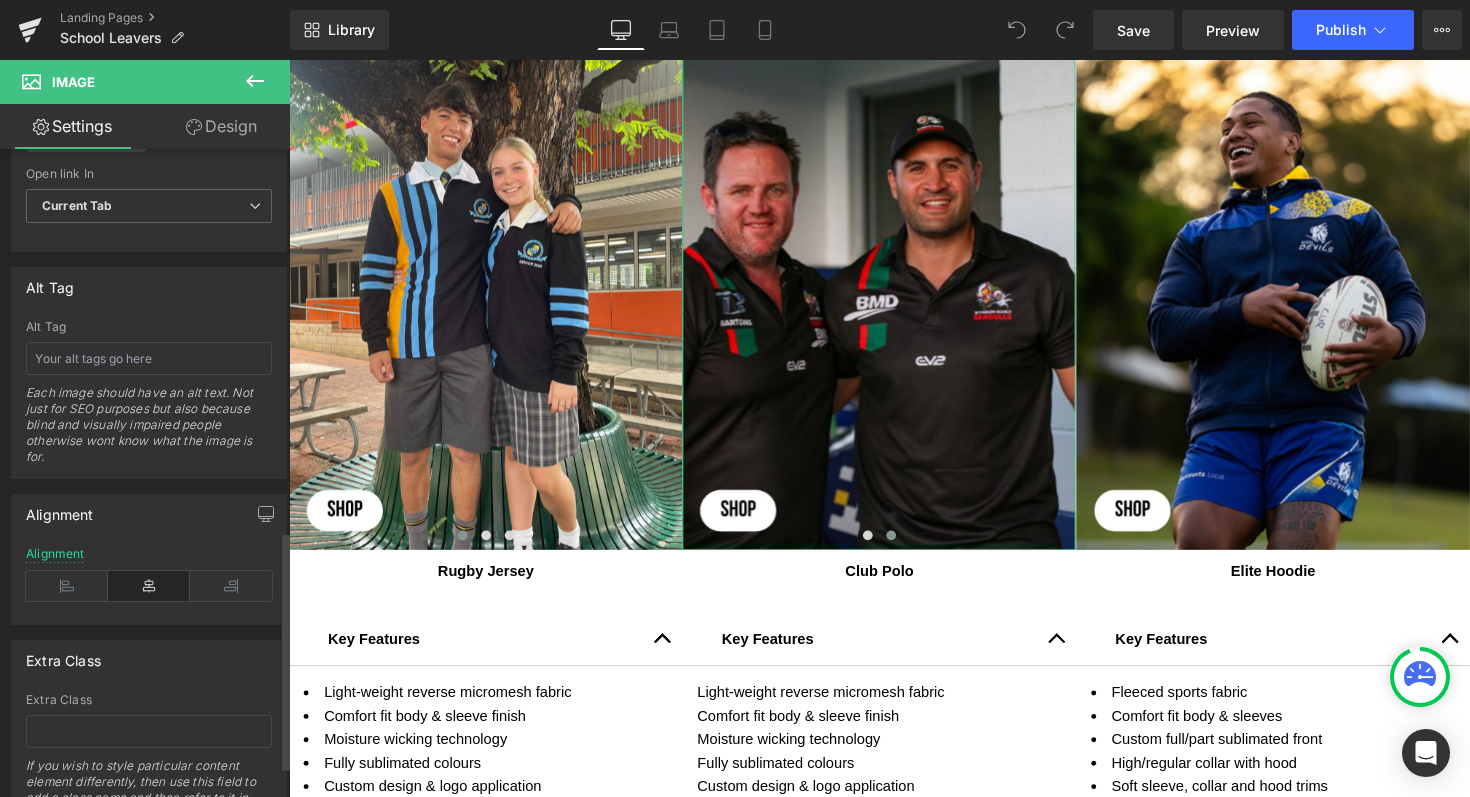 scroll, scrollTop: 1041, scrollLeft: 0, axis: vertical 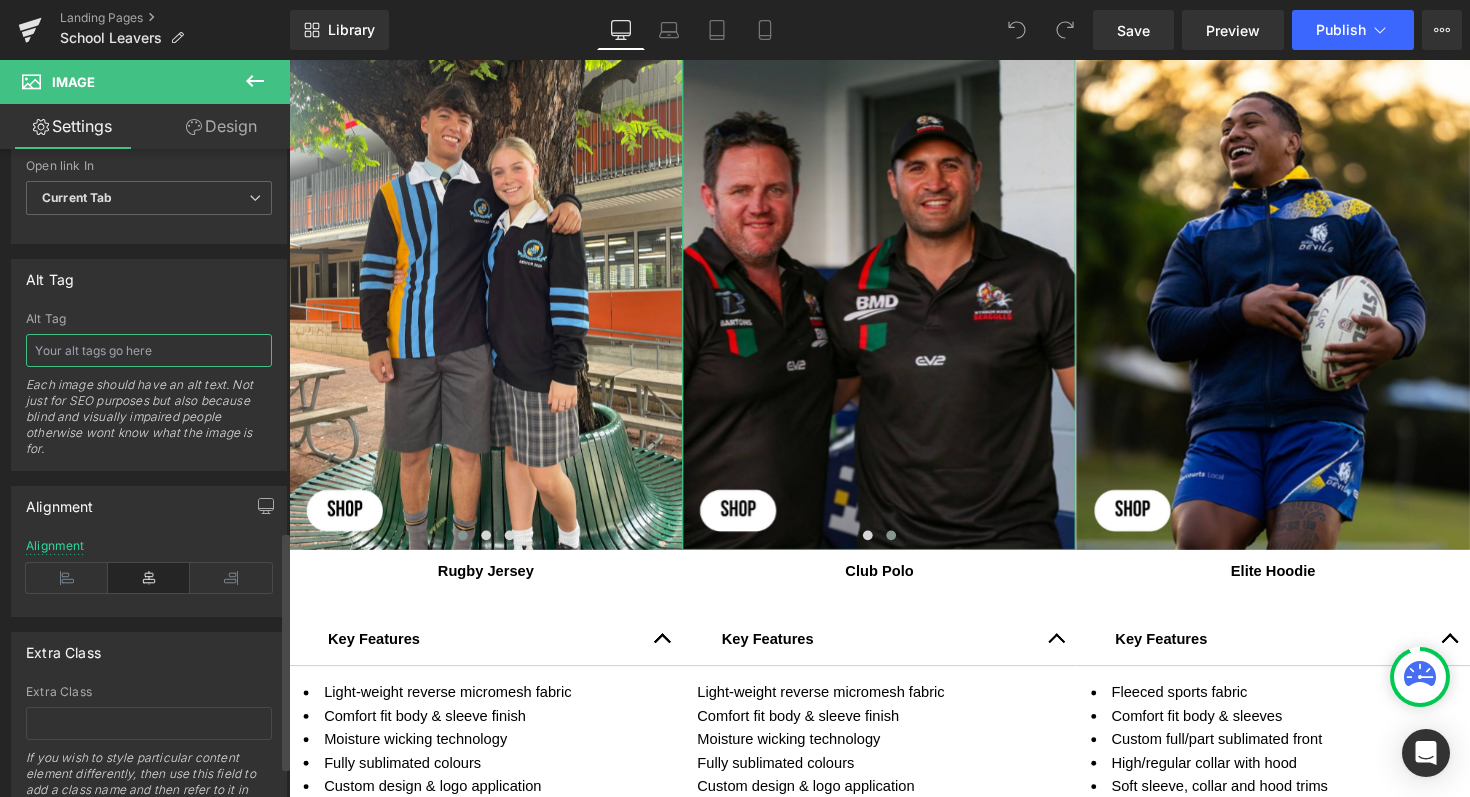 click at bounding box center (149, 350) 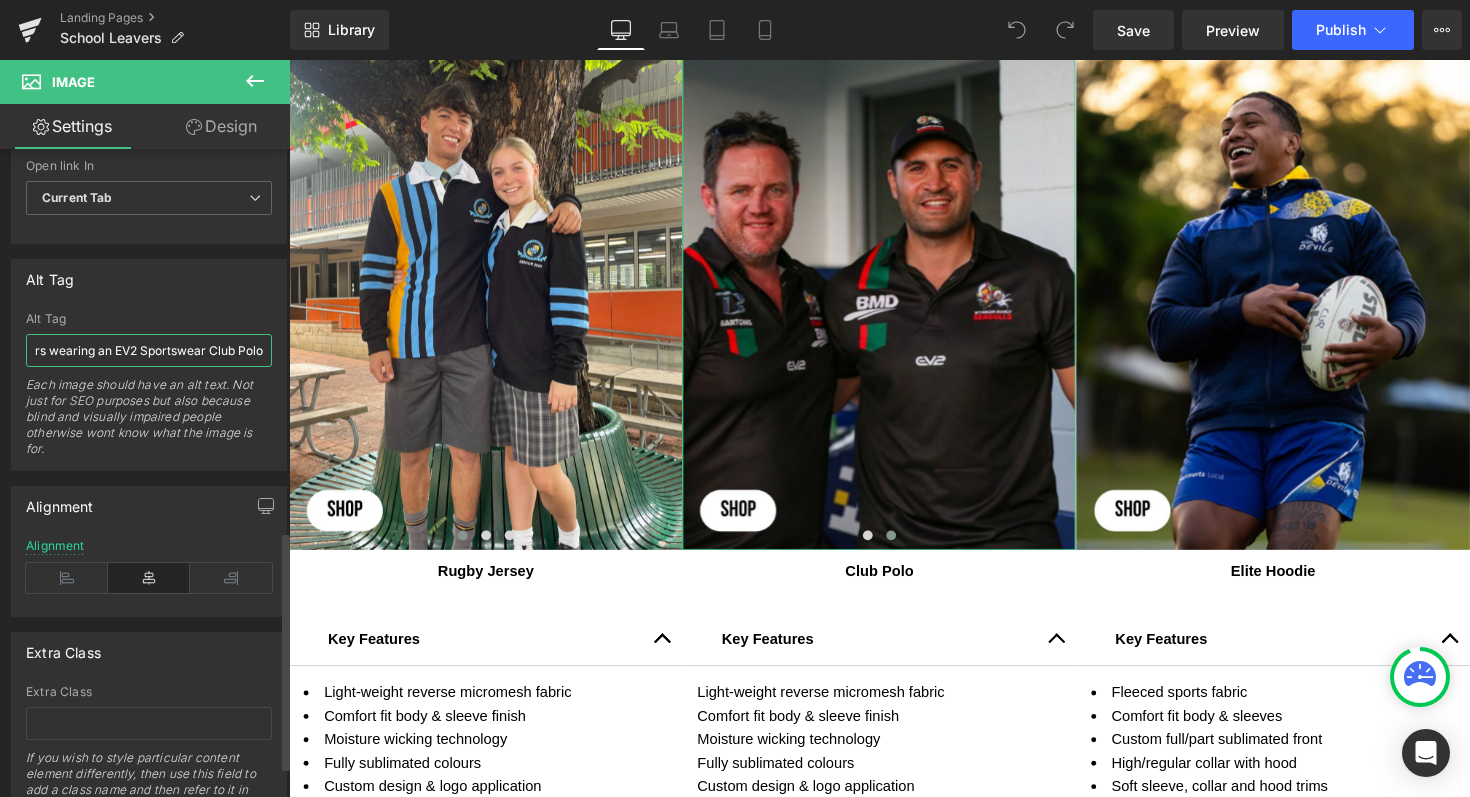 scroll, scrollTop: 0, scrollLeft: 338, axis: horizontal 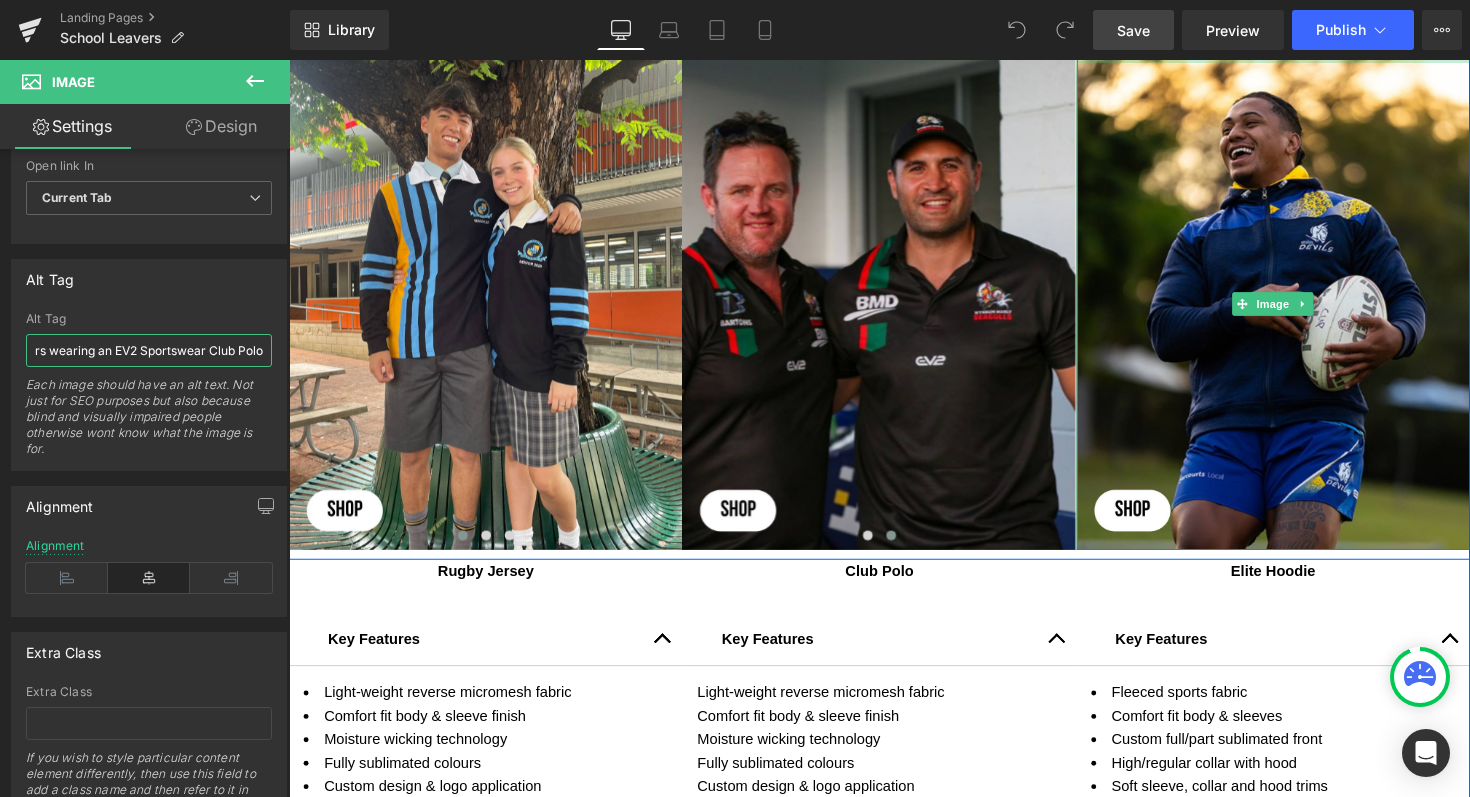 type on "Wynnum Manly Seagulls rugby league community members wearing an EV2 Sportswear Club Polo" 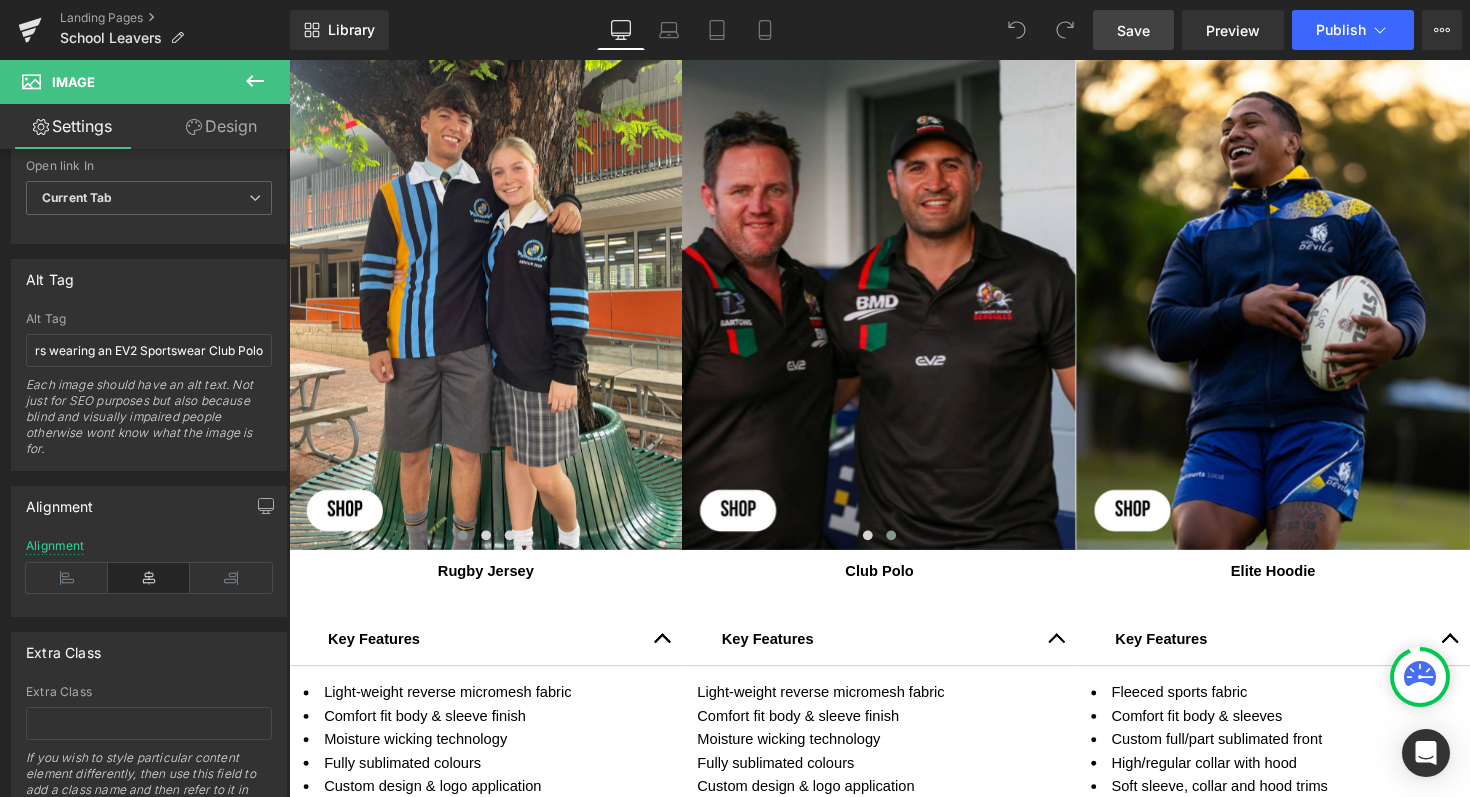 click on "Save" at bounding box center (1133, 30) 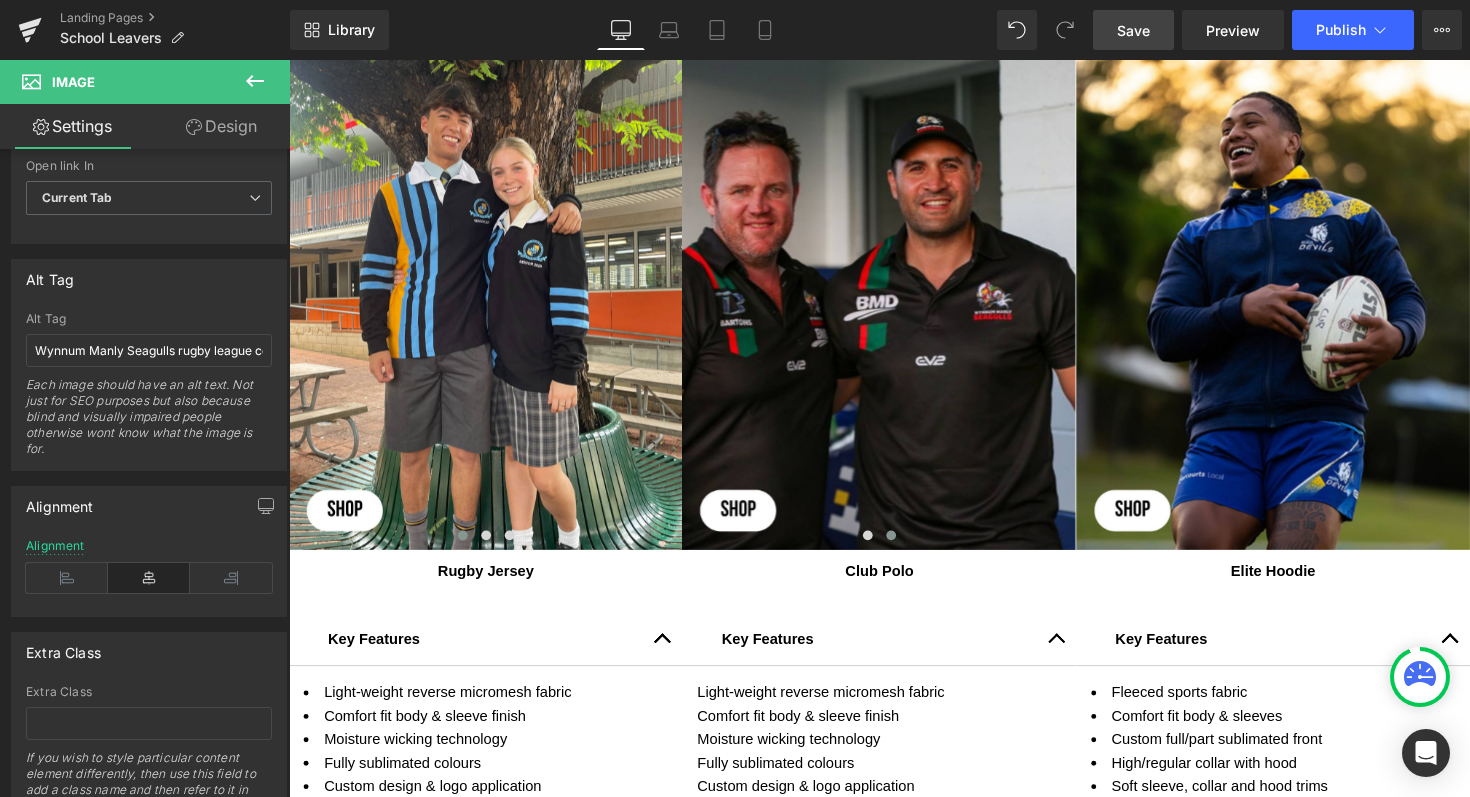 click on "Save" at bounding box center [1133, 30] 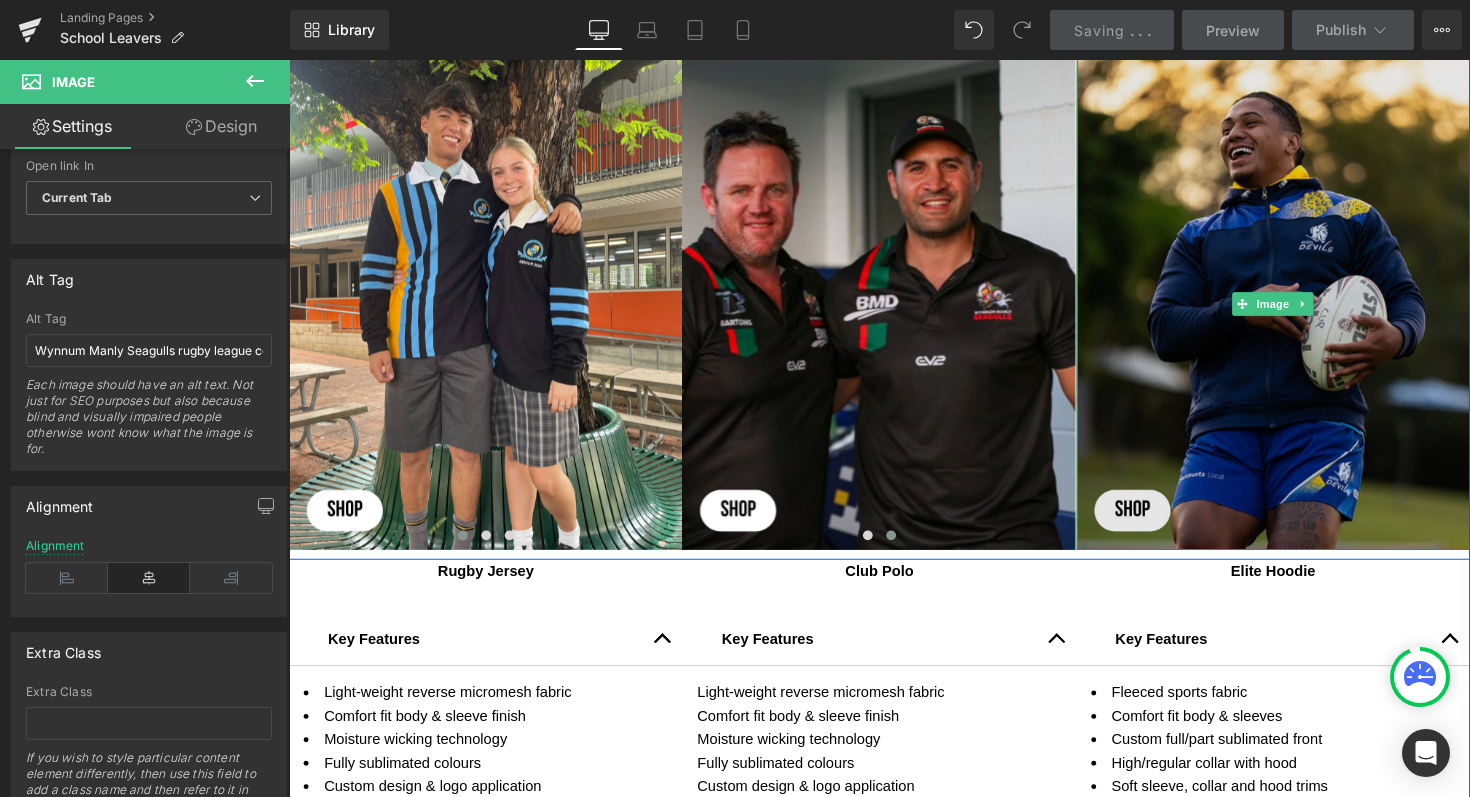 click at bounding box center (1297, 310) 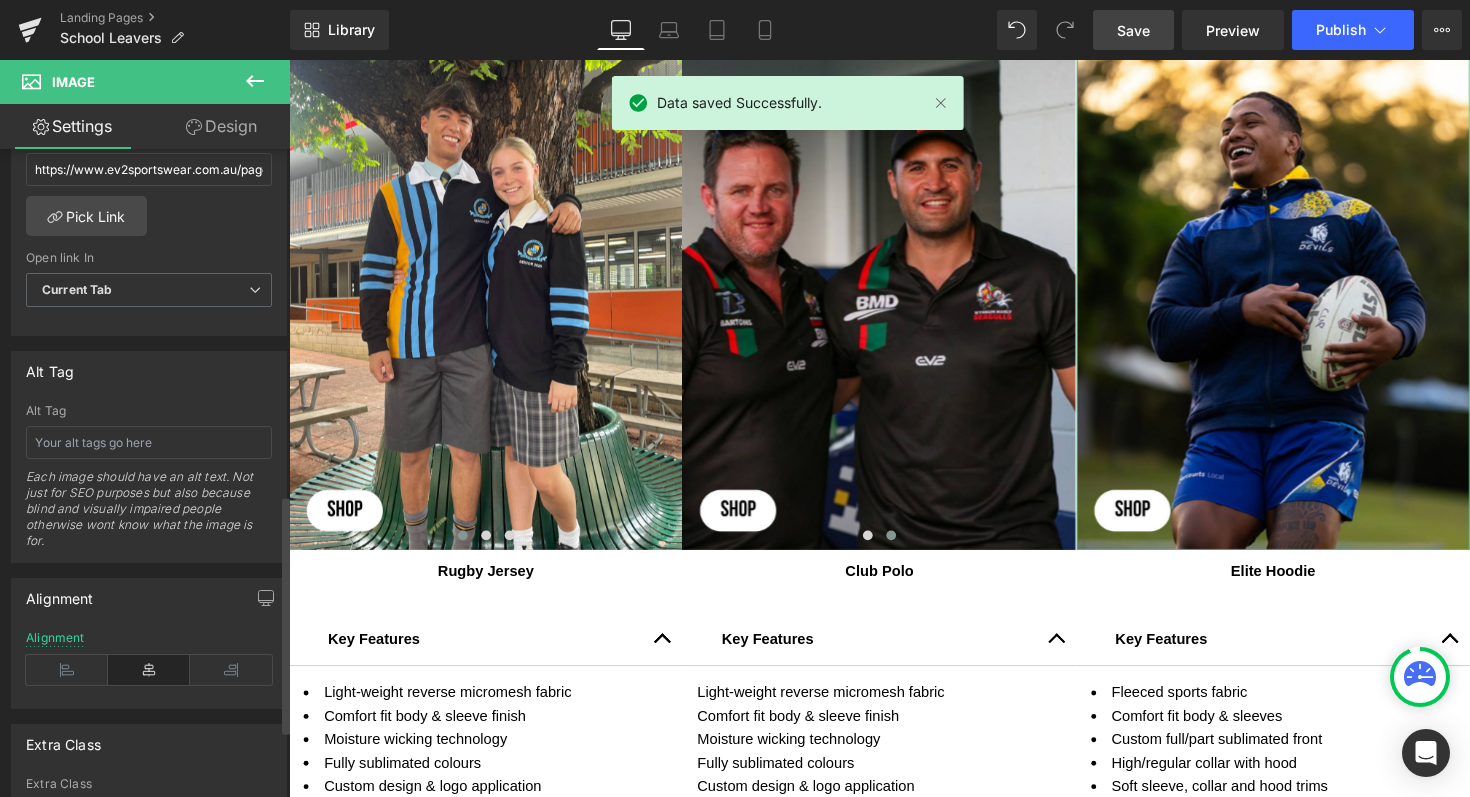 scroll, scrollTop: 939, scrollLeft: 0, axis: vertical 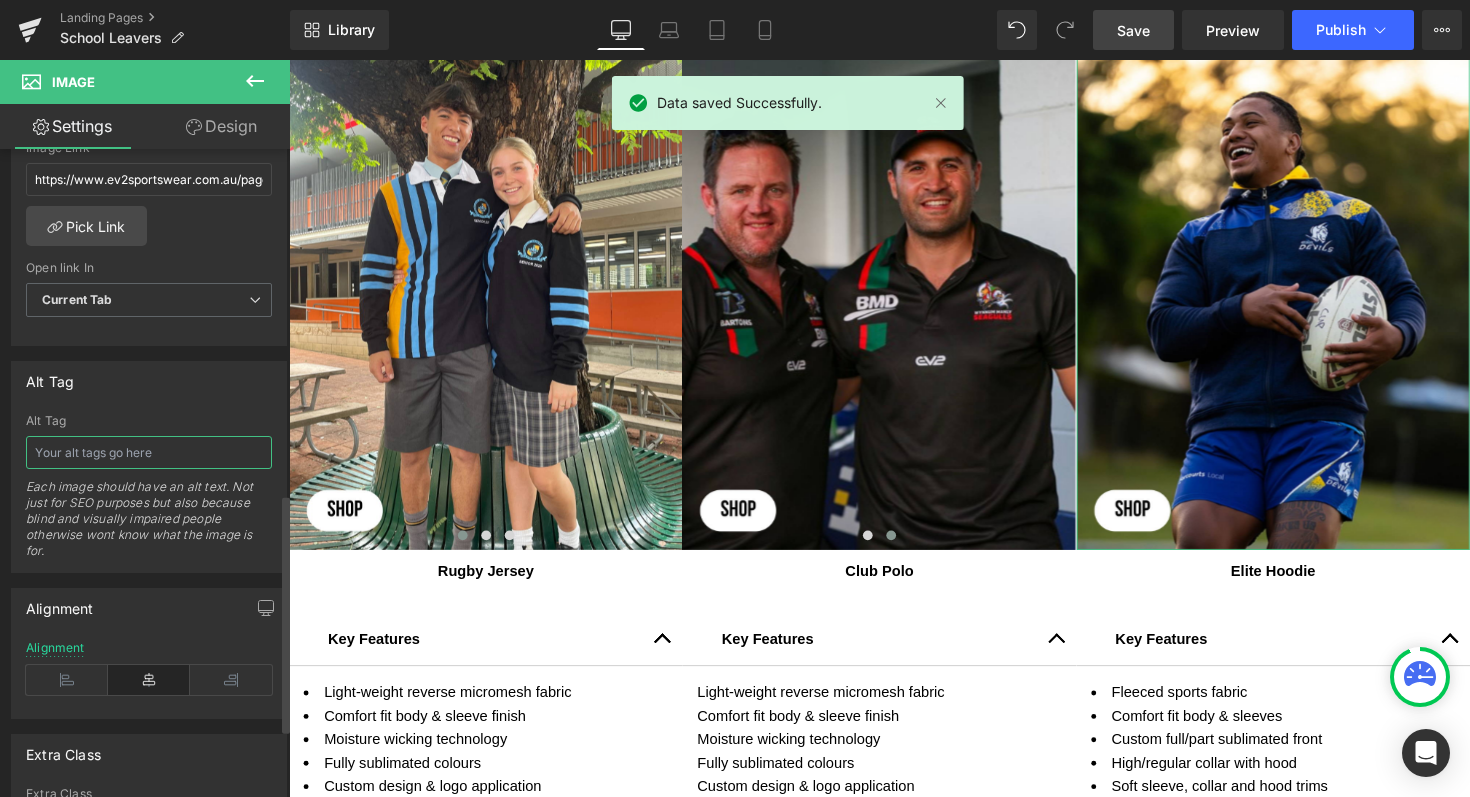 click at bounding box center (149, 452) 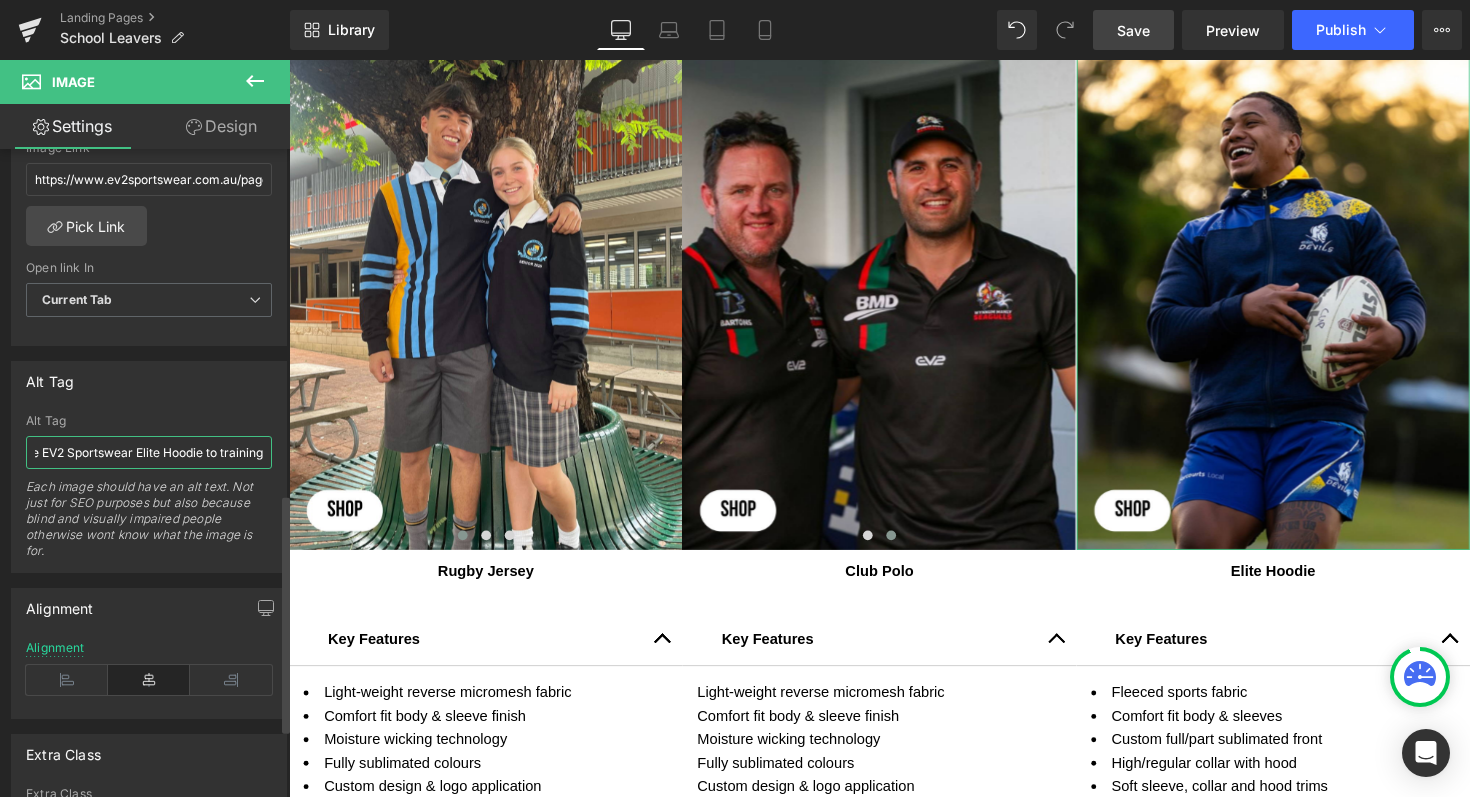 scroll, scrollTop: 0, scrollLeft: 355, axis: horizontal 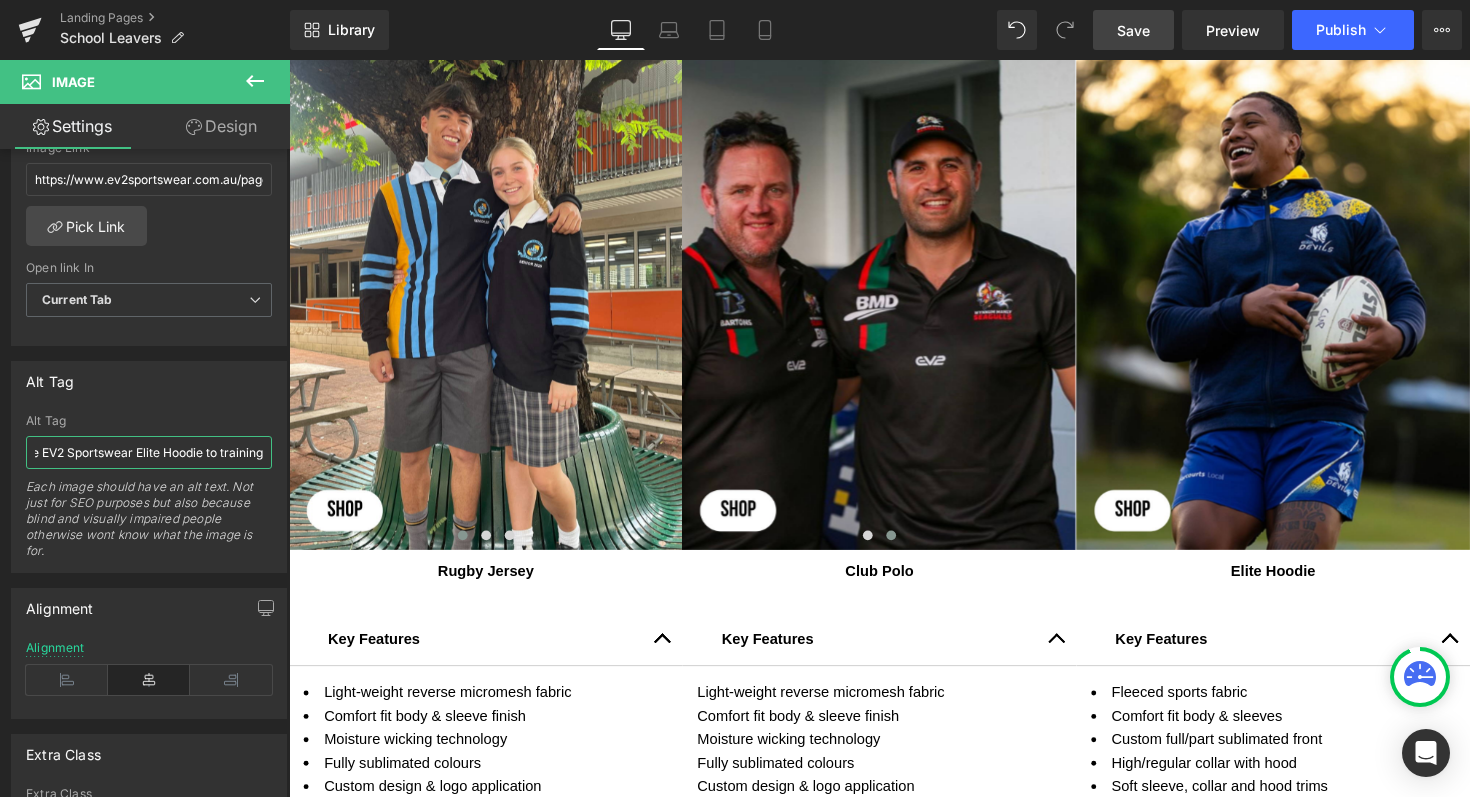 type on "Norths Devils Rugby League Hostplus Cup player wearing the EV2 Sportswear Elite Hoodie to training" 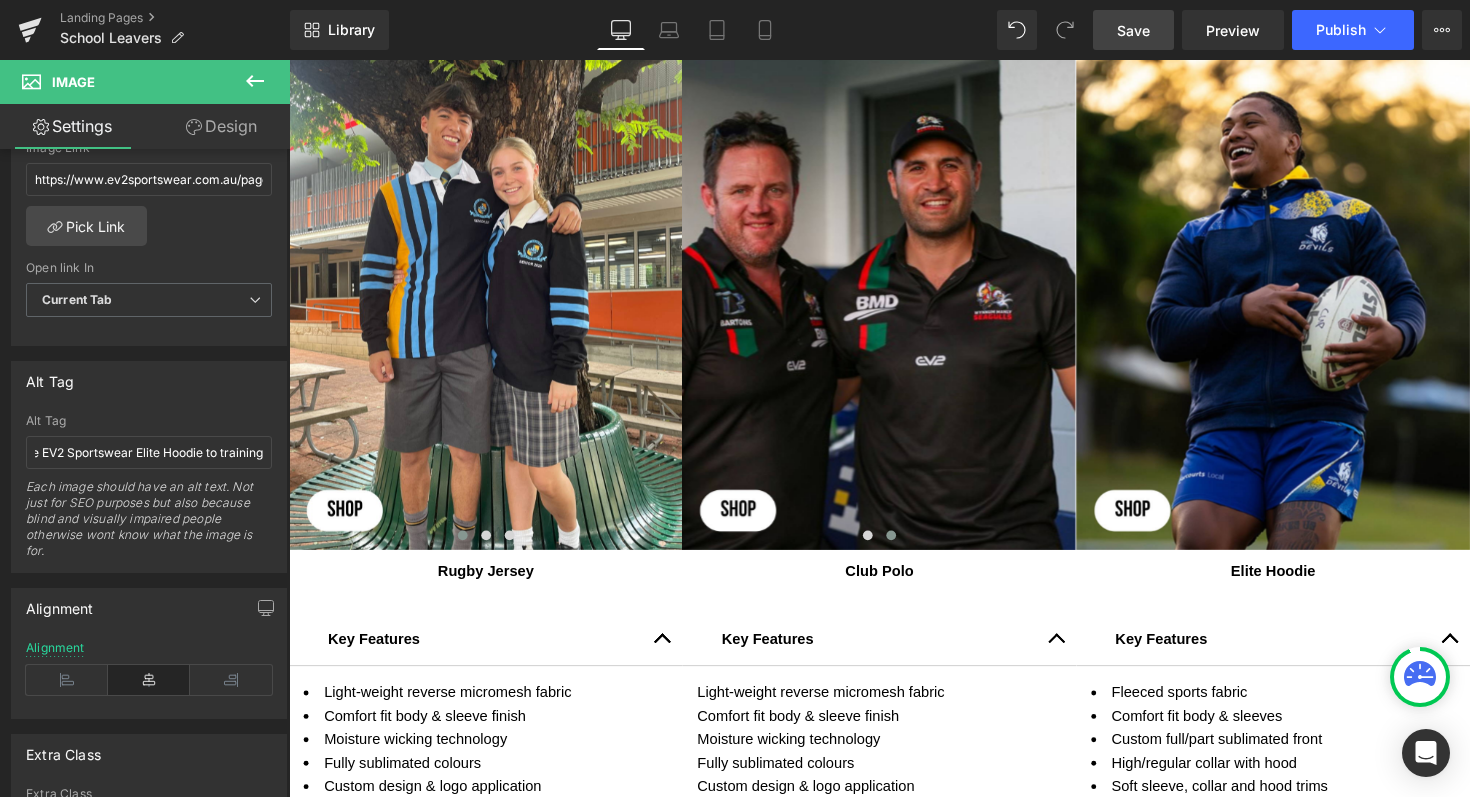 click on "Save" at bounding box center (1133, 30) 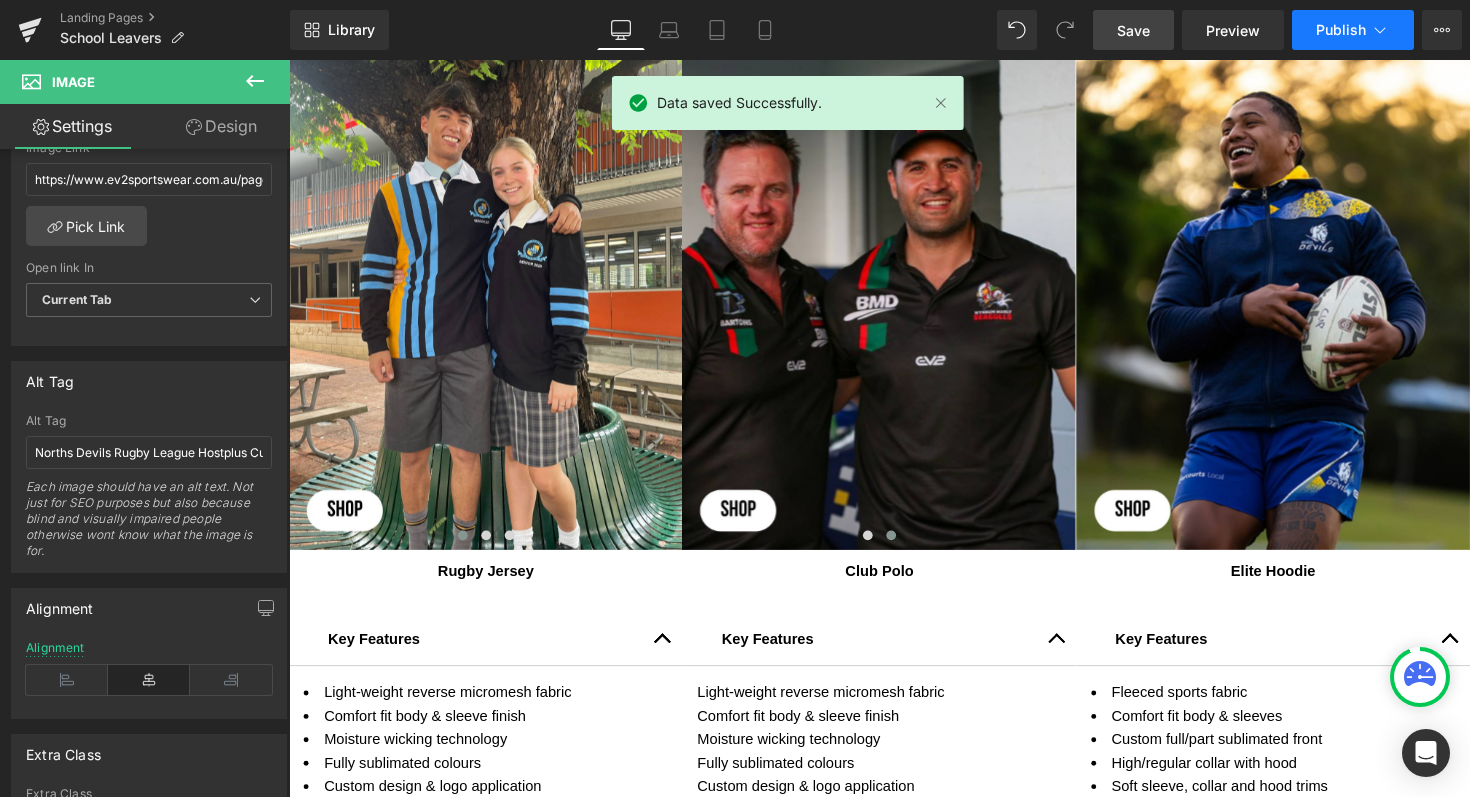 click on "Publish" at bounding box center (1341, 30) 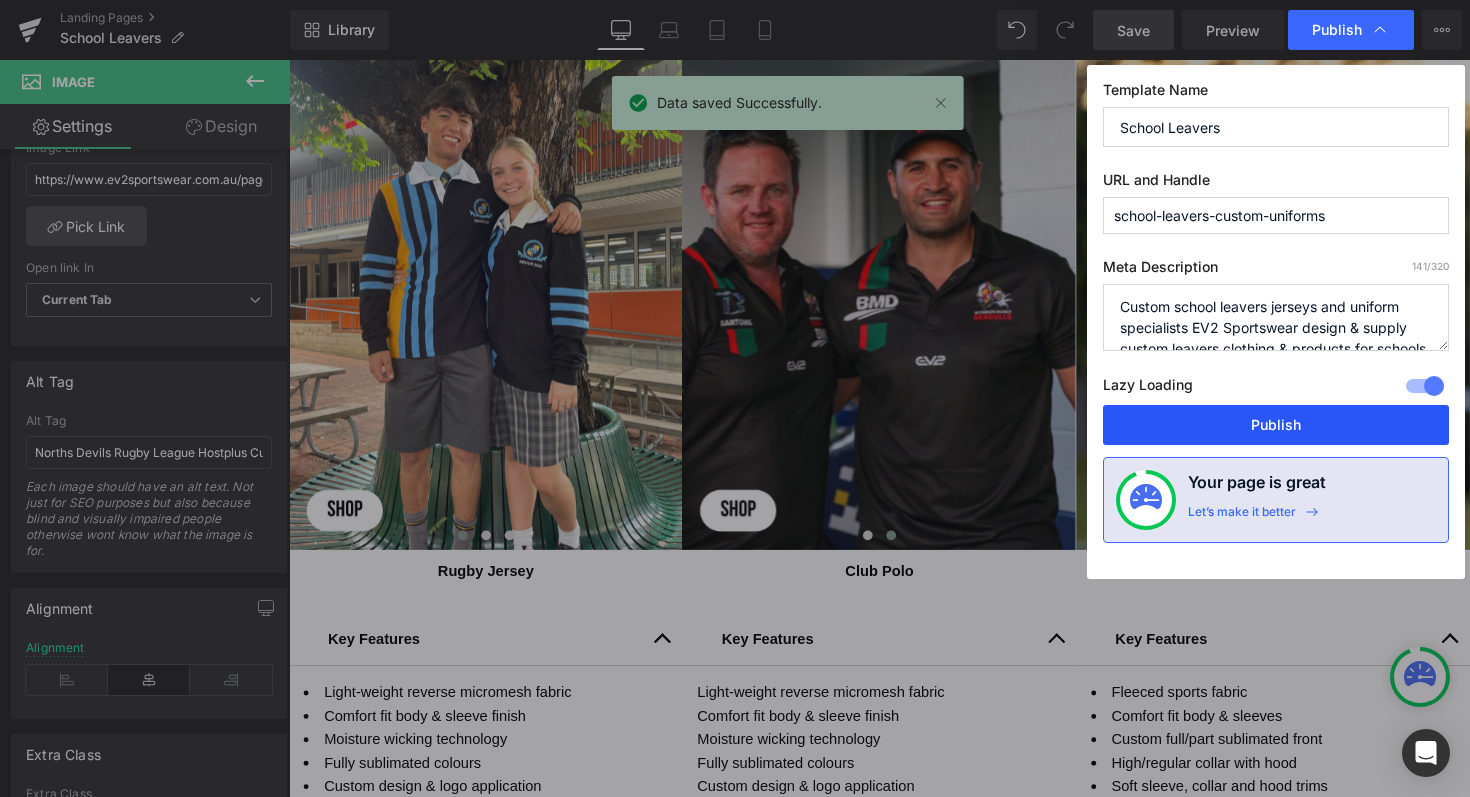 click on "Publish" at bounding box center [1276, 425] 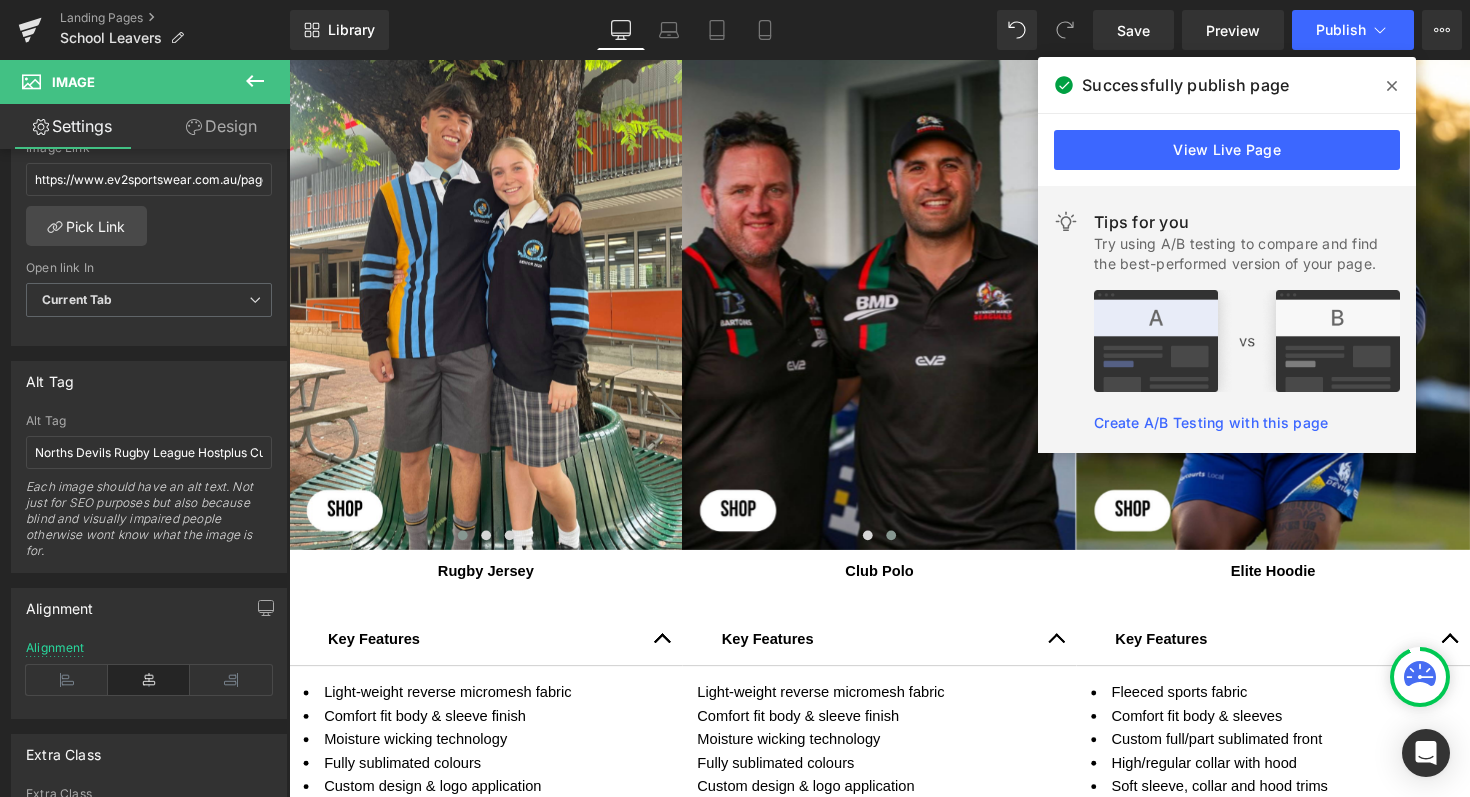 click 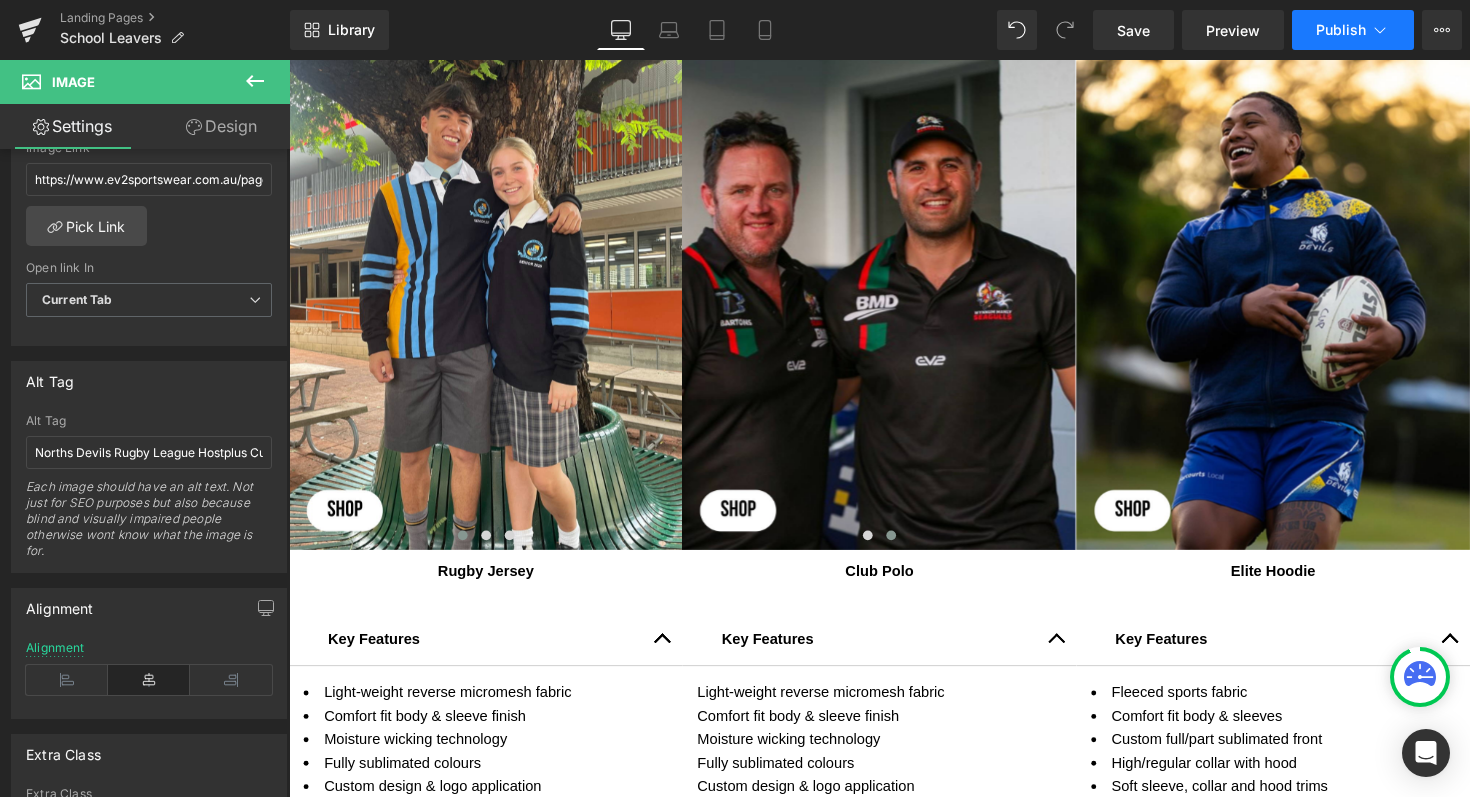 click on "Publish" at bounding box center (1341, 30) 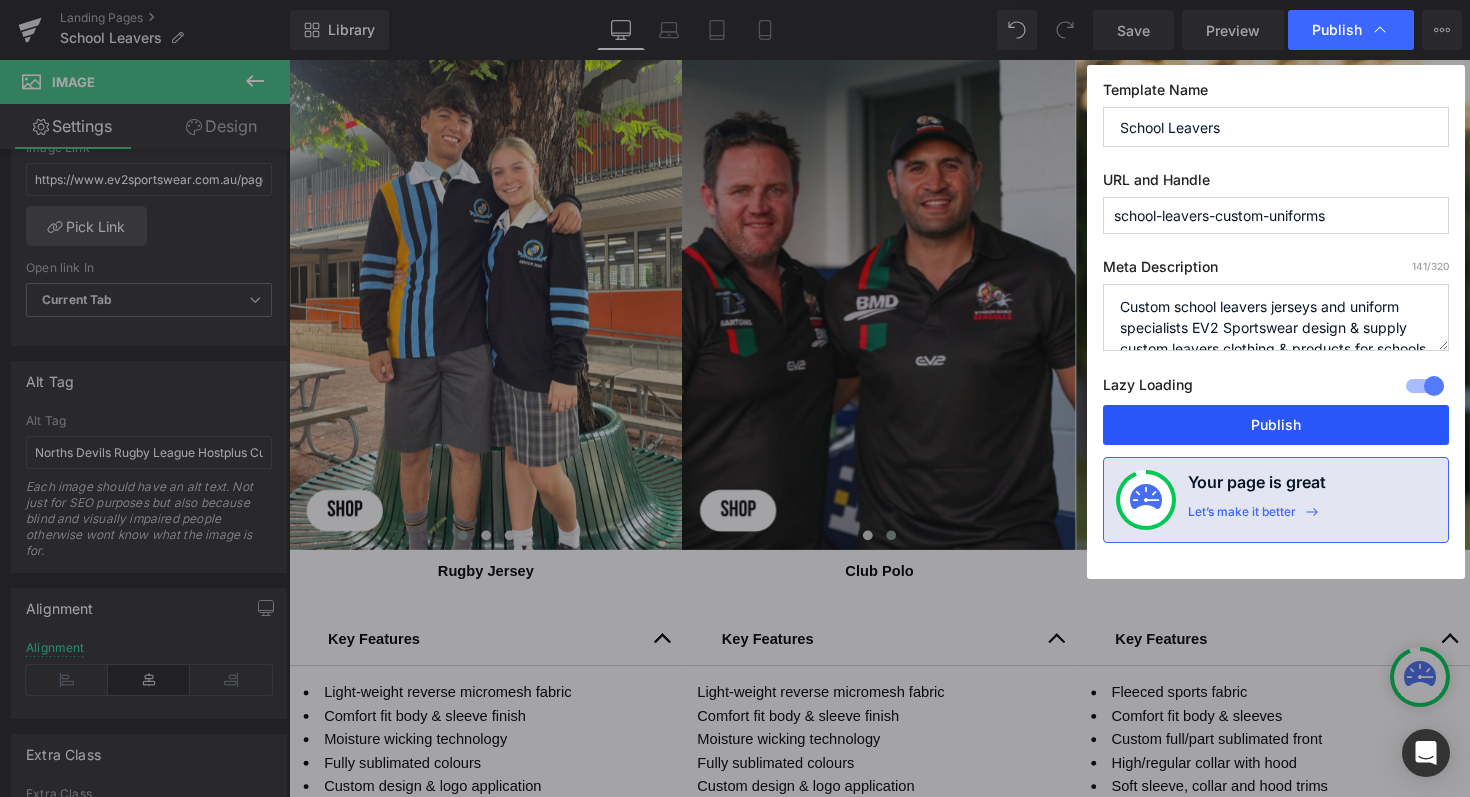 click on "Publish" at bounding box center (1276, 425) 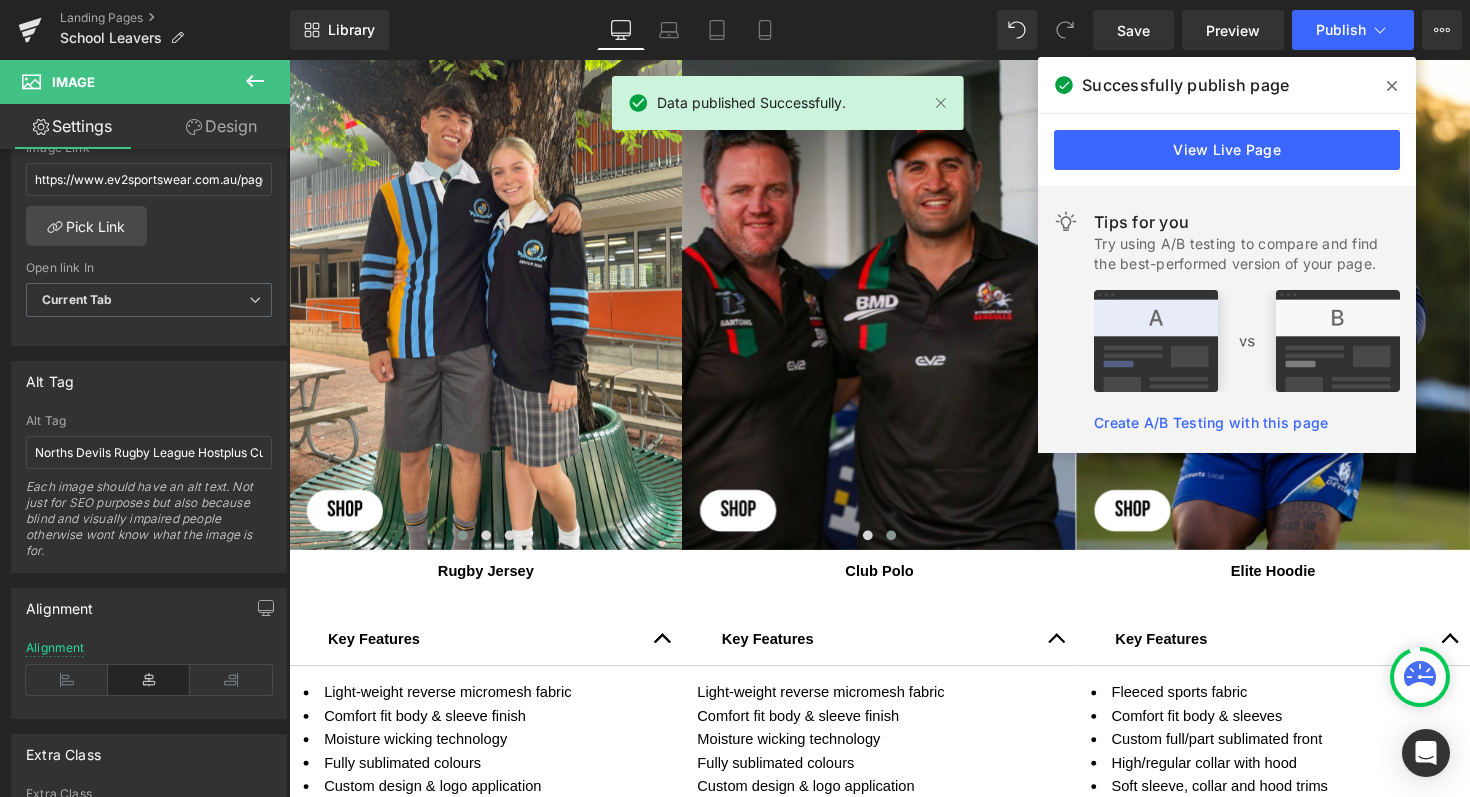click 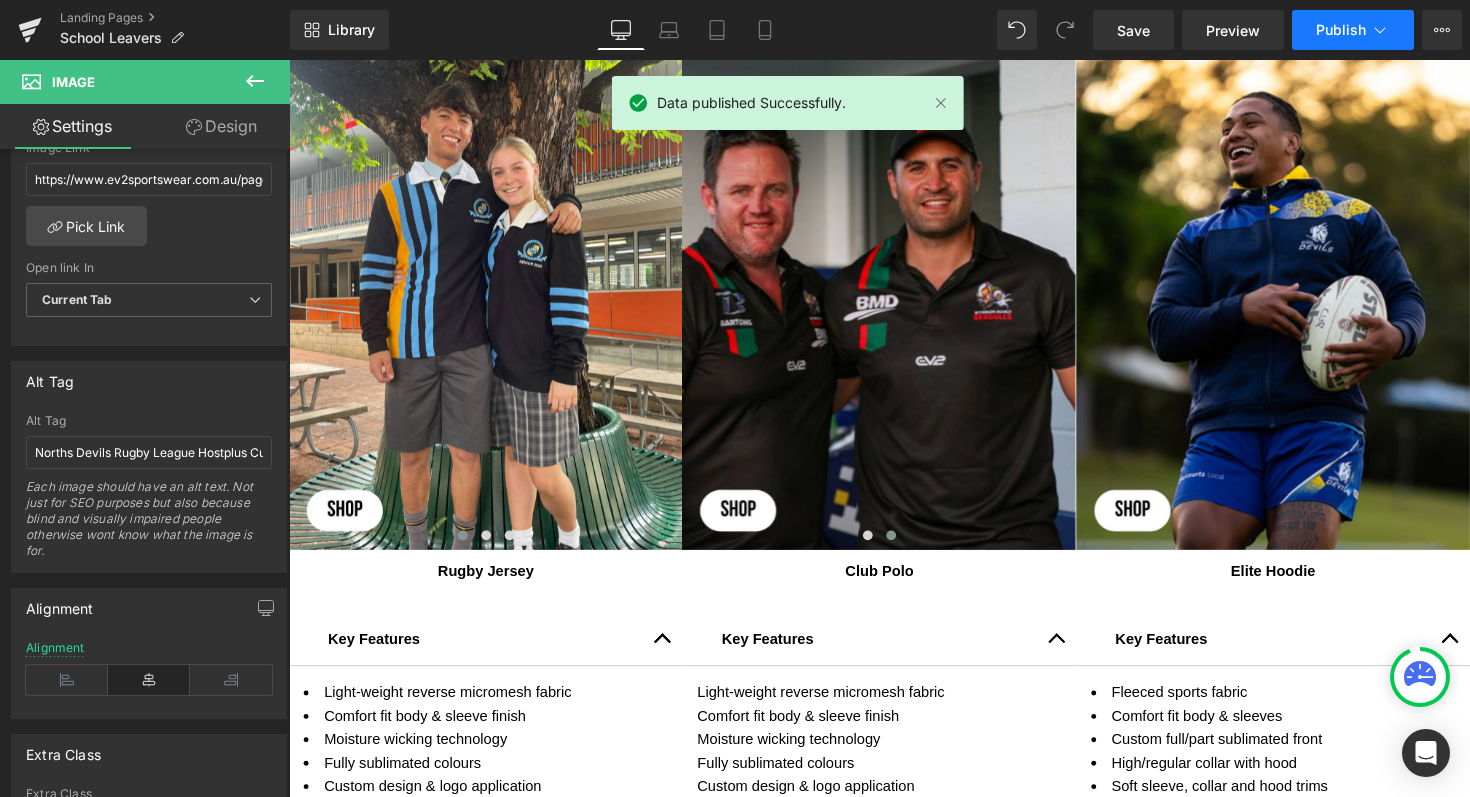 click on "Publish" at bounding box center [1341, 30] 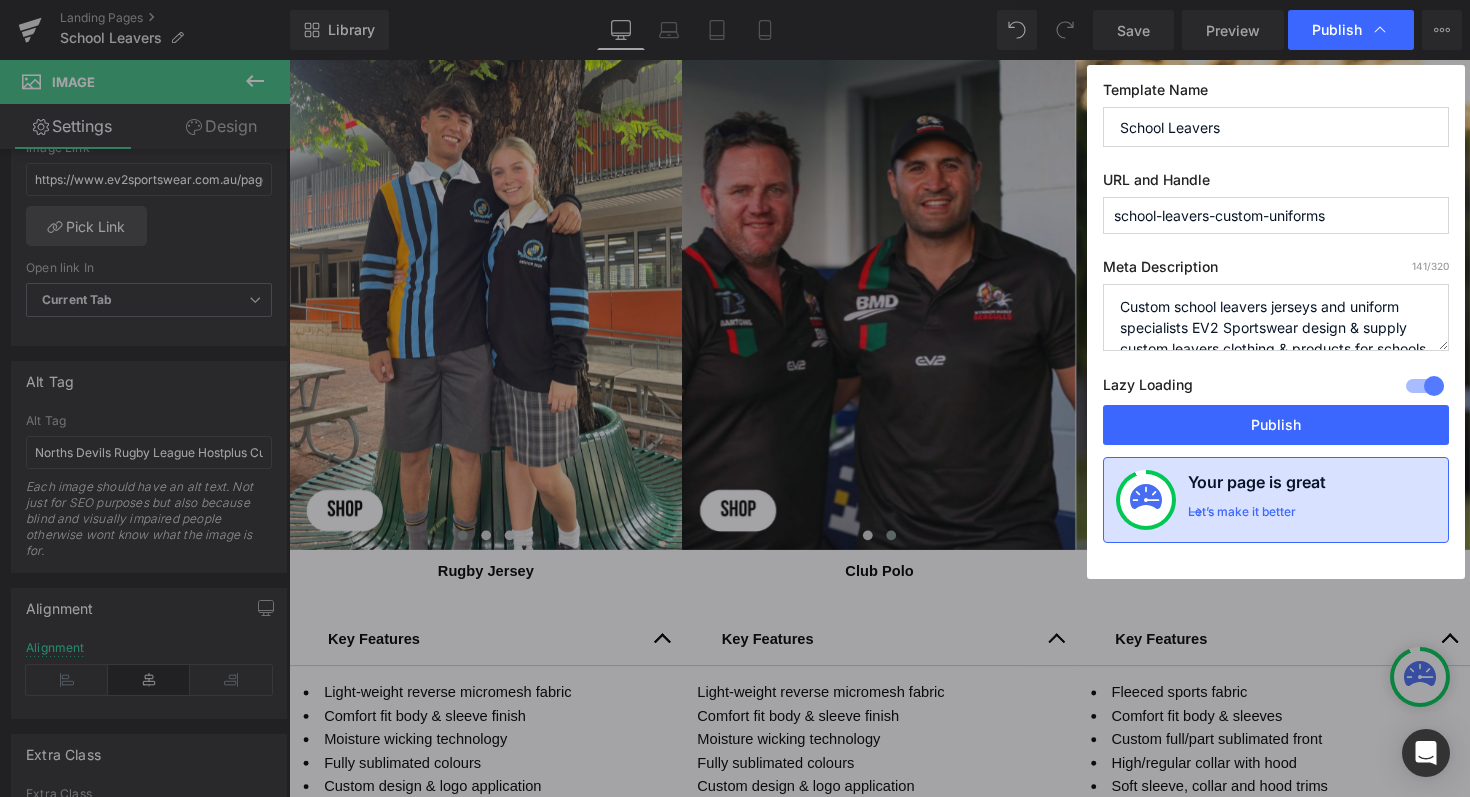 click on "Let’s make it better" at bounding box center [1242, 517] 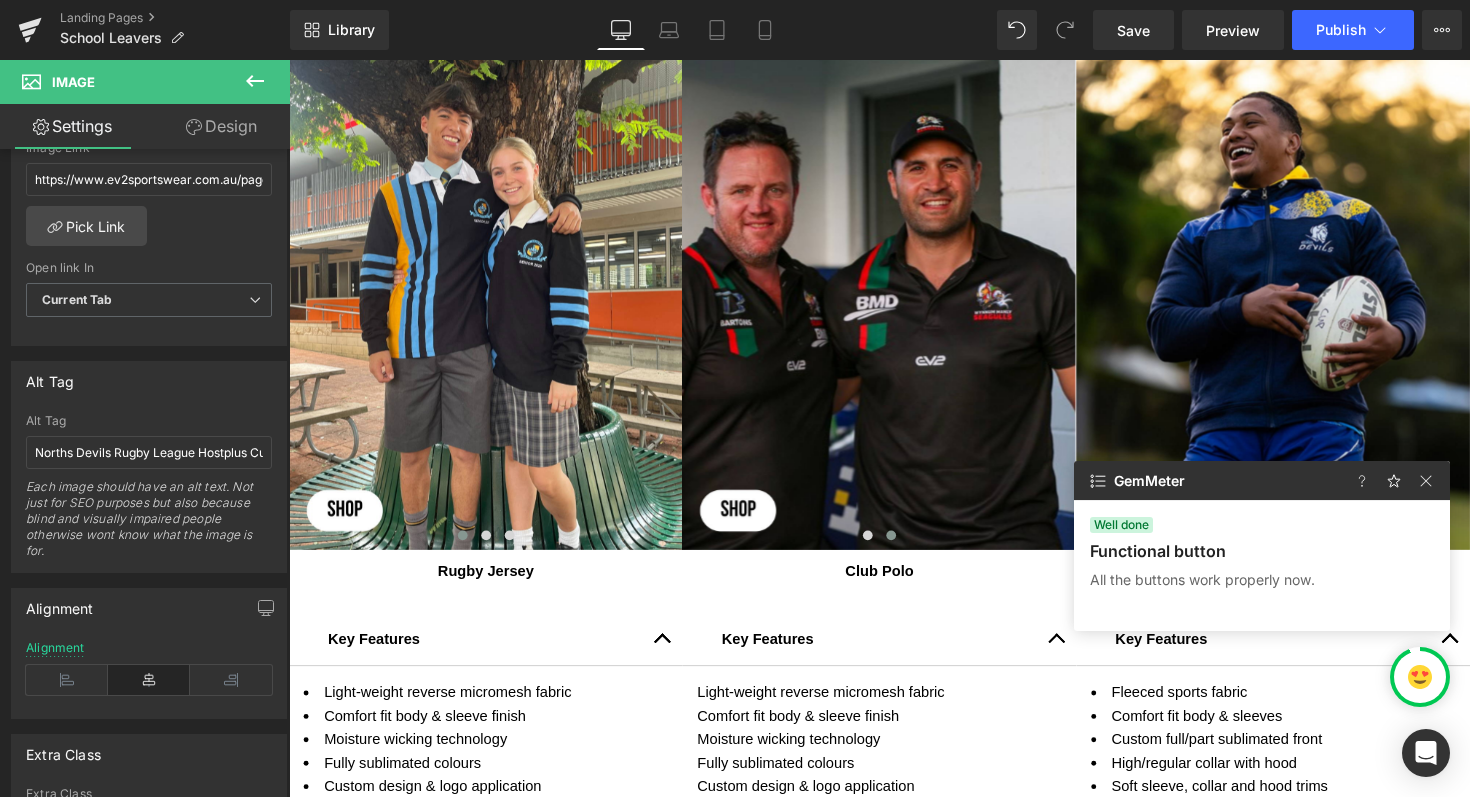 click at bounding box center (1420, 677) 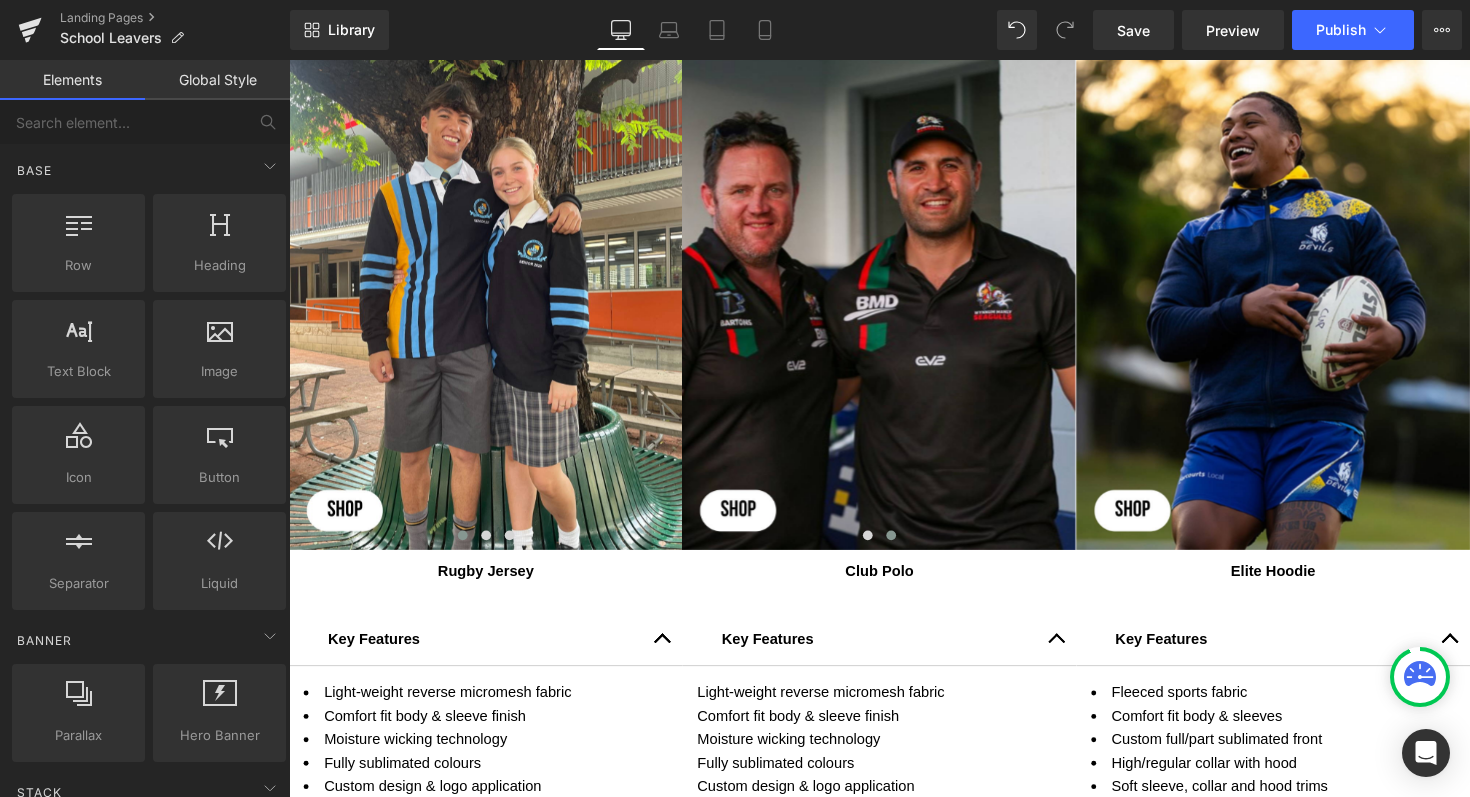 click 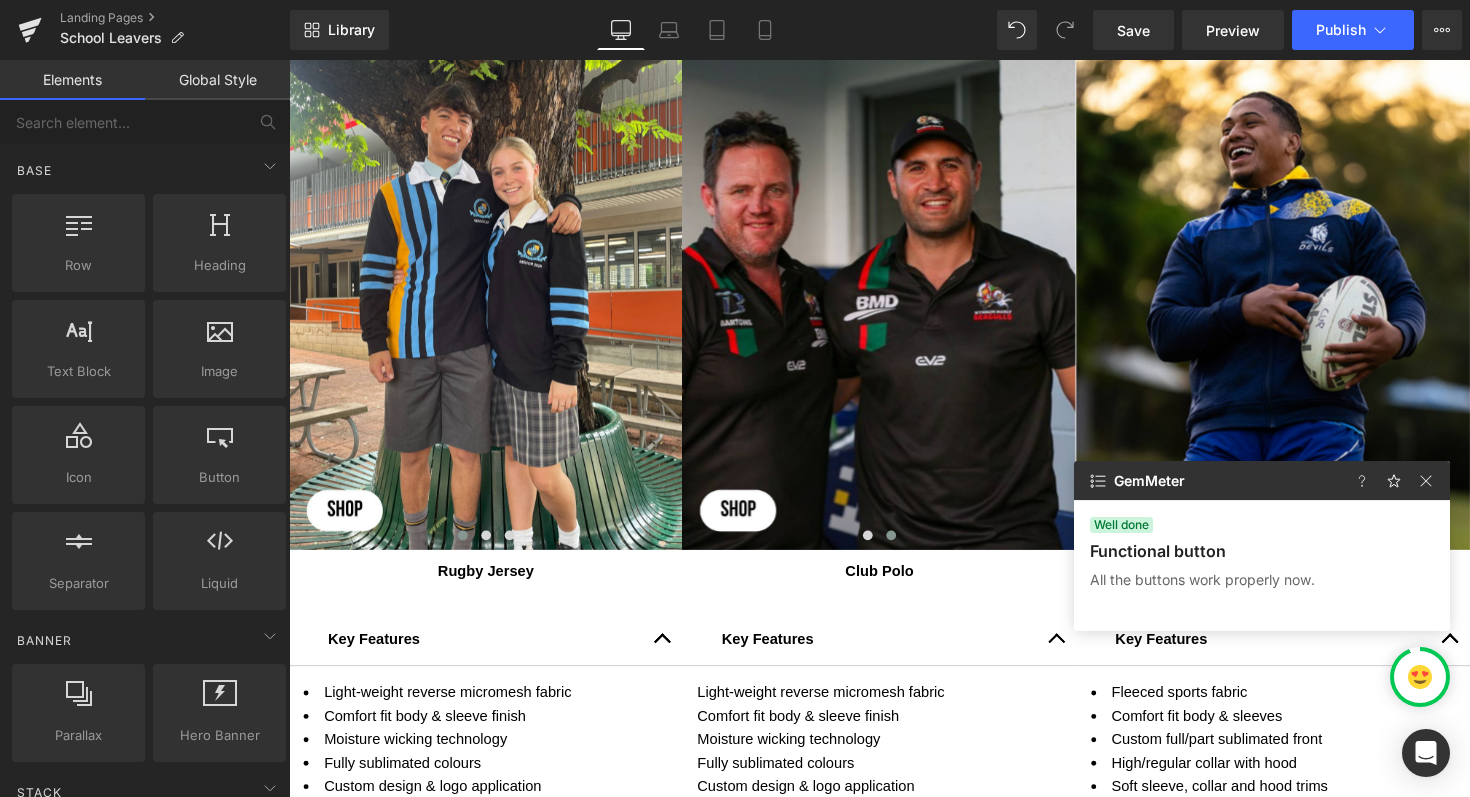 click on "GemMeter" 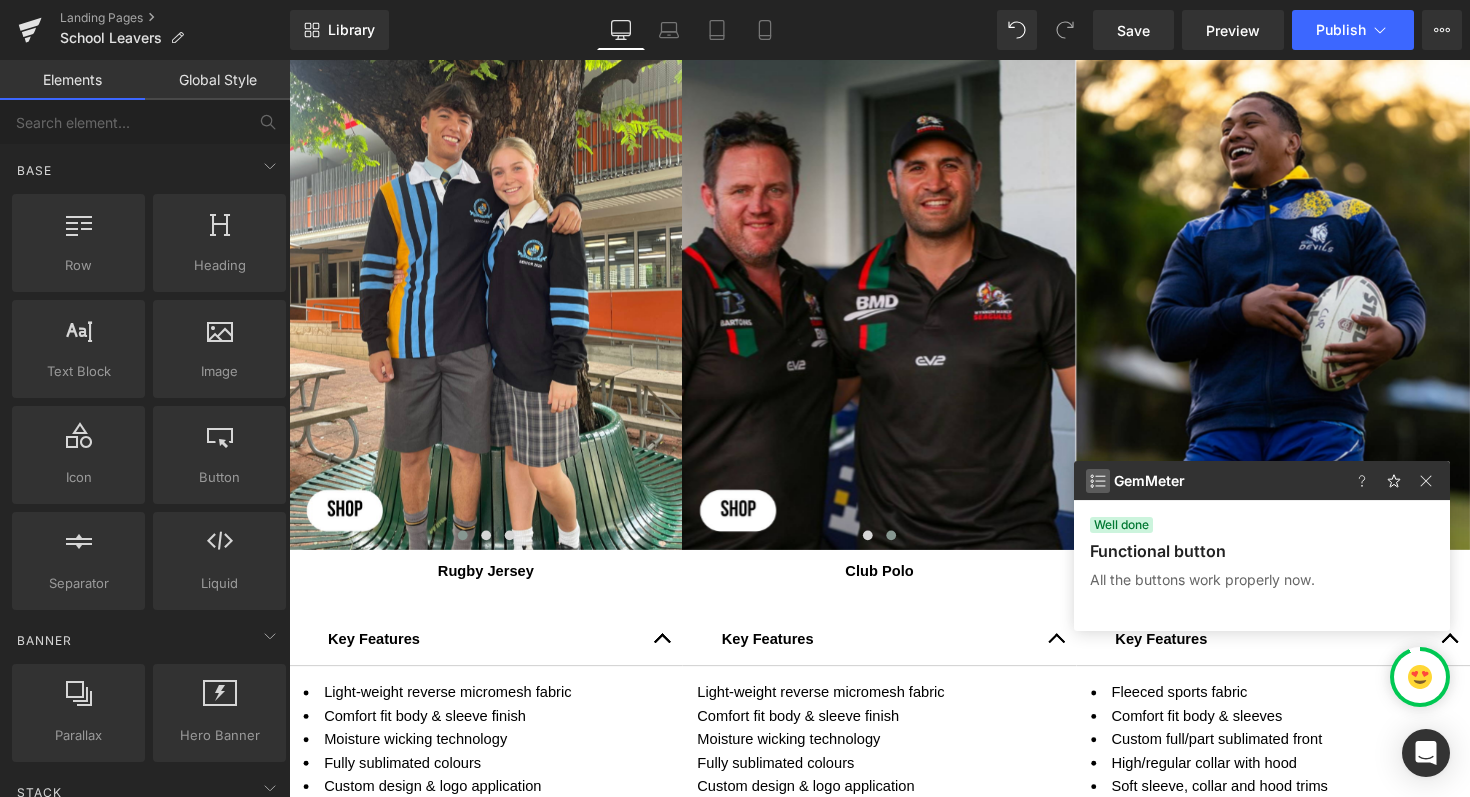 click at bounding box center [1098, 481] 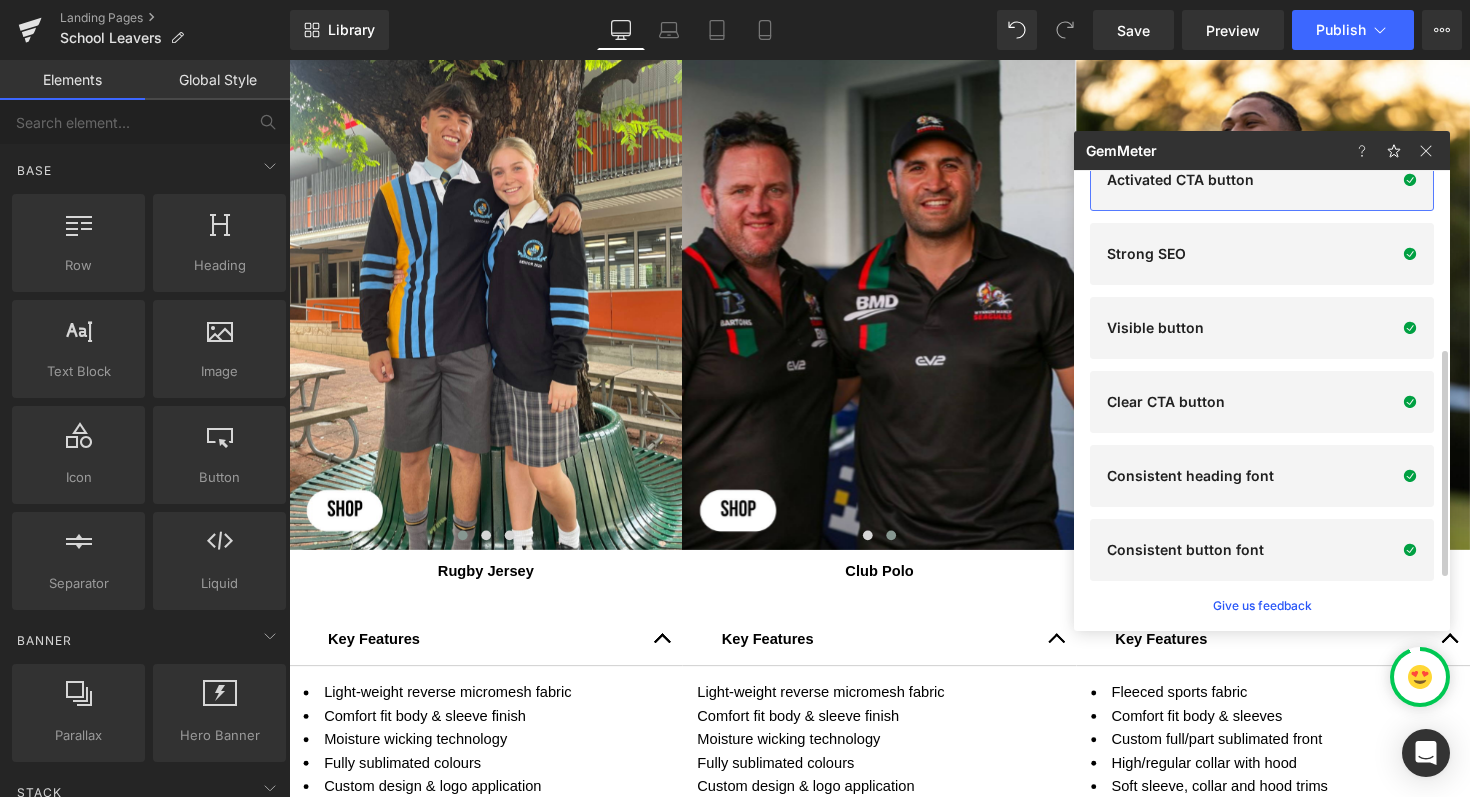 scroll, scrollTop: 0, scrollLeft: 0, axis: both 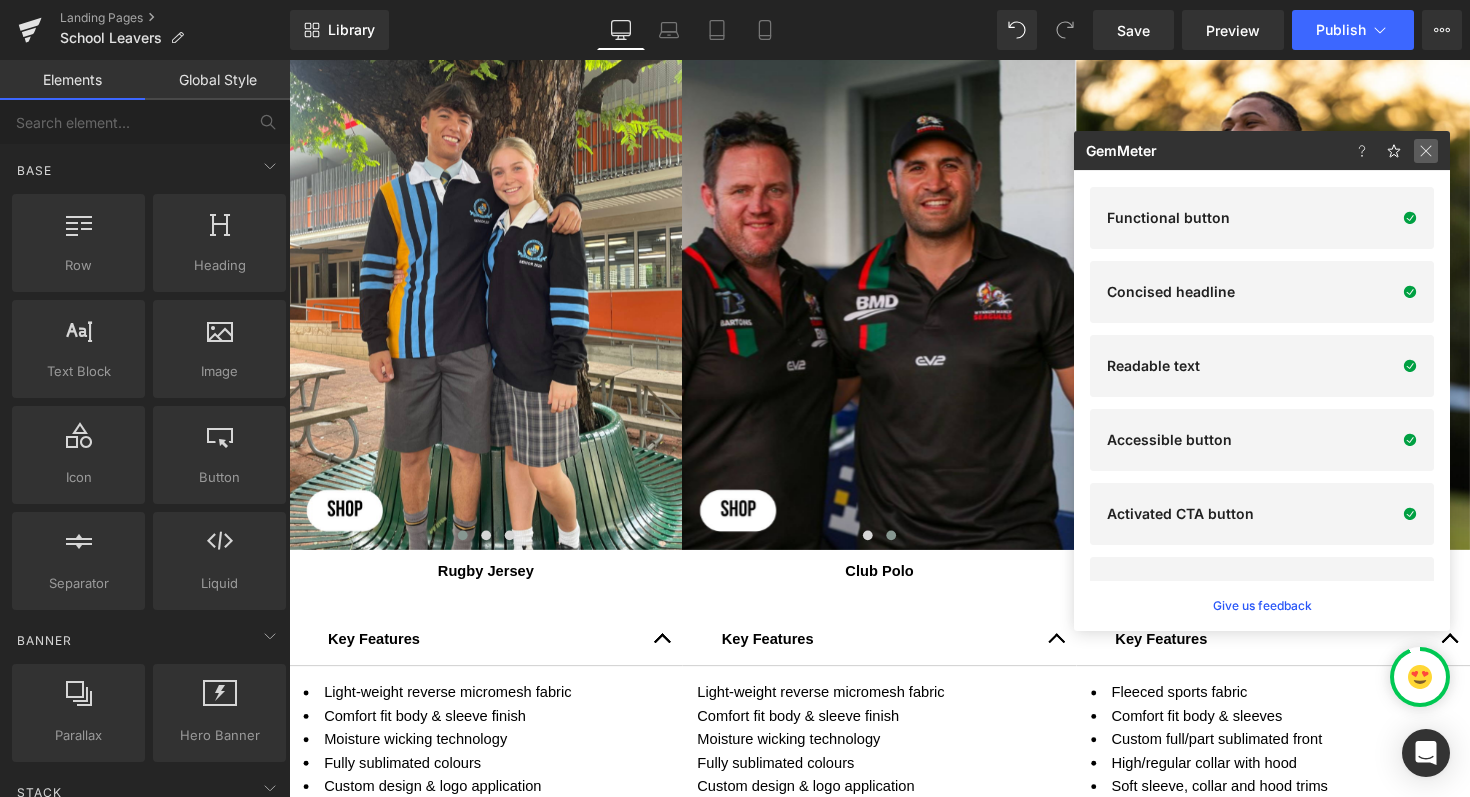click 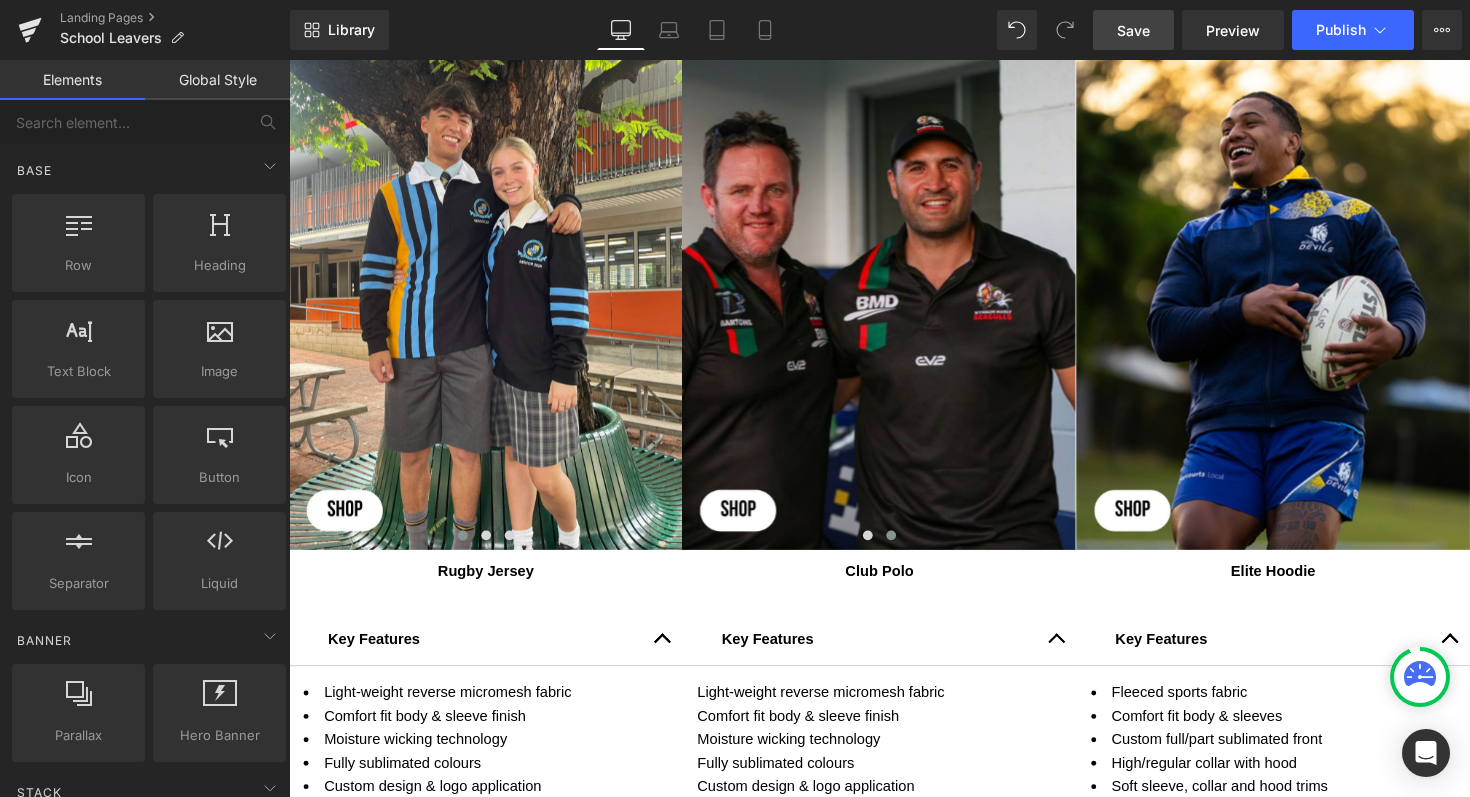 click on "Save" at bounding box center [1133, 30] 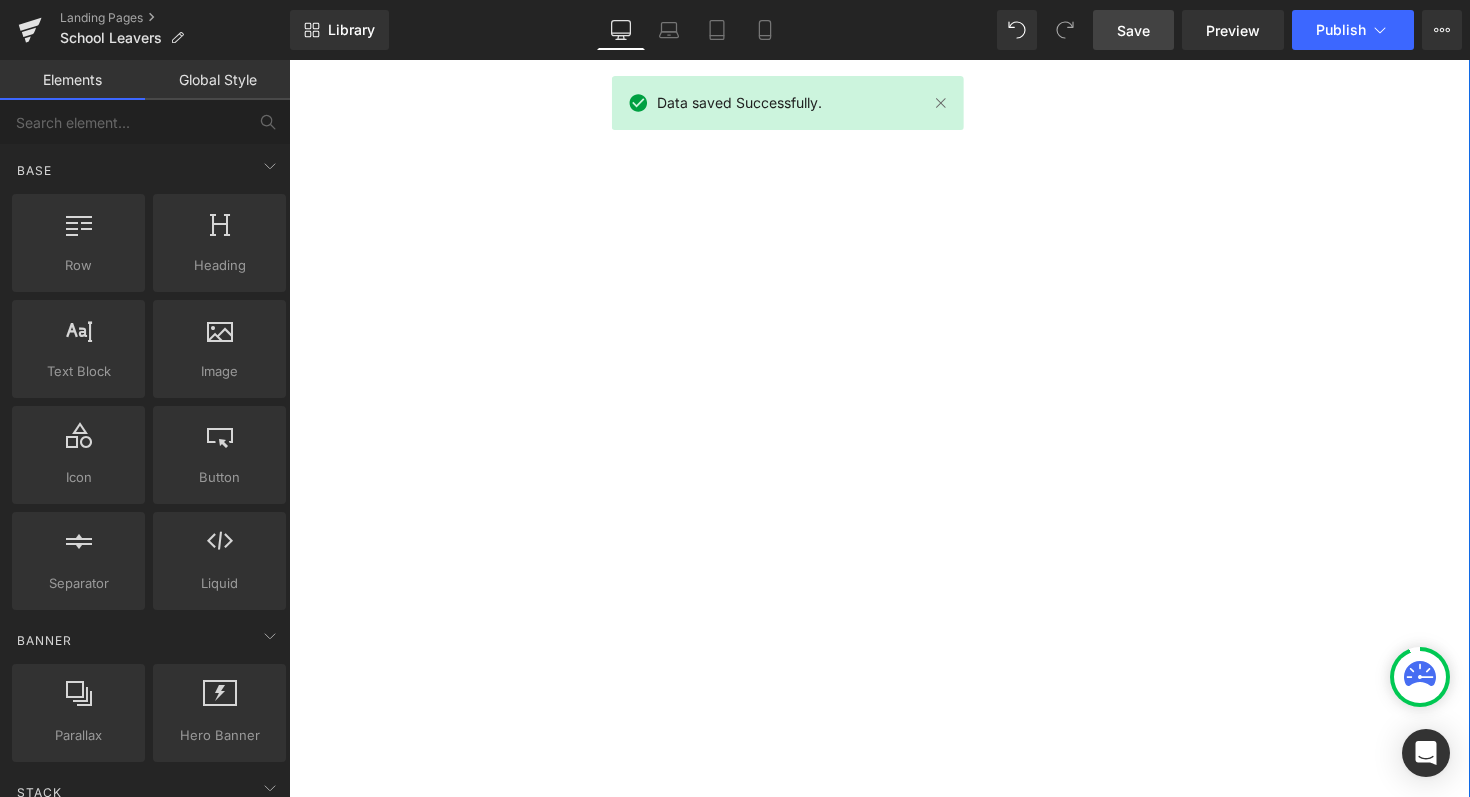 scroll, scrollTop: 2243, scrollLeft: 0, axis: vertical 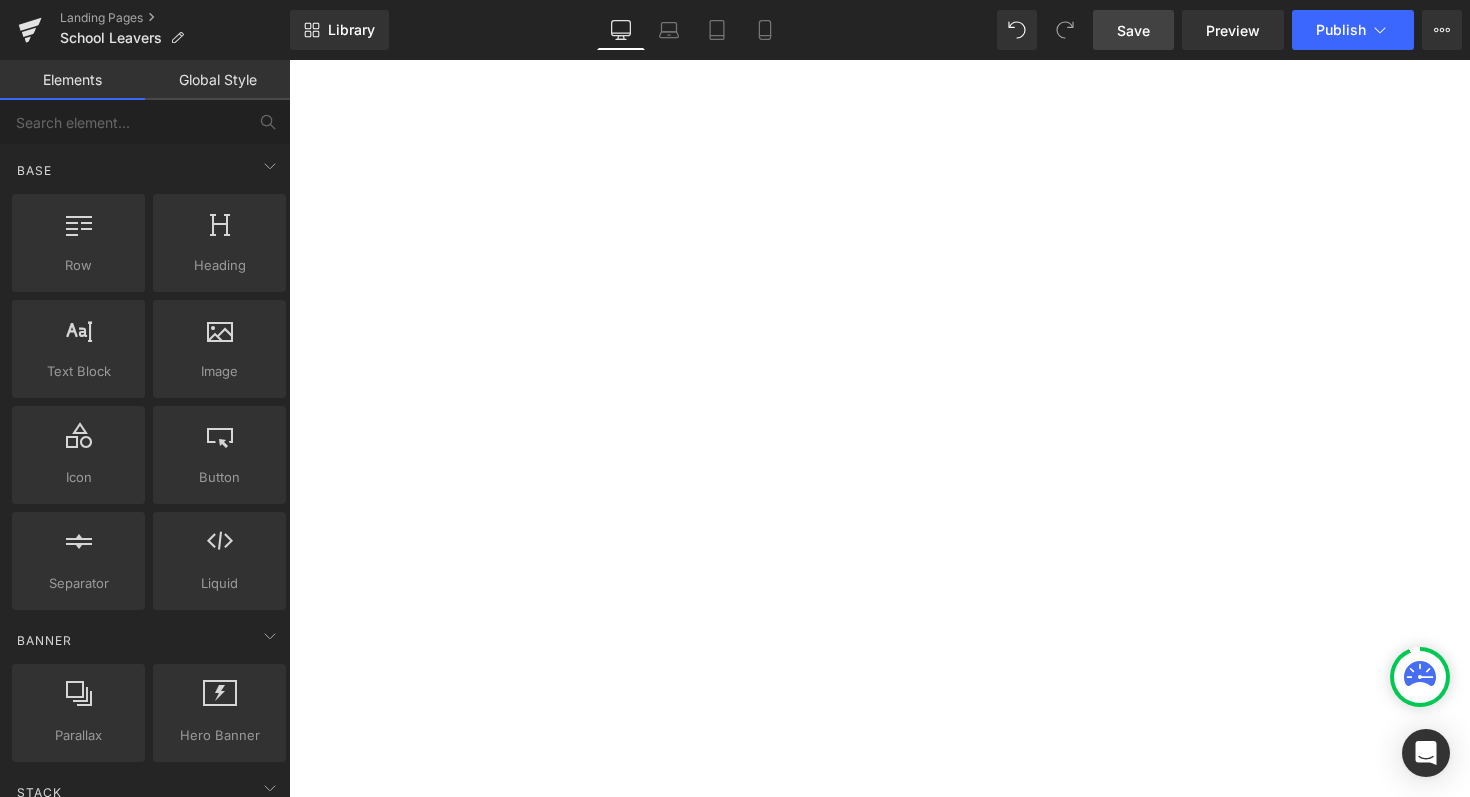 click on "Save" at bounding box center [1133, 30] 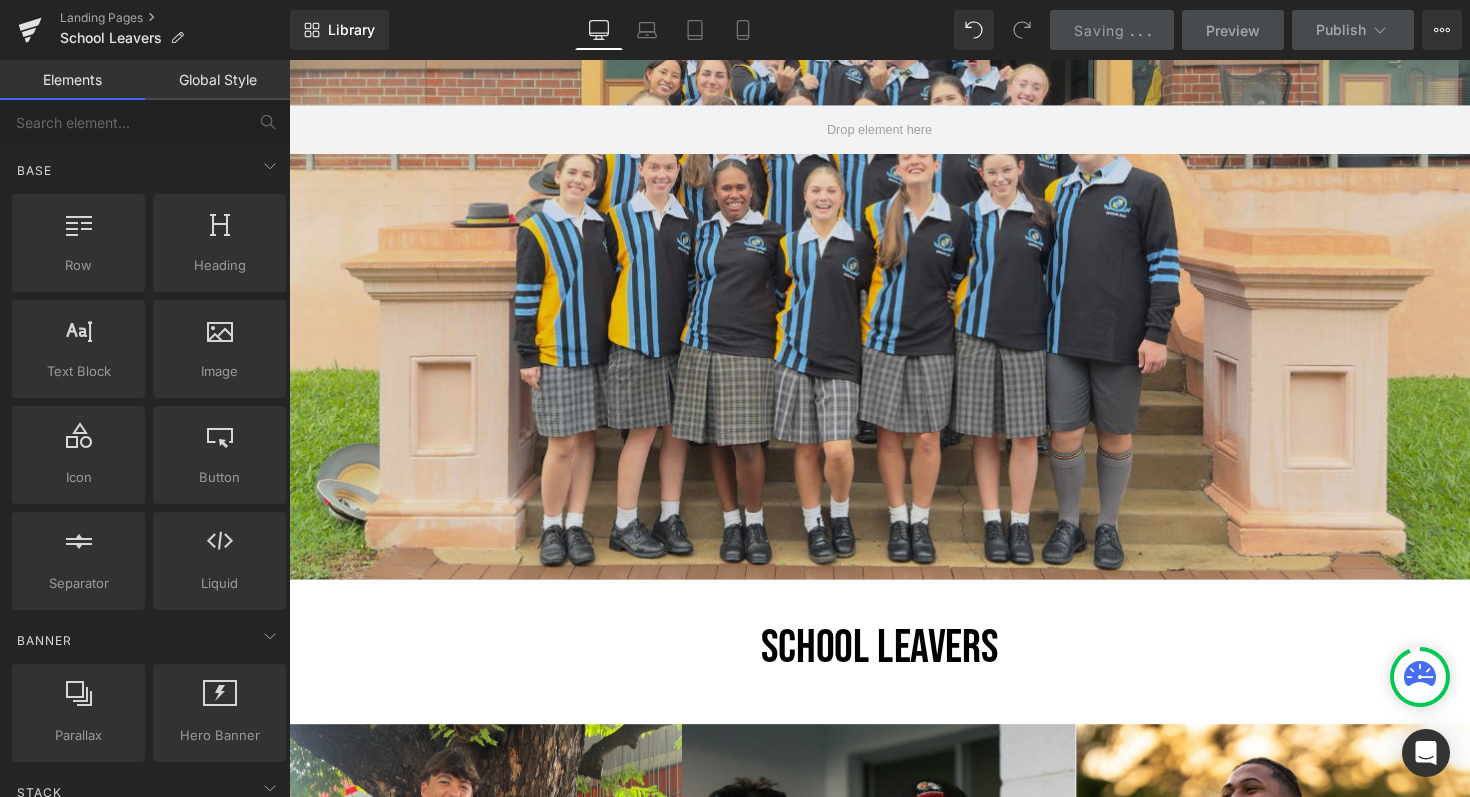 scroll, scrollTop: 0, scrollLeft: 0, axis: both 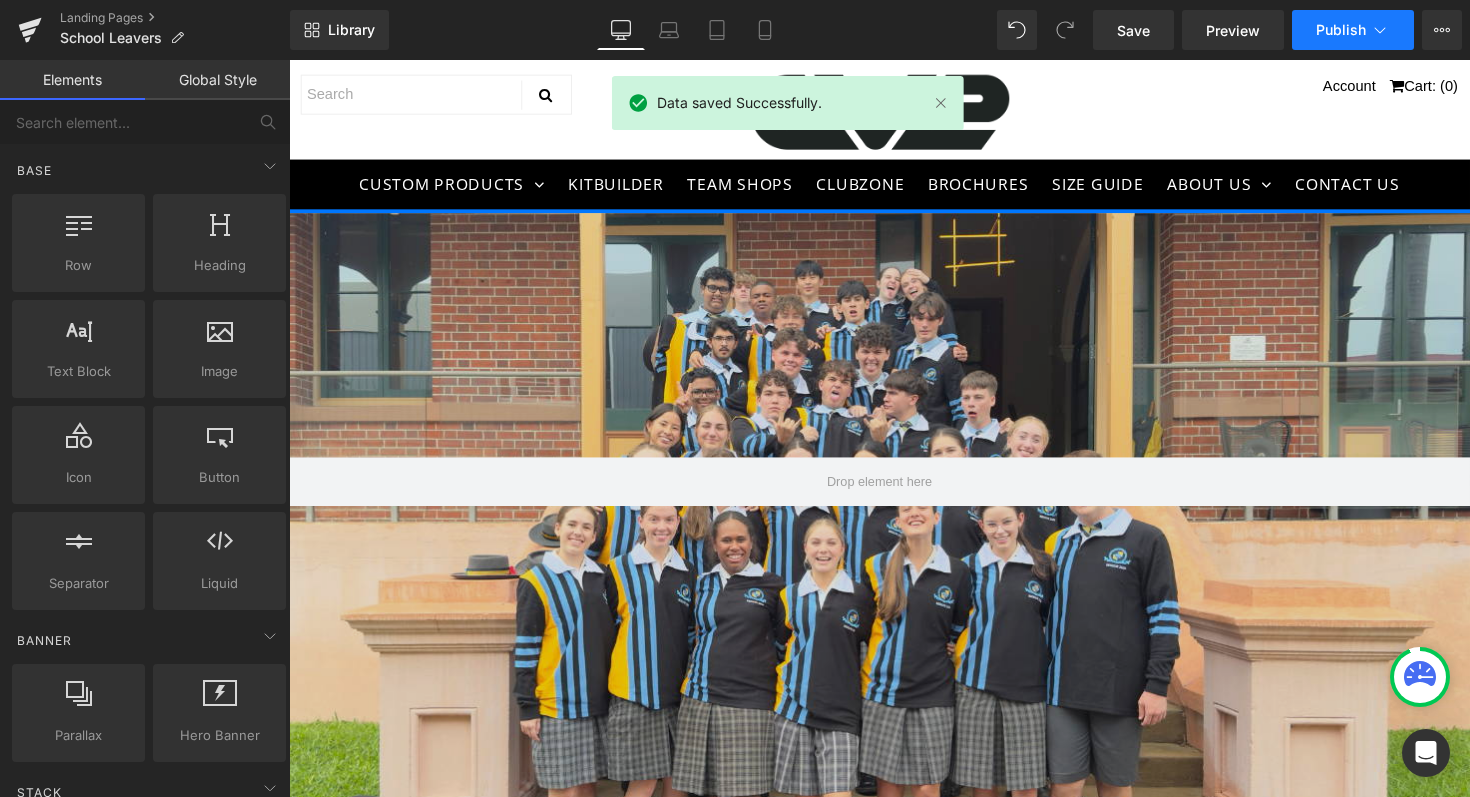 click on "Publish" at bounding box center [1341, 30] 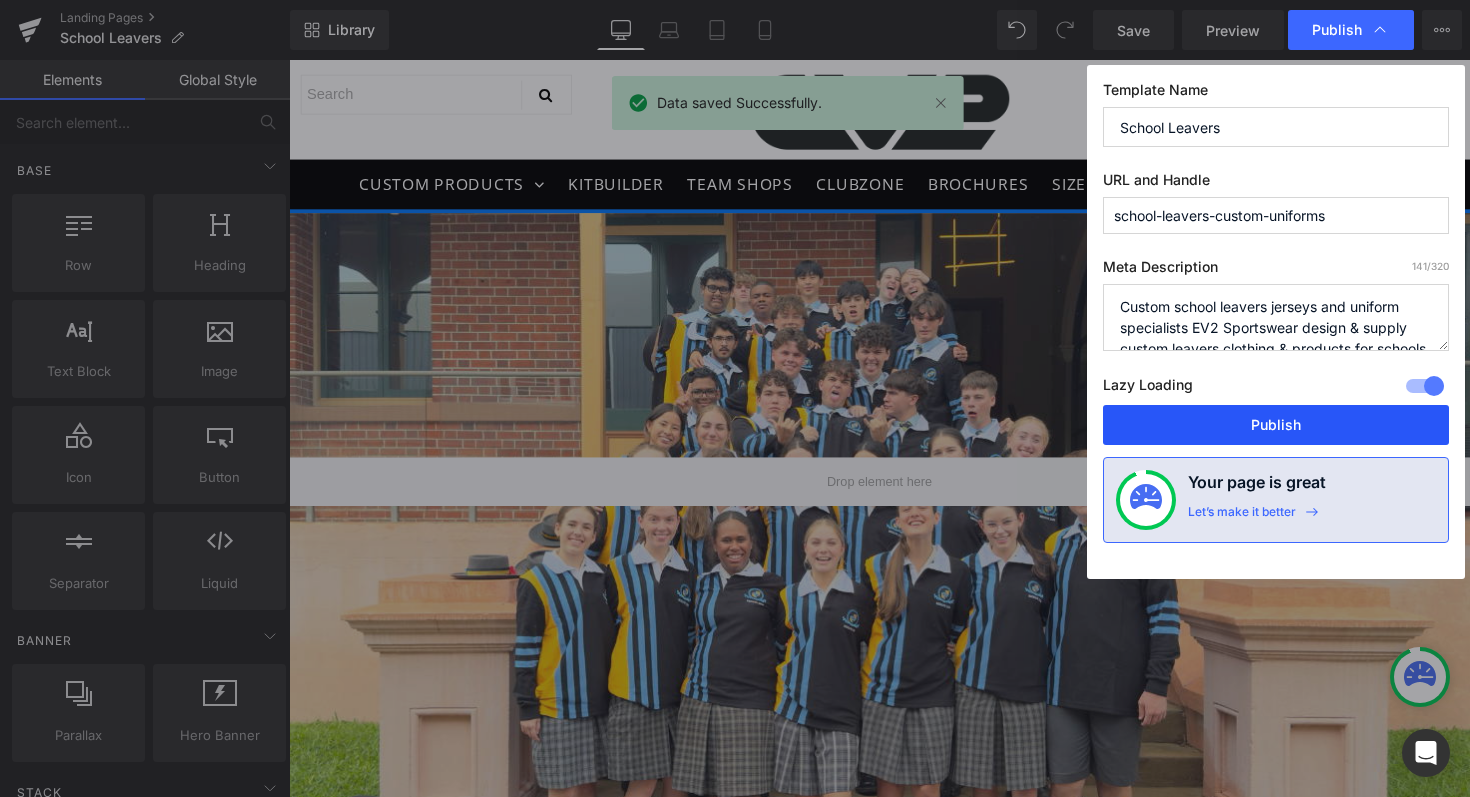 click on "Publish" at bounding box center [1276, 425] 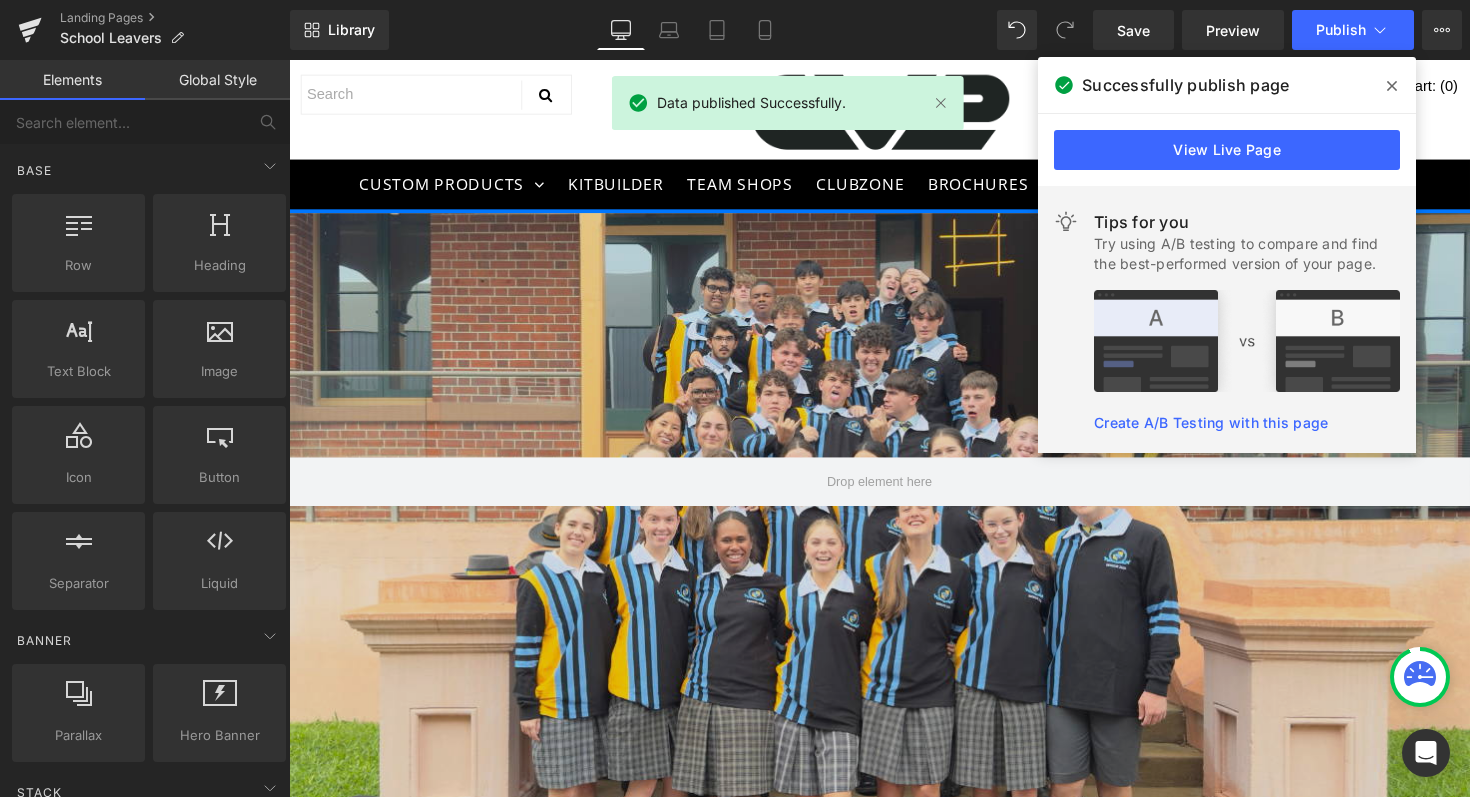 drag, startPoint x: 1389, startPoint y: 79, endPoint x: 1128, endPoint y: 19, distance: 267.80777 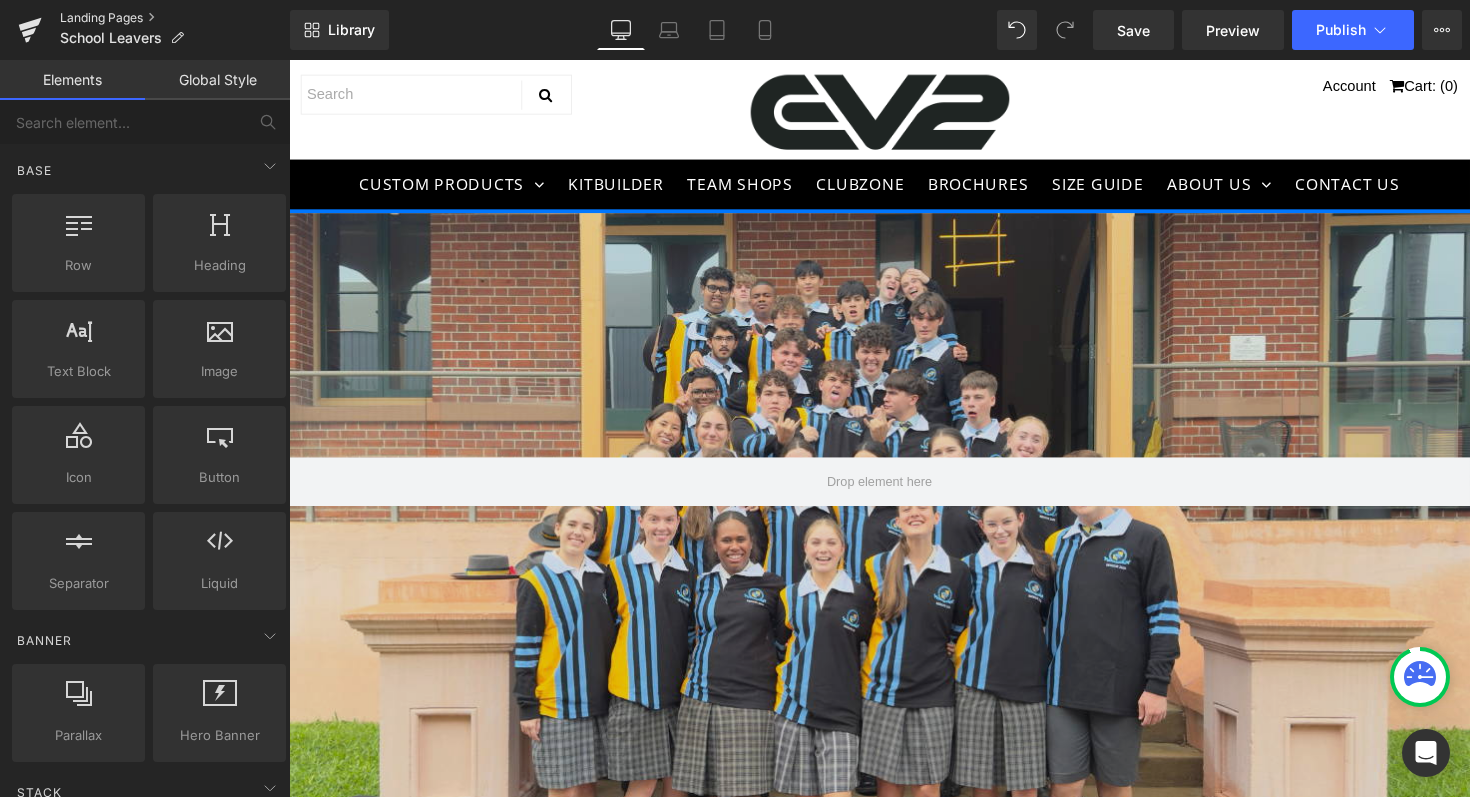click on "Landing Pages" at bounding box center [175, 18] 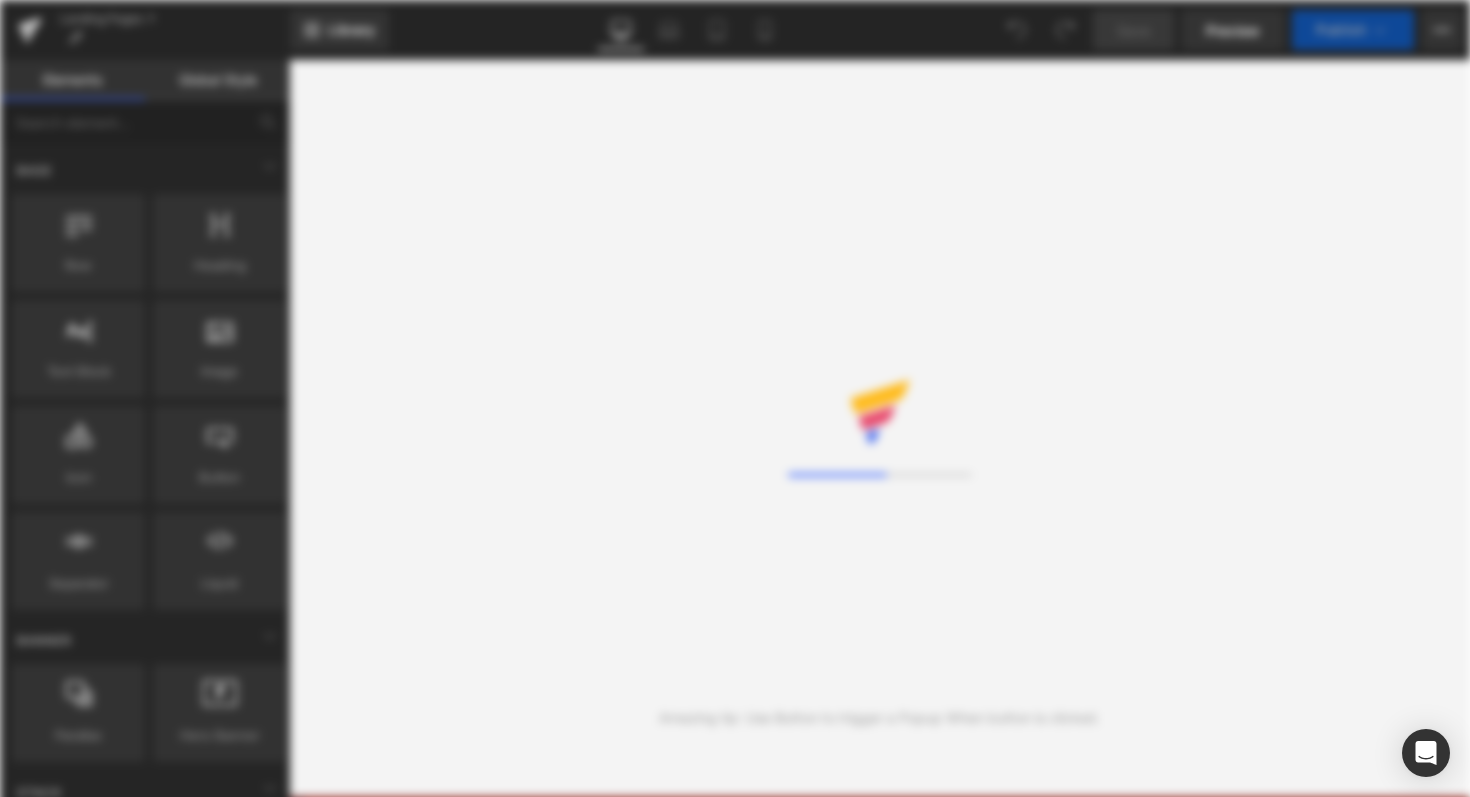 scroll, scrollTop: 0, scrollLeft: 0, axis: both 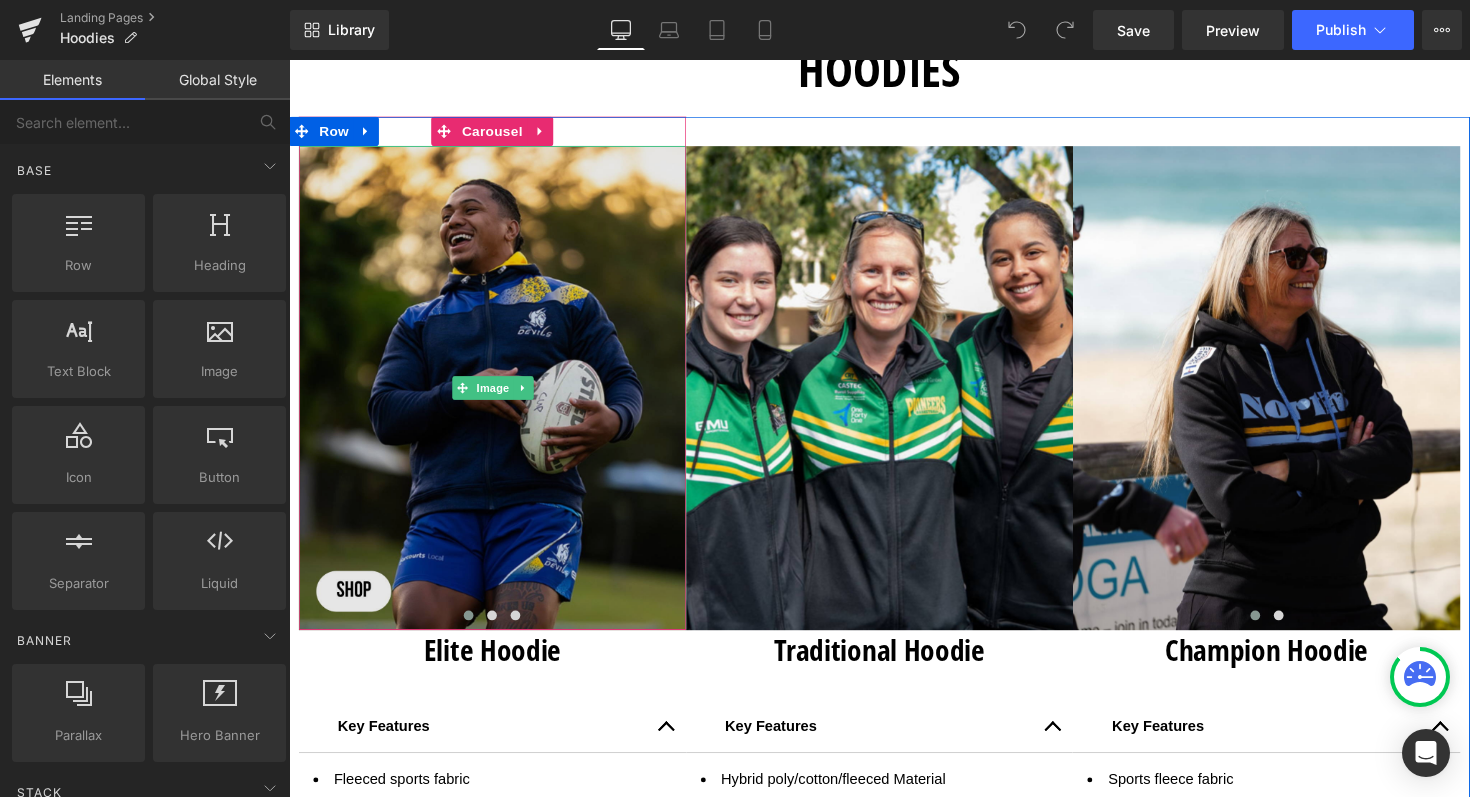 click at bounding box center [497, 396] 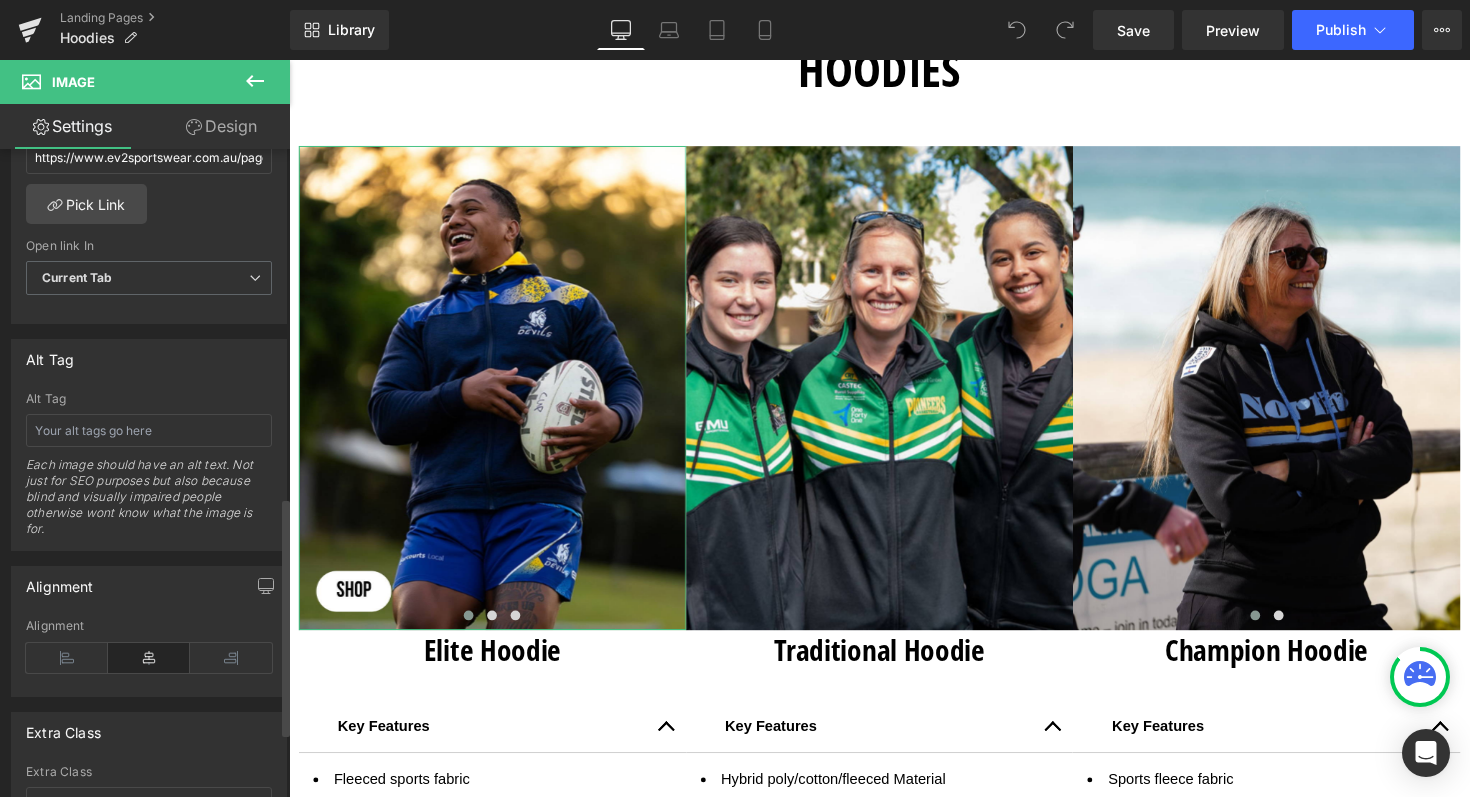 scroll, scrollTop: 971, scrollLeft: 0, axis: vertical 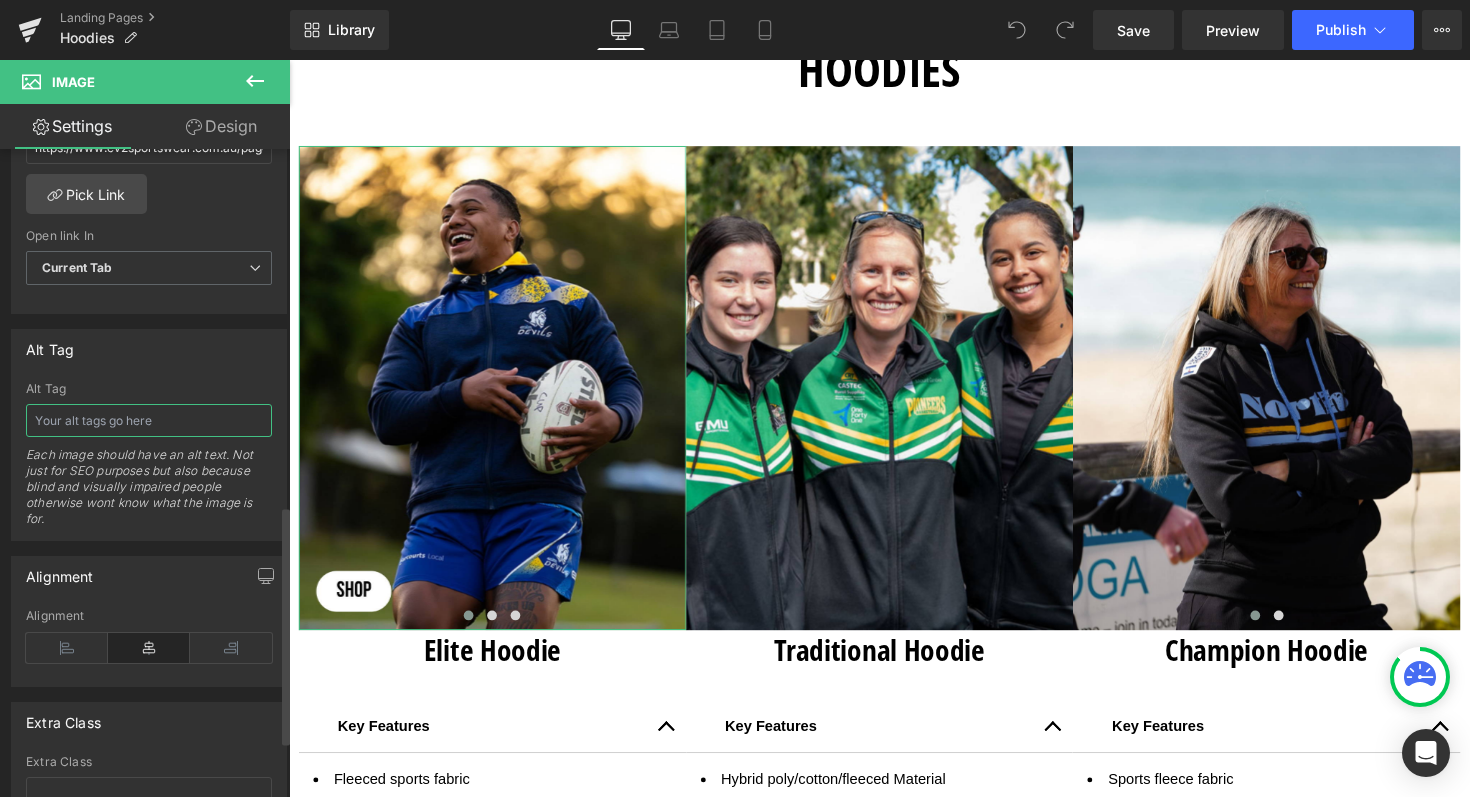 click at bounding box center (149, 420) 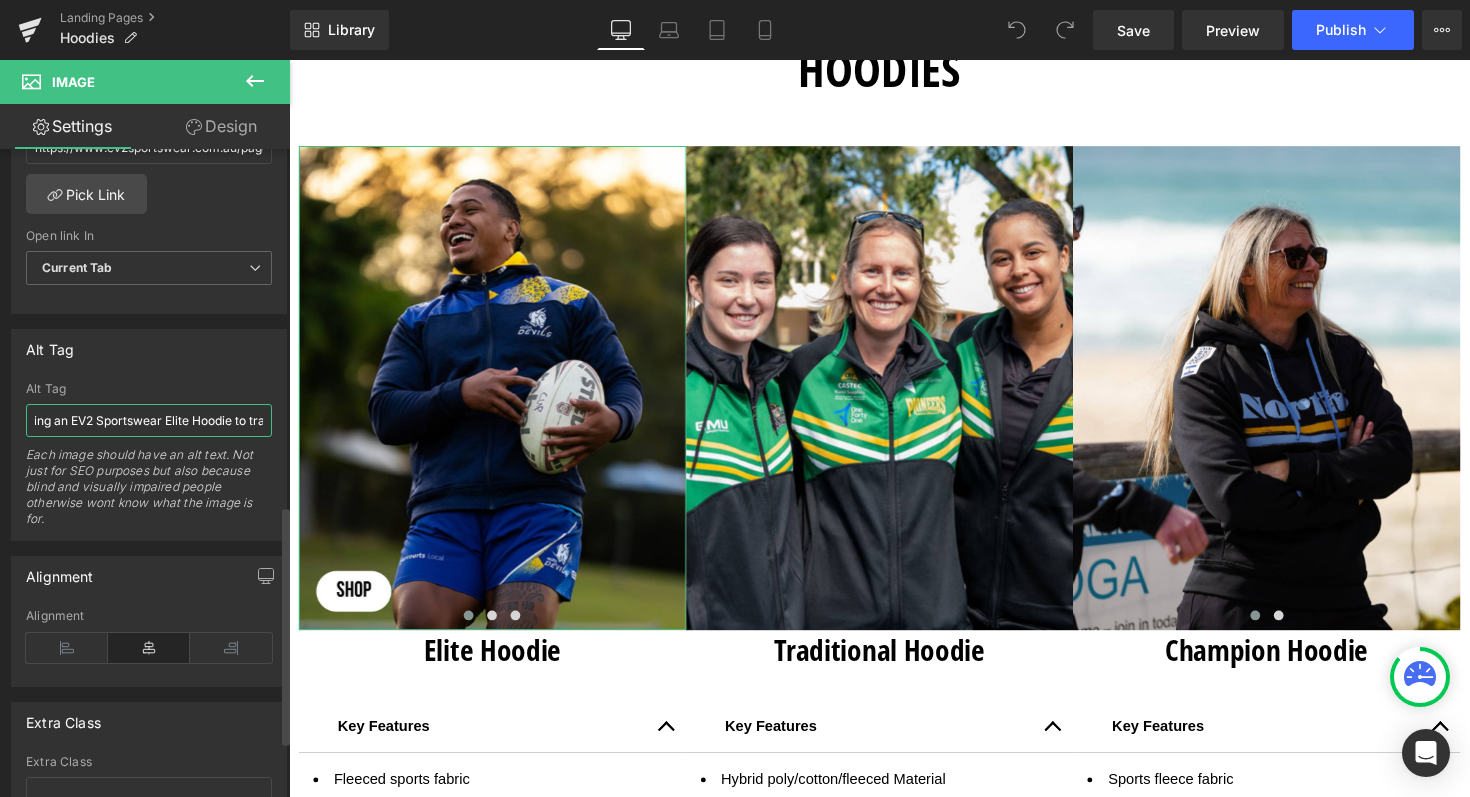 scroll, scrollTop: 0, scrollLeft: 365, axis: horizontal 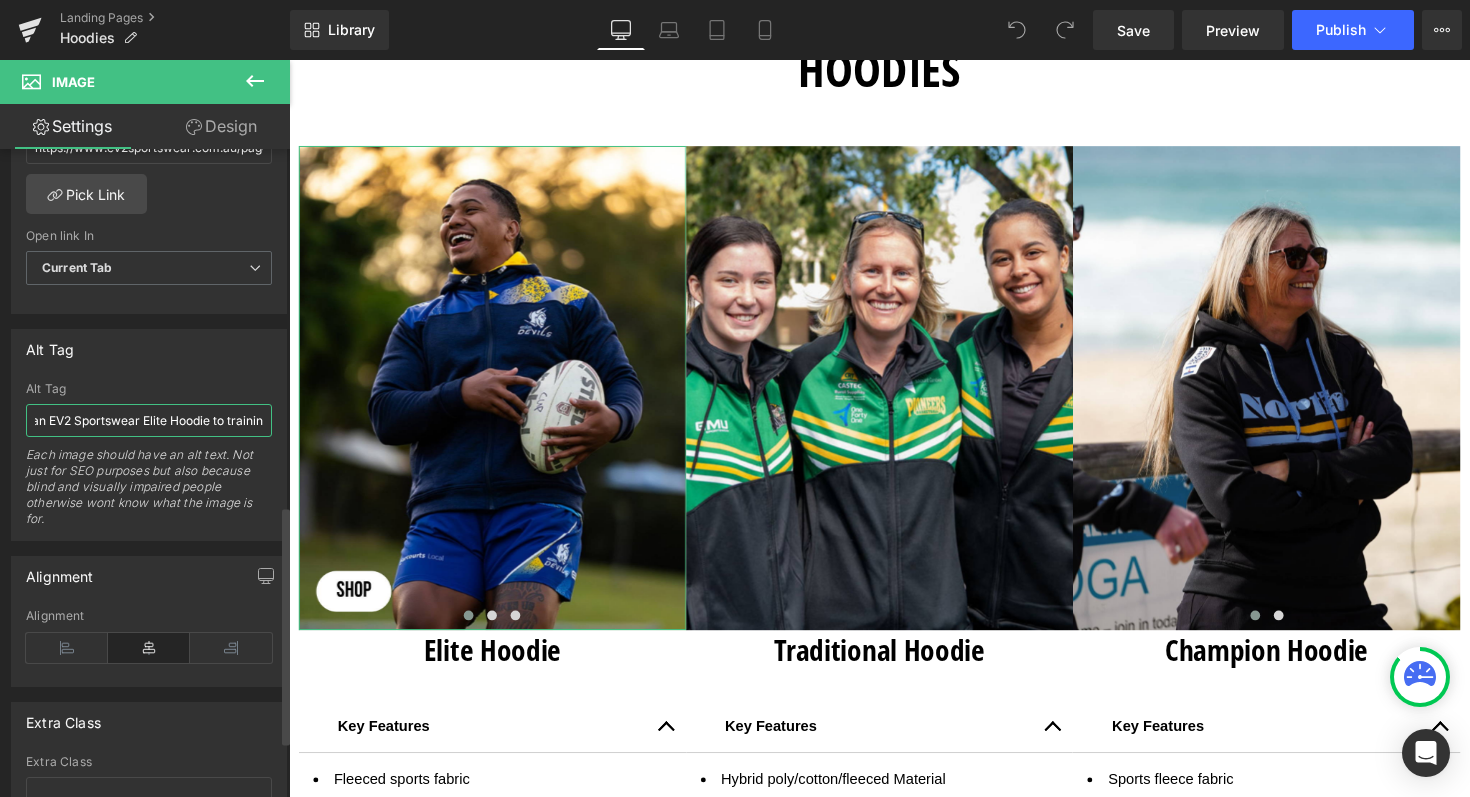 type on "[TEAM_NAME] Rugby League Hostplus Cup team player wearing an EV2 Sportswear Elite Hoodie to training" 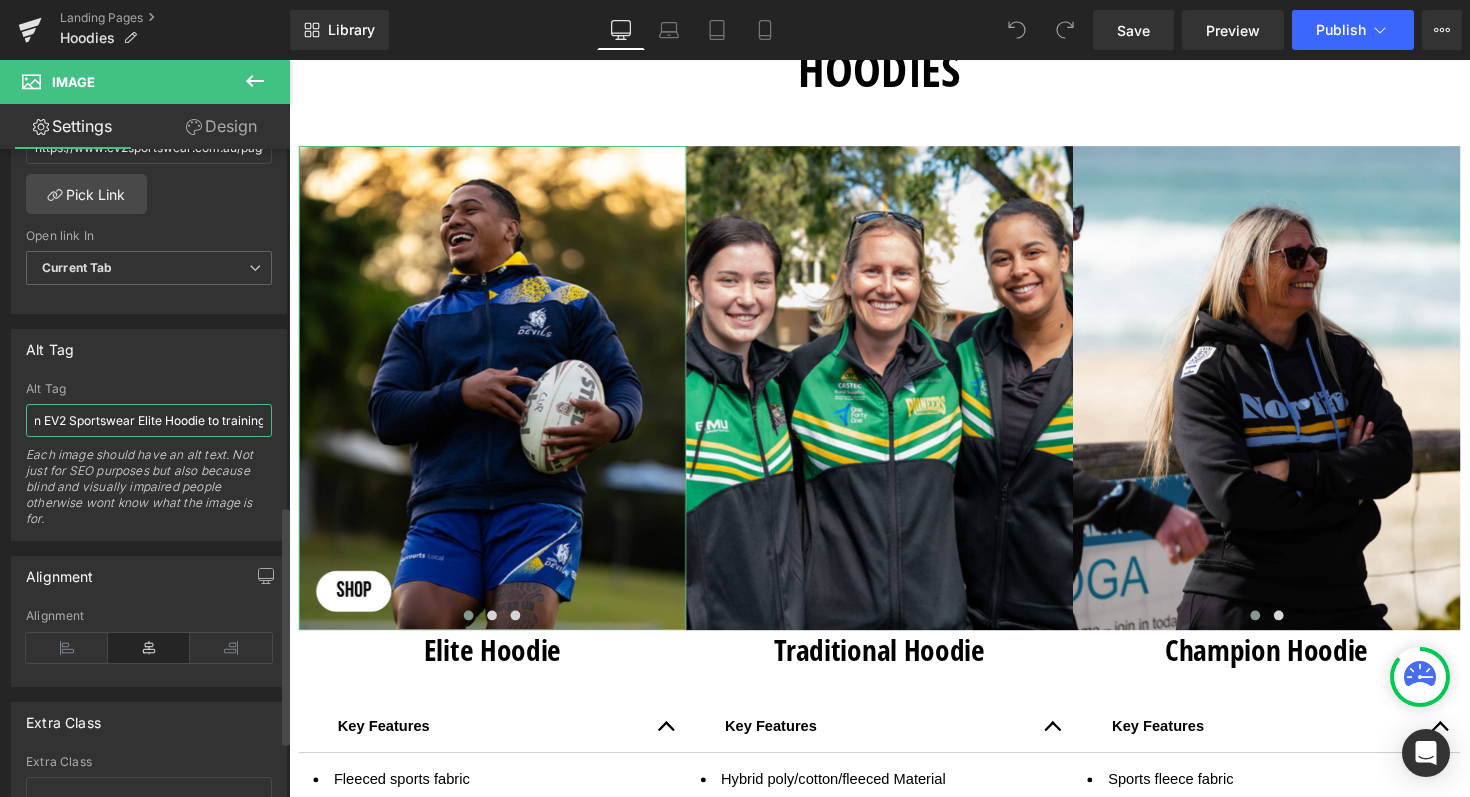 scroll, scrollTop: 0, scrollLeft: 382, axis: horizontal 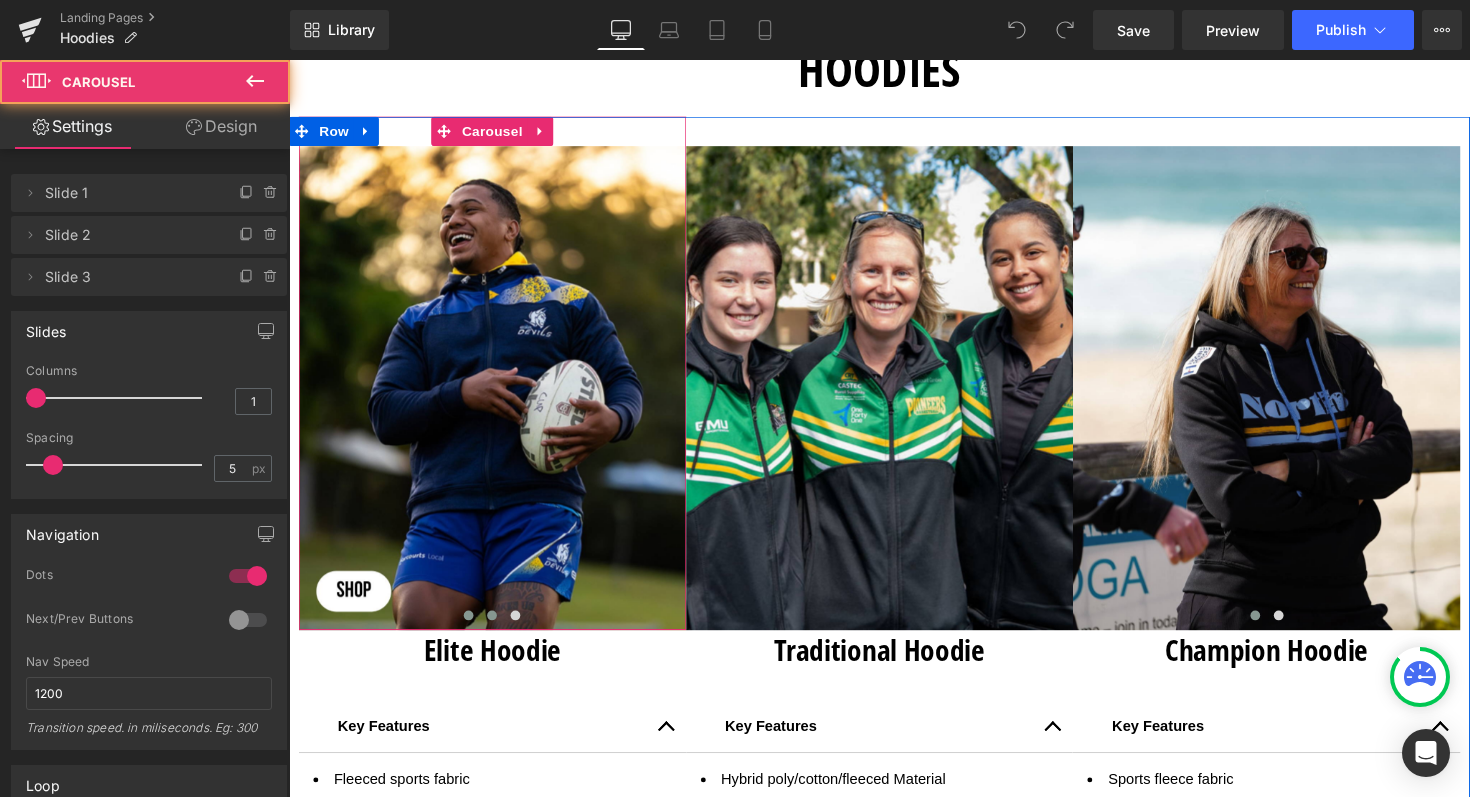 click at bounding box center (497, 629) 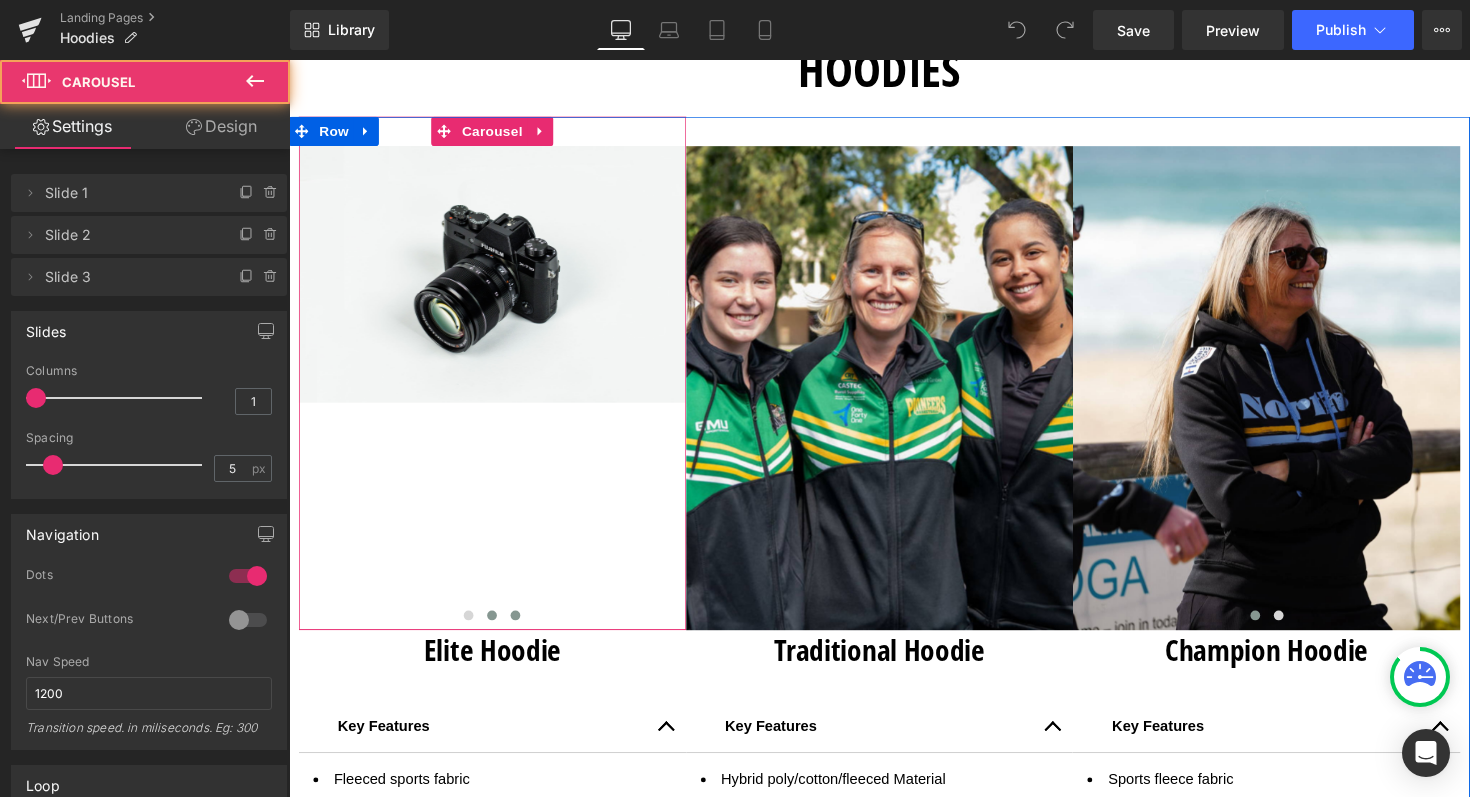 click at bounding box center [521, 629] 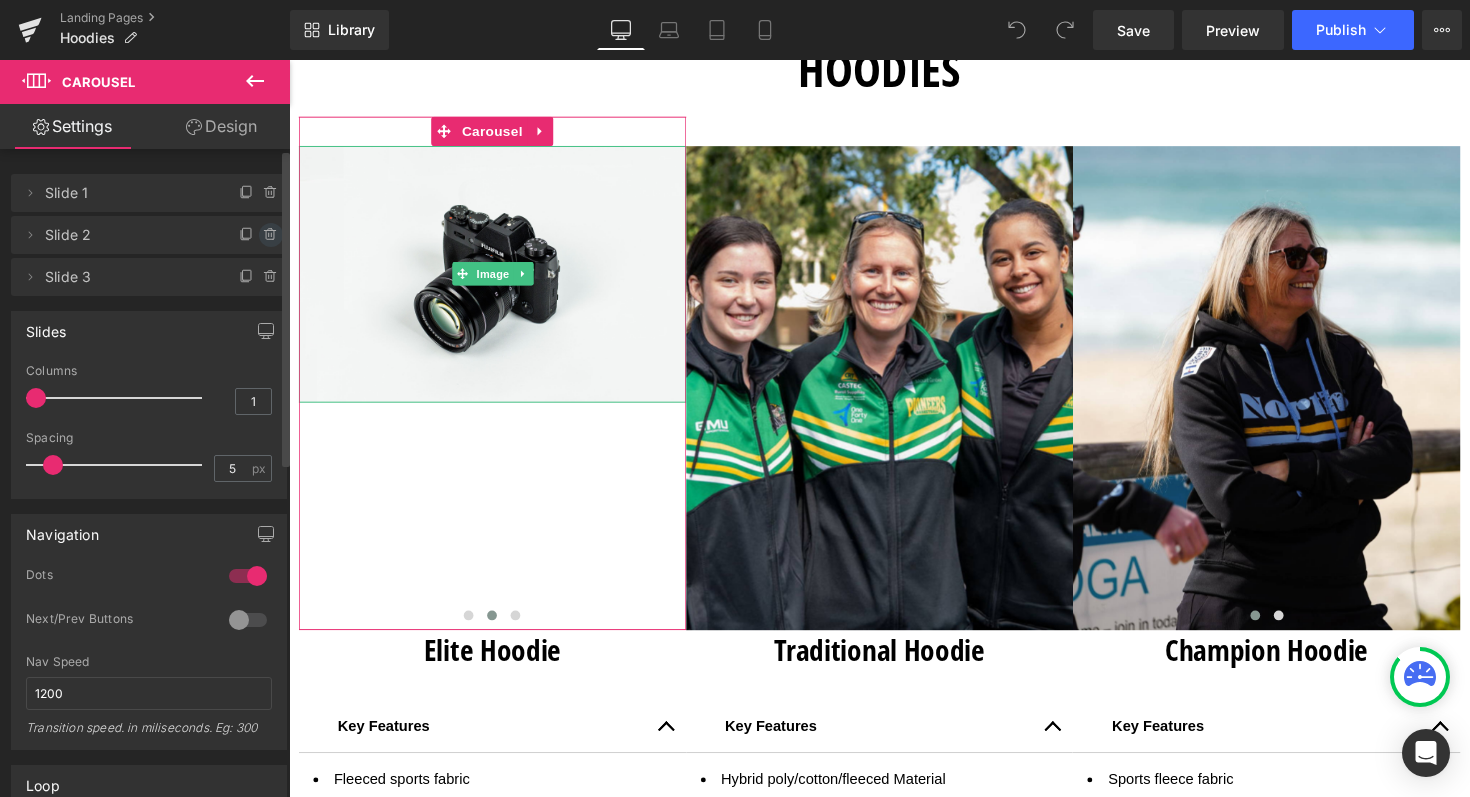 click 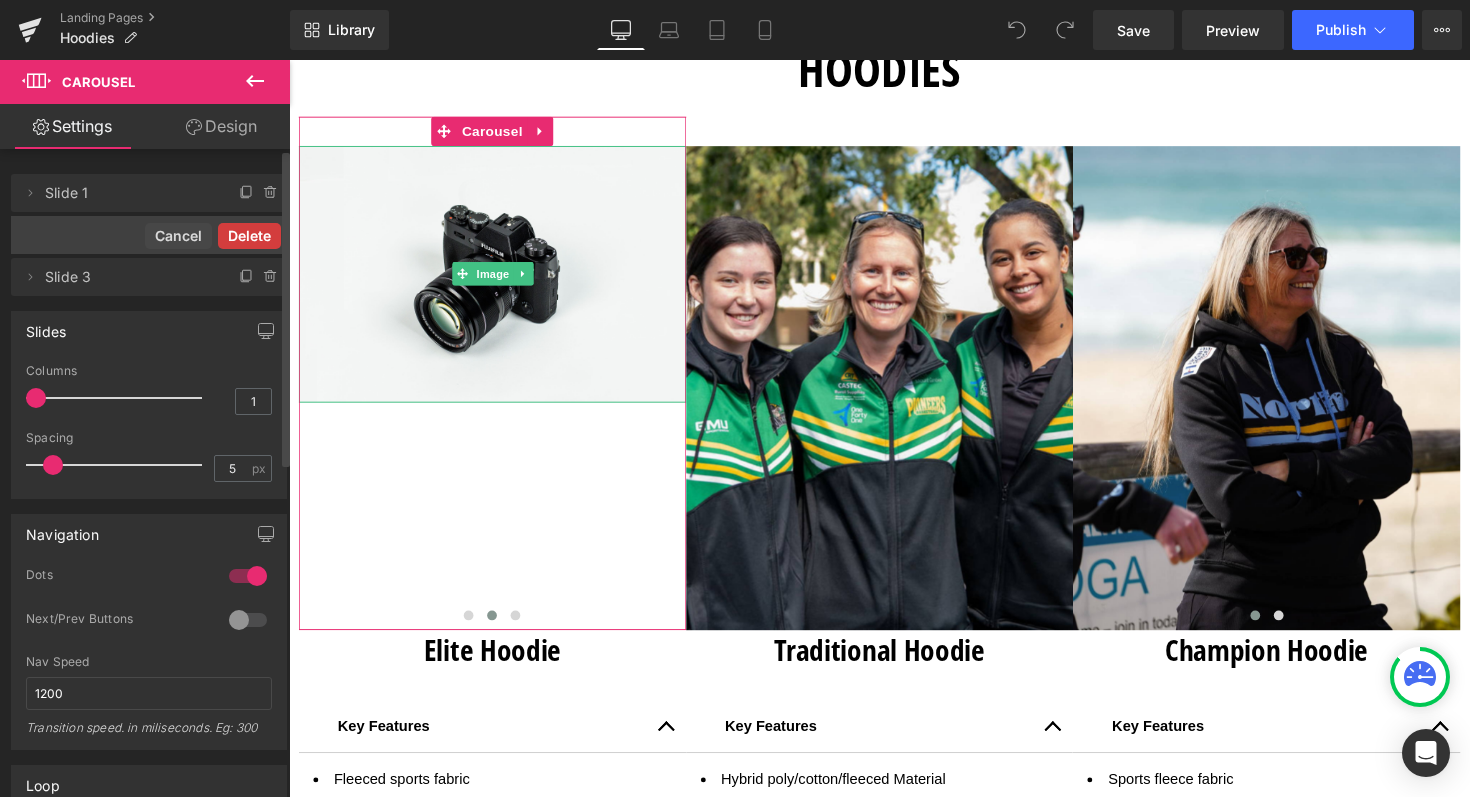 click on "Delete" at bounding box center [249, 236] 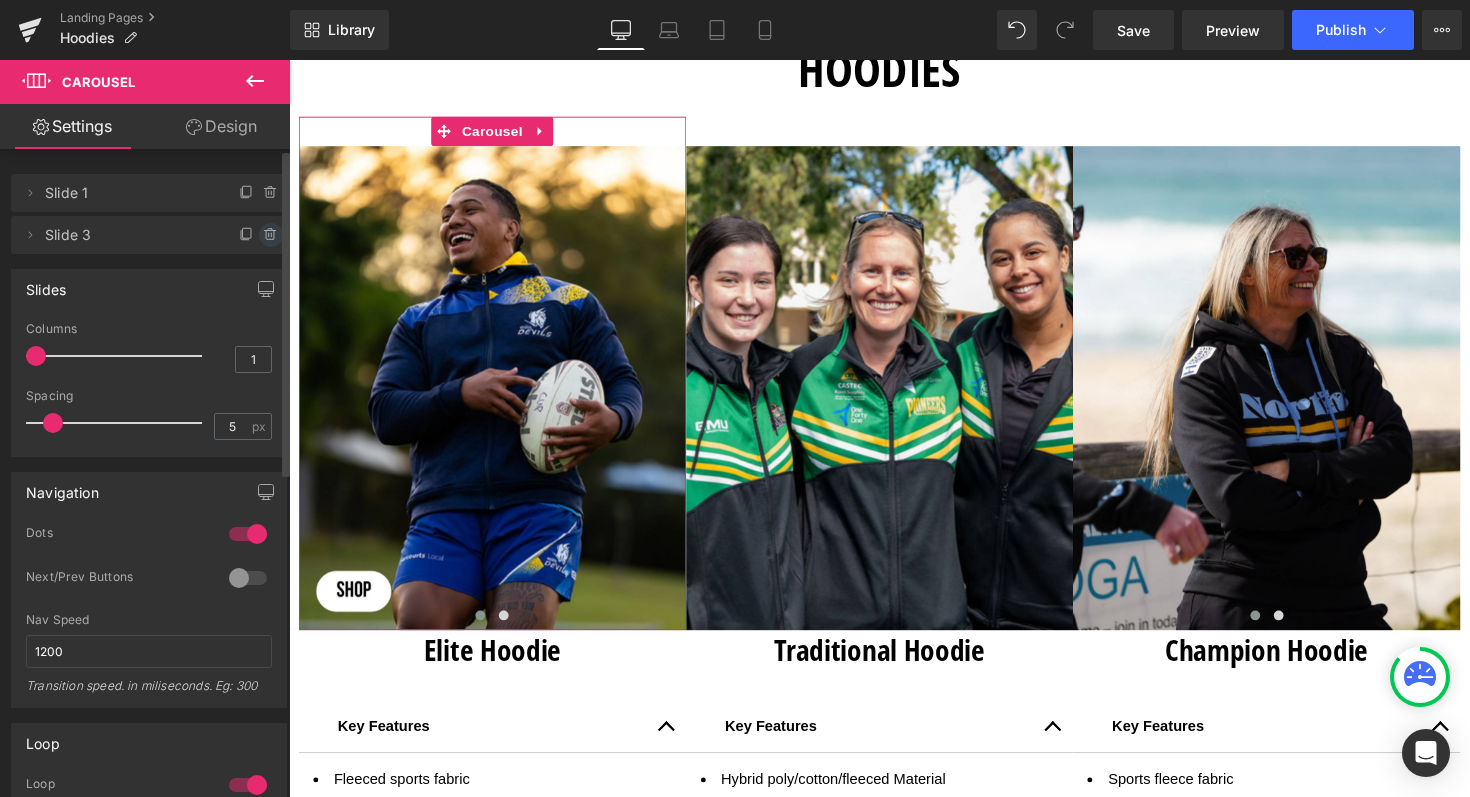 click 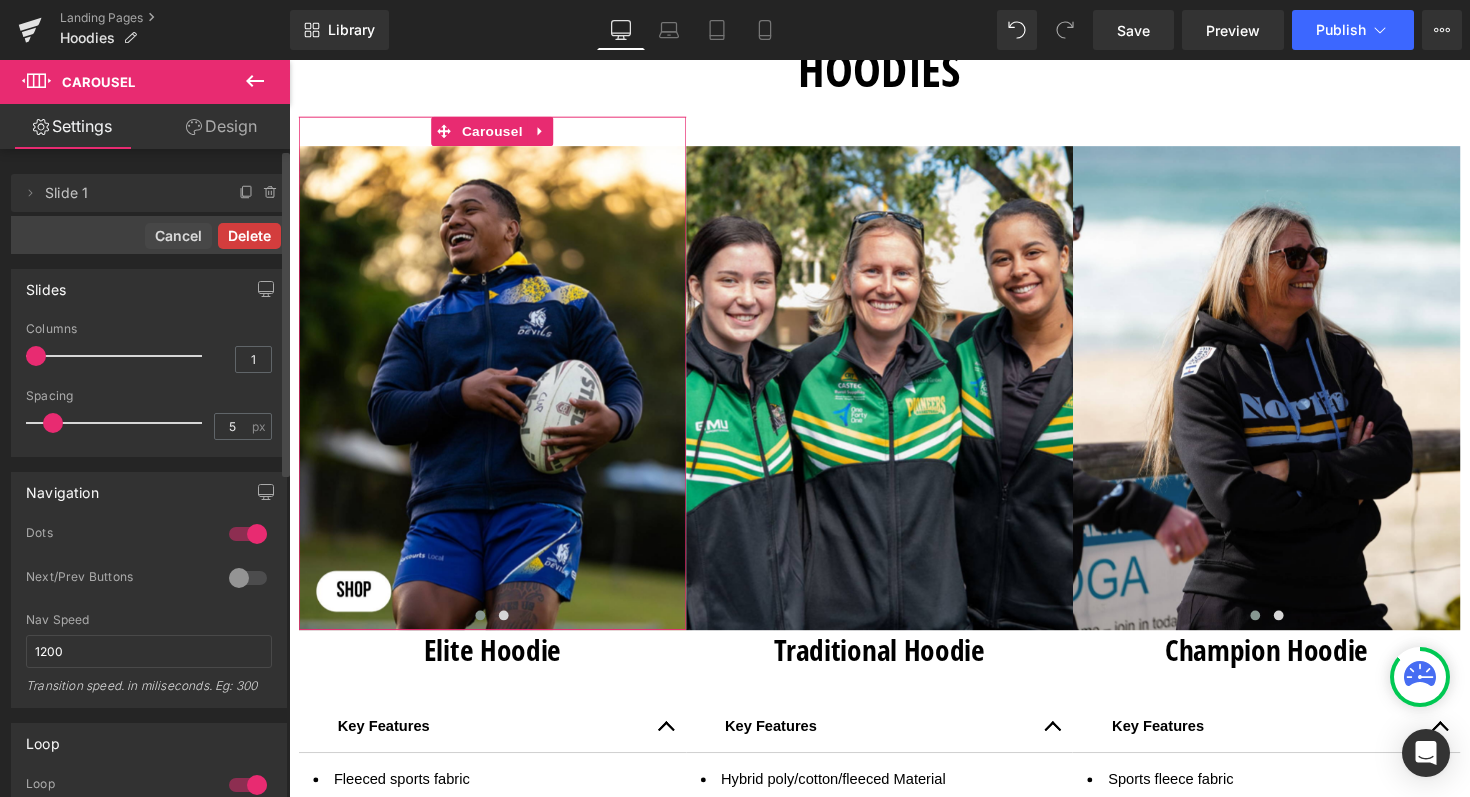 click on "Delete" at bounding box center [249, 236] 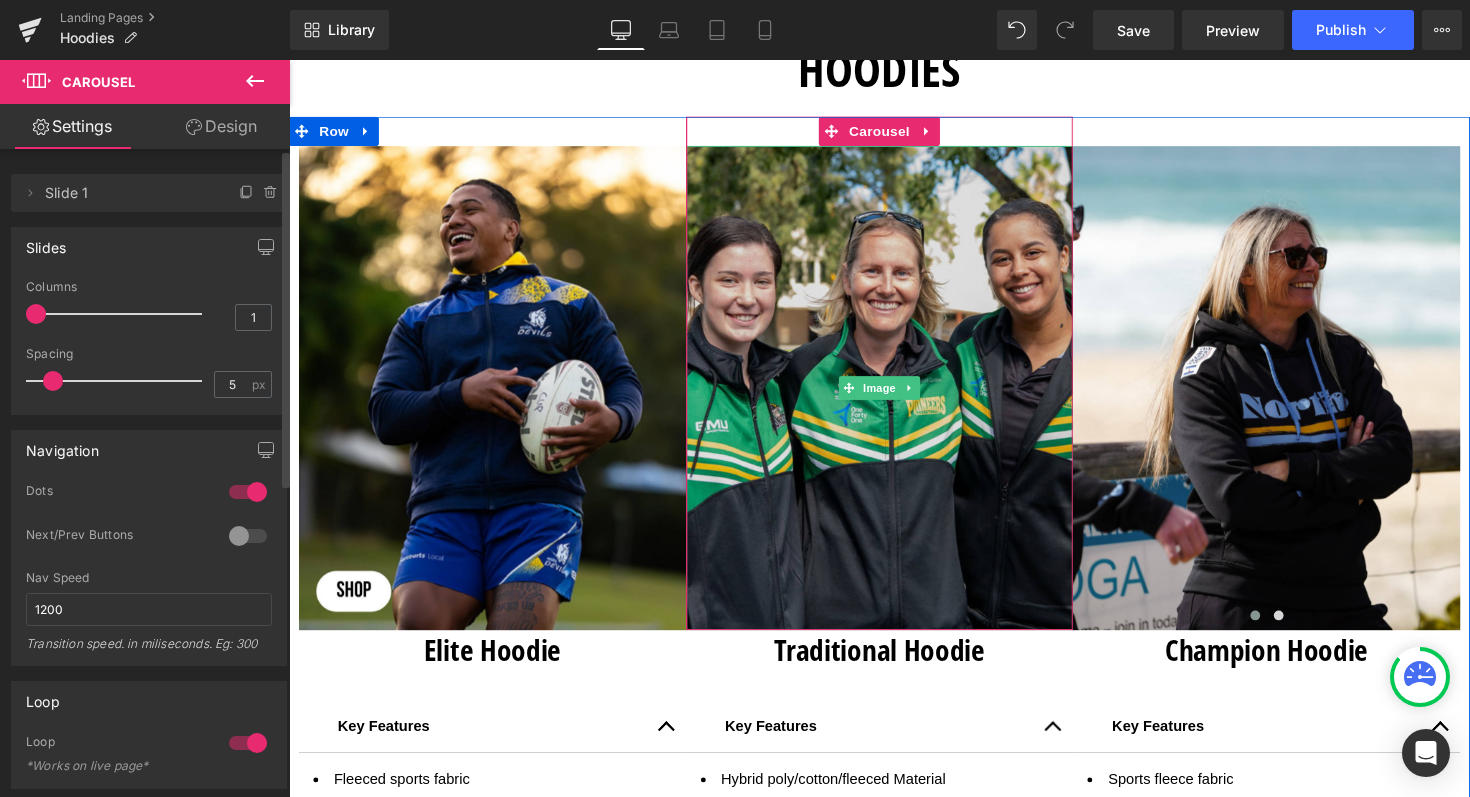 click at bounding box center (894, 396) 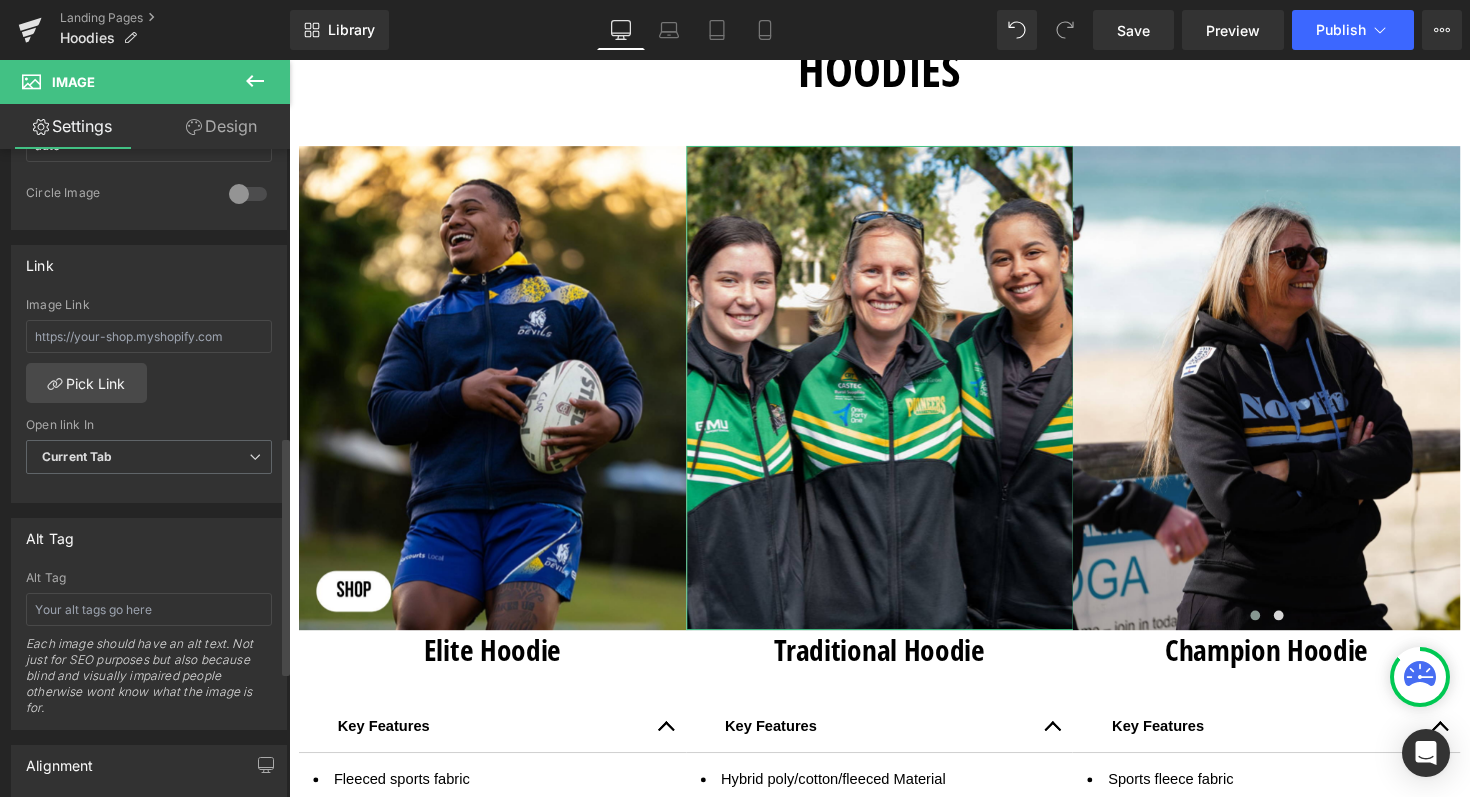 scroll, scrollTop: 1126, scrollLeft: 0, axis: vertical 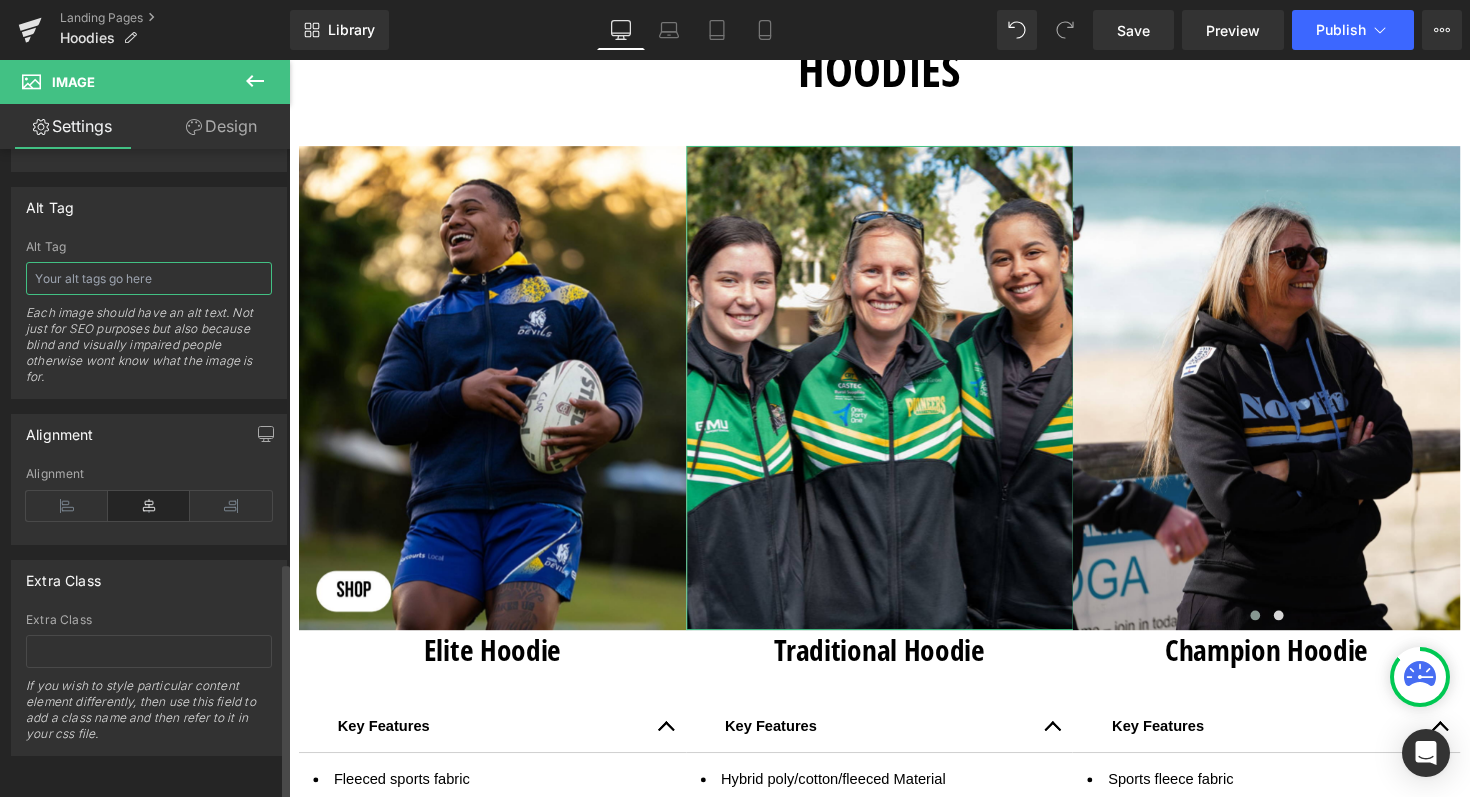 click at bounding box center (149, 278) 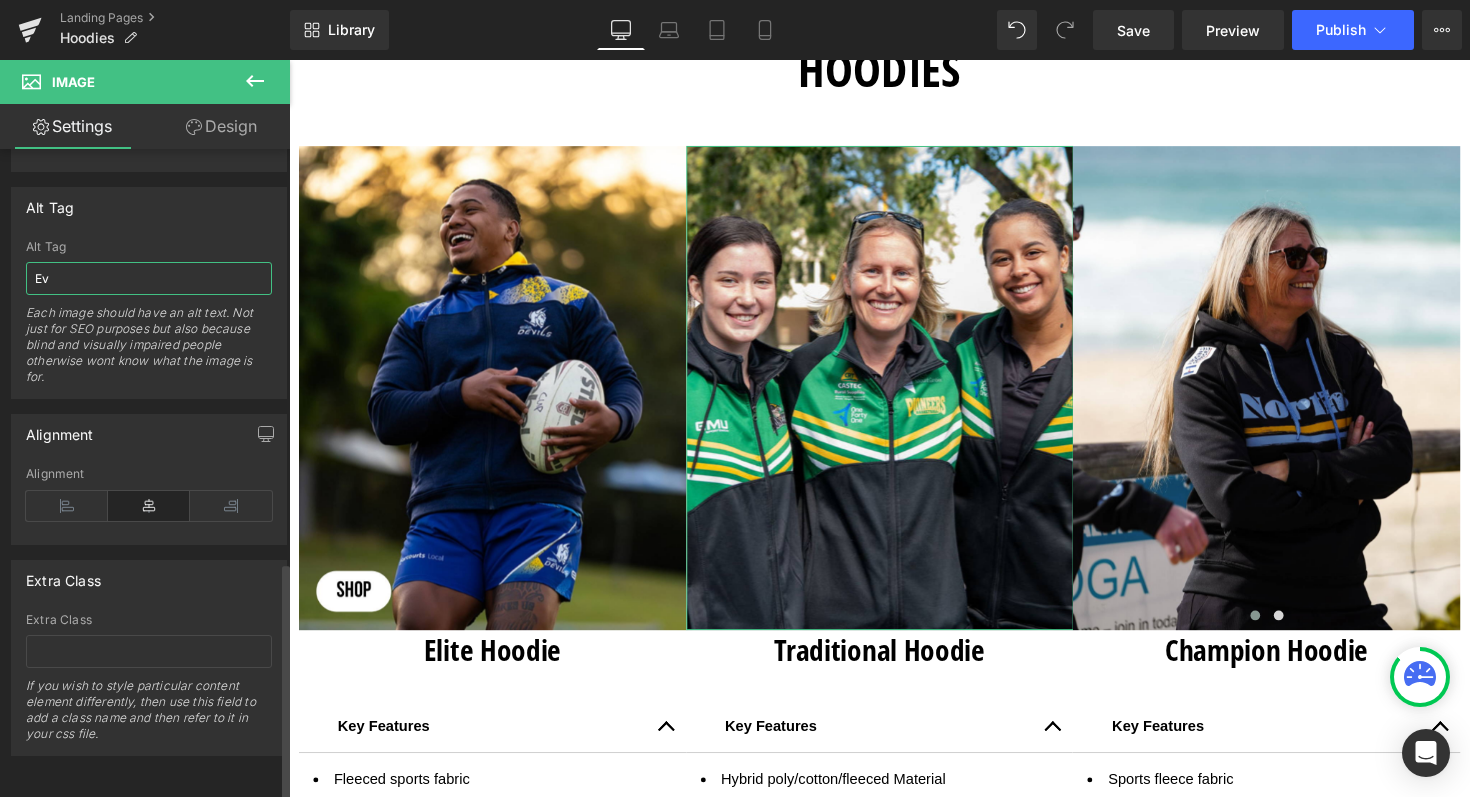 type on "E" 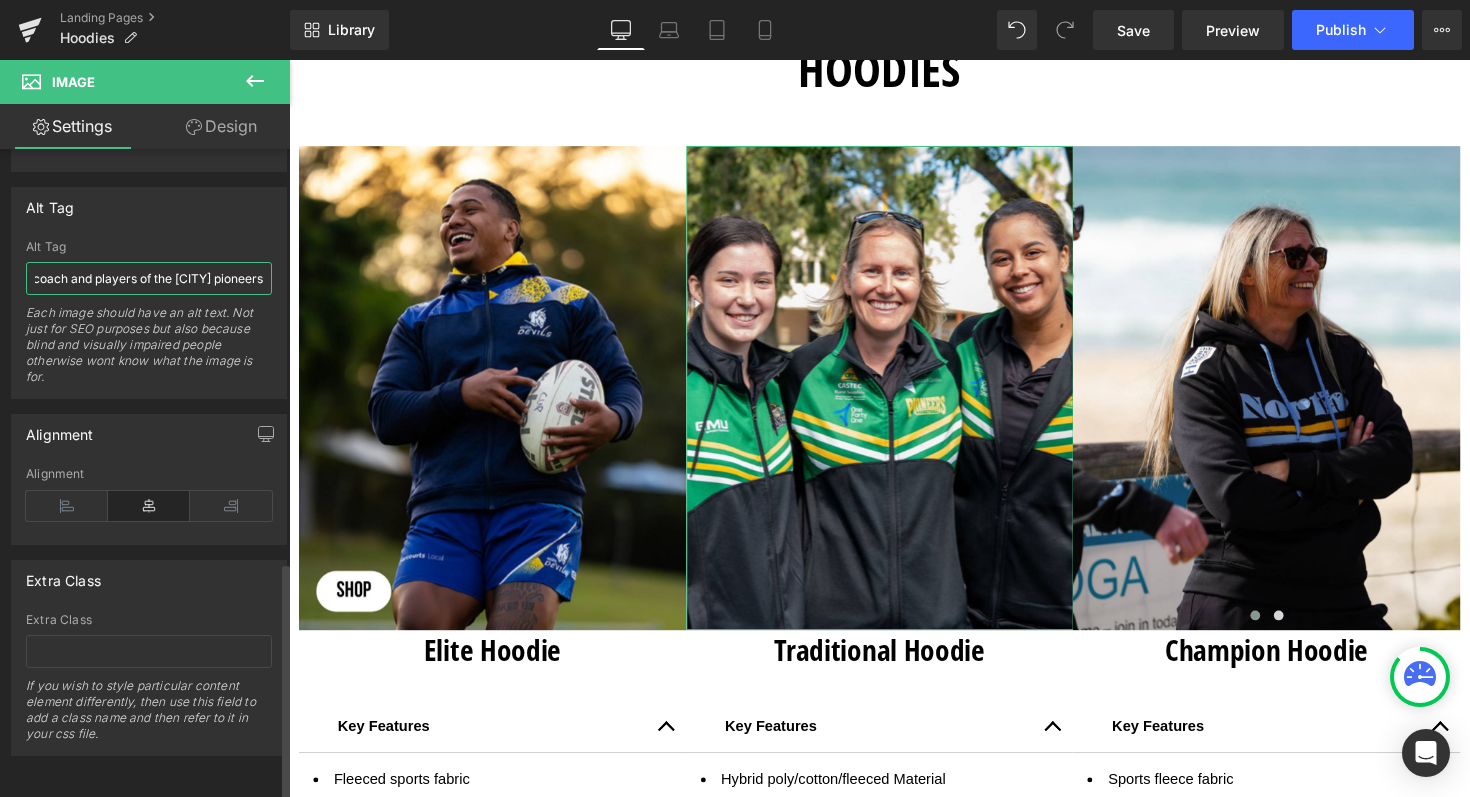 scroll, scrollTop: 0, scrollLeft: 338, axis: horizontal 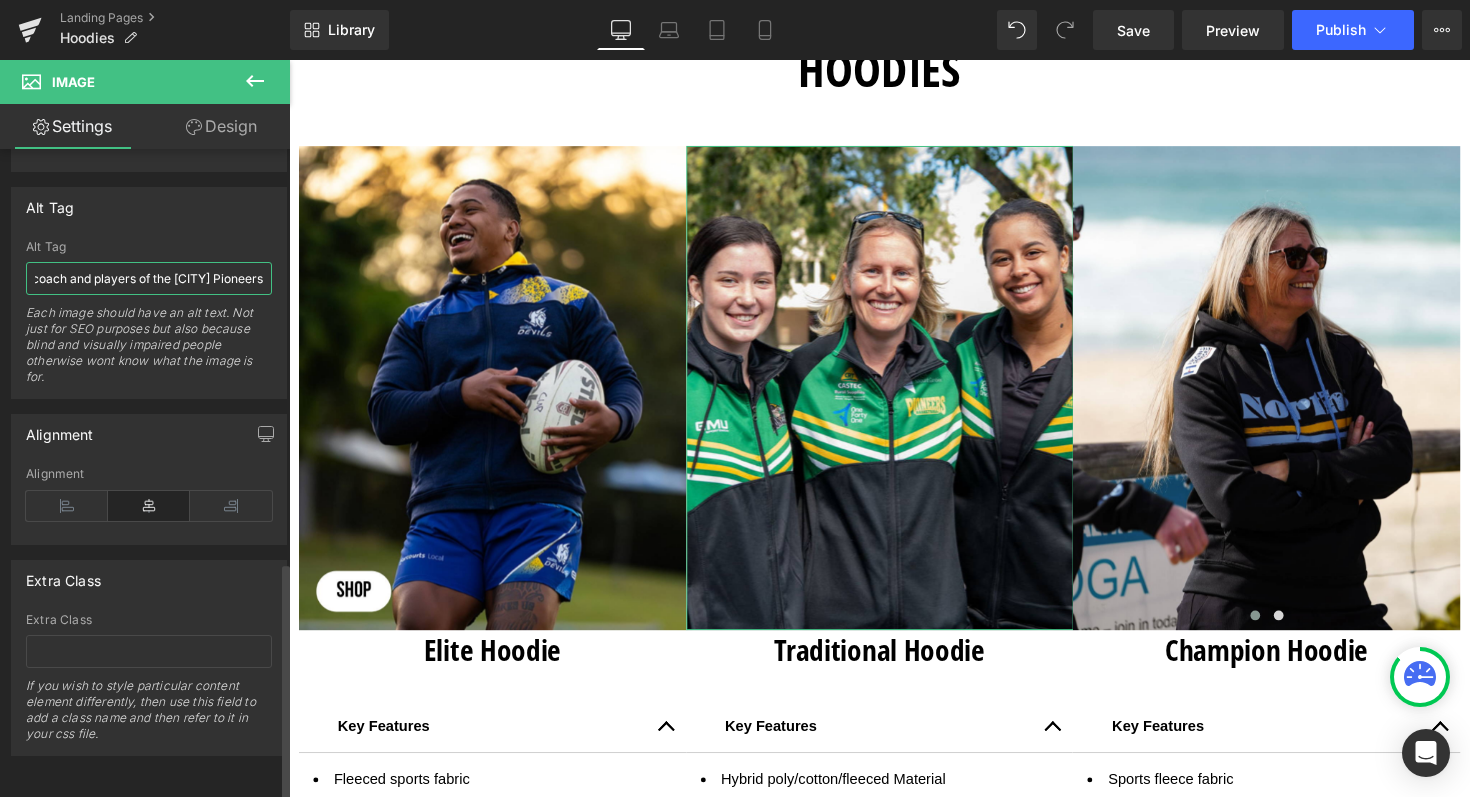 click on "EV2 Sportswear Traditional Hoodie seen on the coach and players of the [CITY] Pioneers" at bounding box center [149, 278] 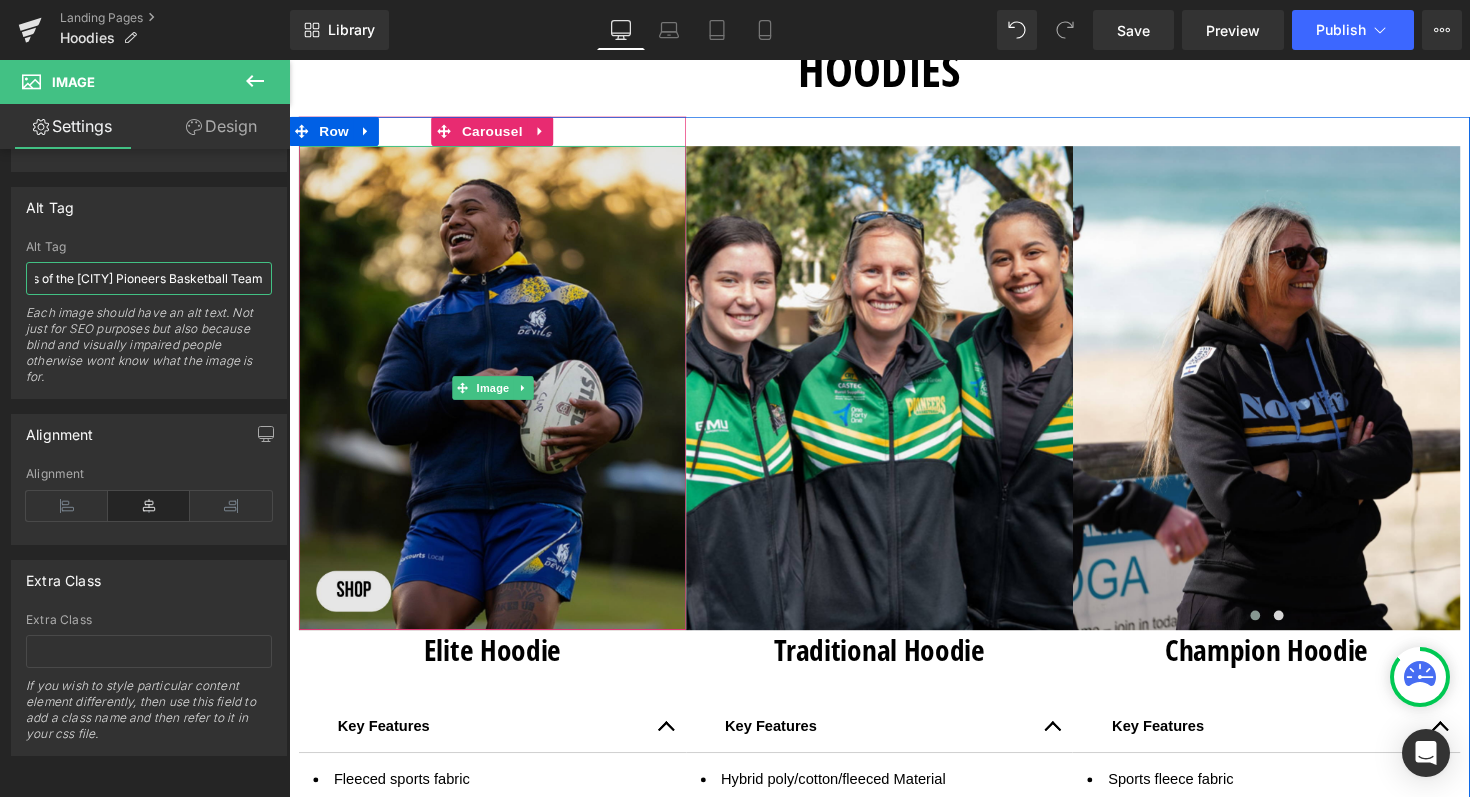 scroll, scrollTop: 0, scrollLeft: 432, axis: horizontal 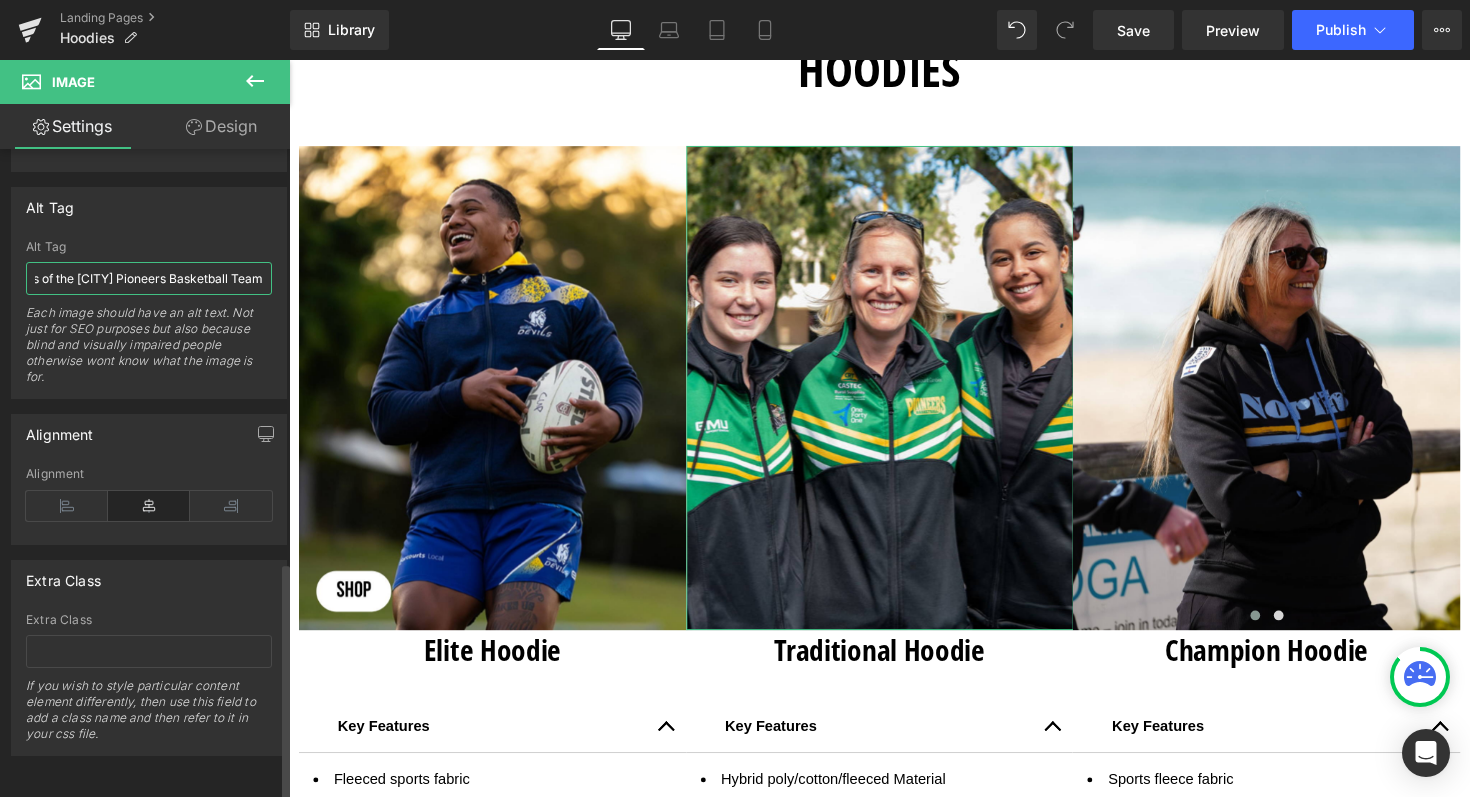 type on "EV2 Sportswear Traditional Hoodie seen on the coach and players of the [CITY] Pioneers Basketball Team" 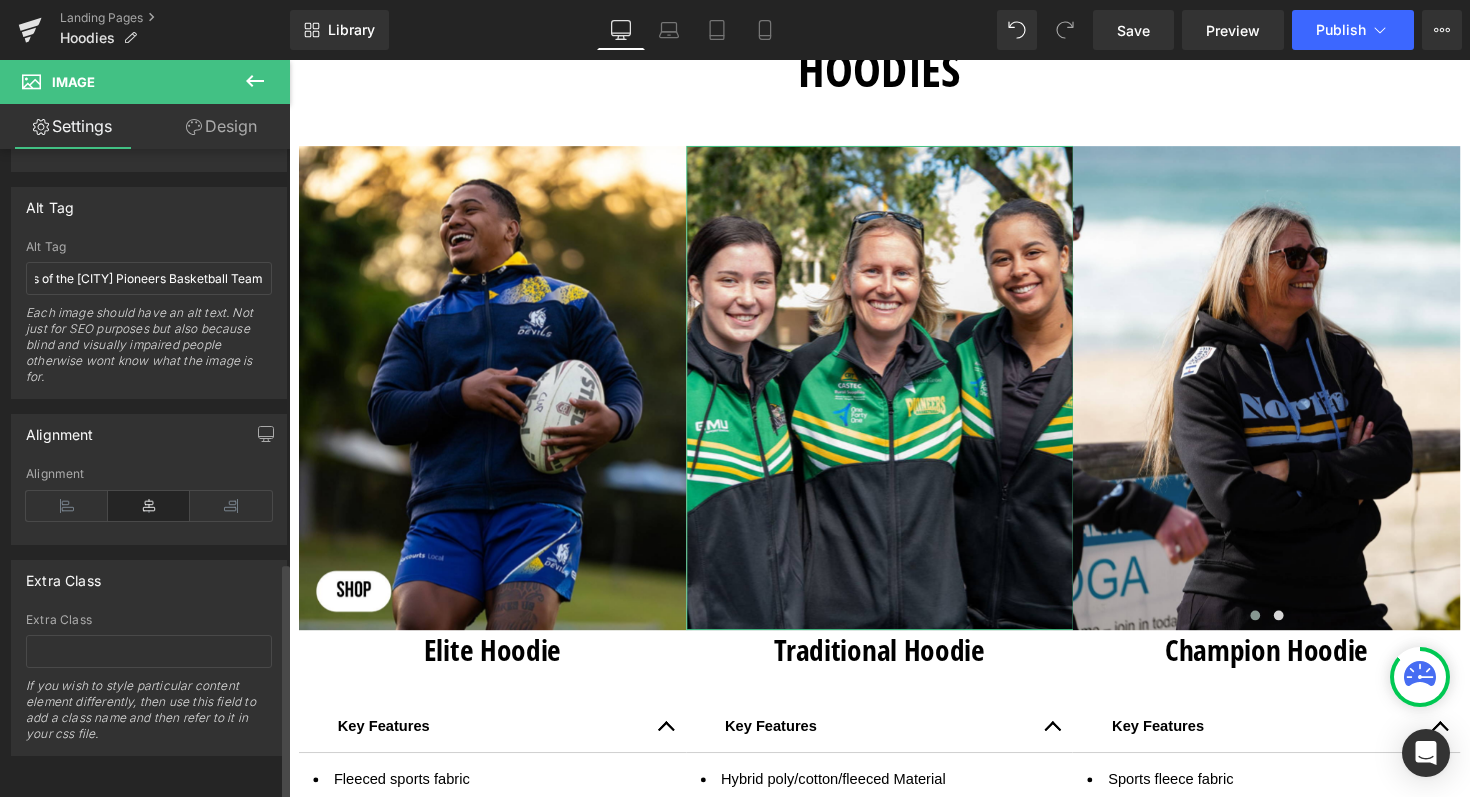 click on "Alt Tag" at bounding box center (149, 207) 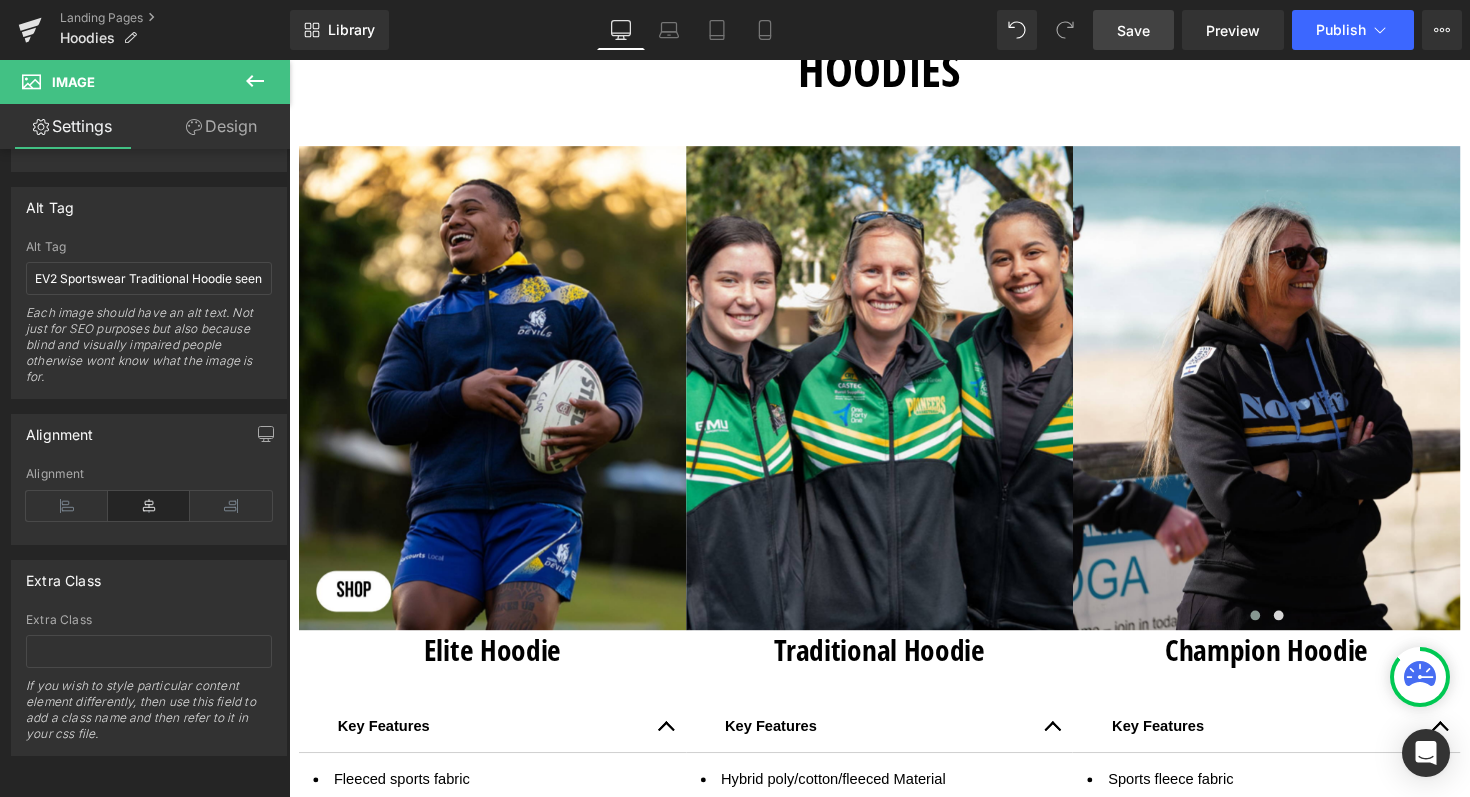 click on "Save" at bounding box center (1133, 30) 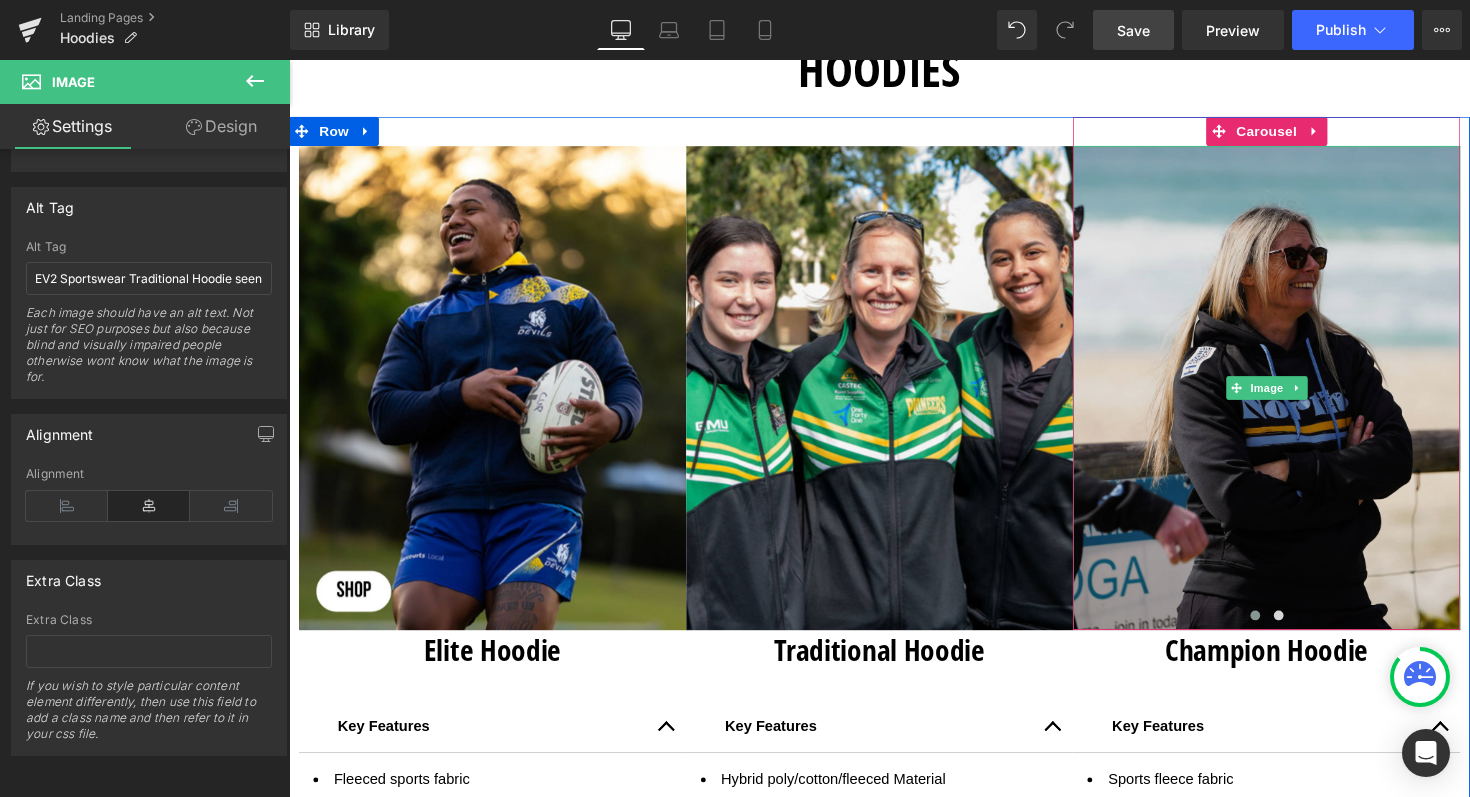 click at bounding box center [1290, 396] 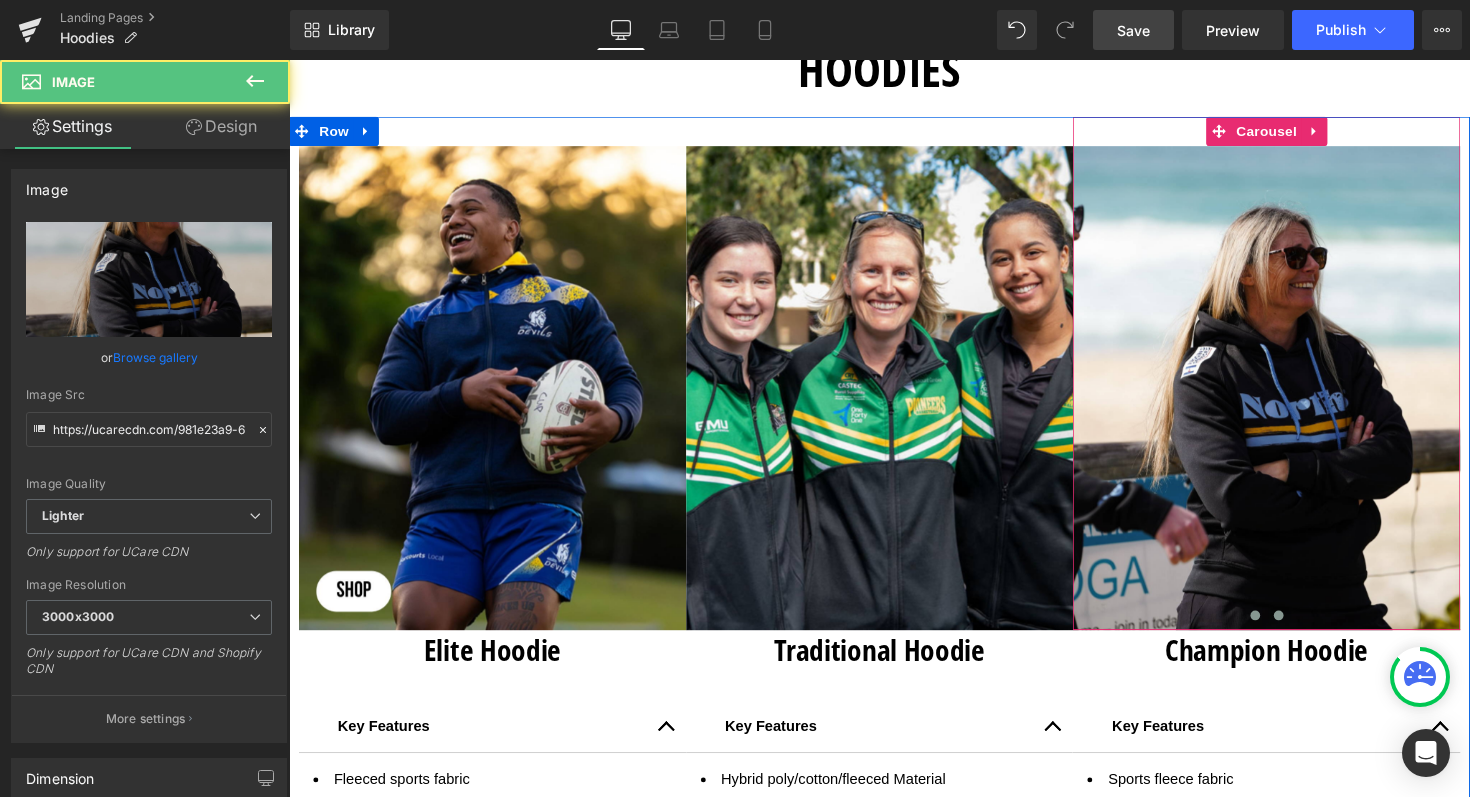 click at bounding box center (1303, 629) 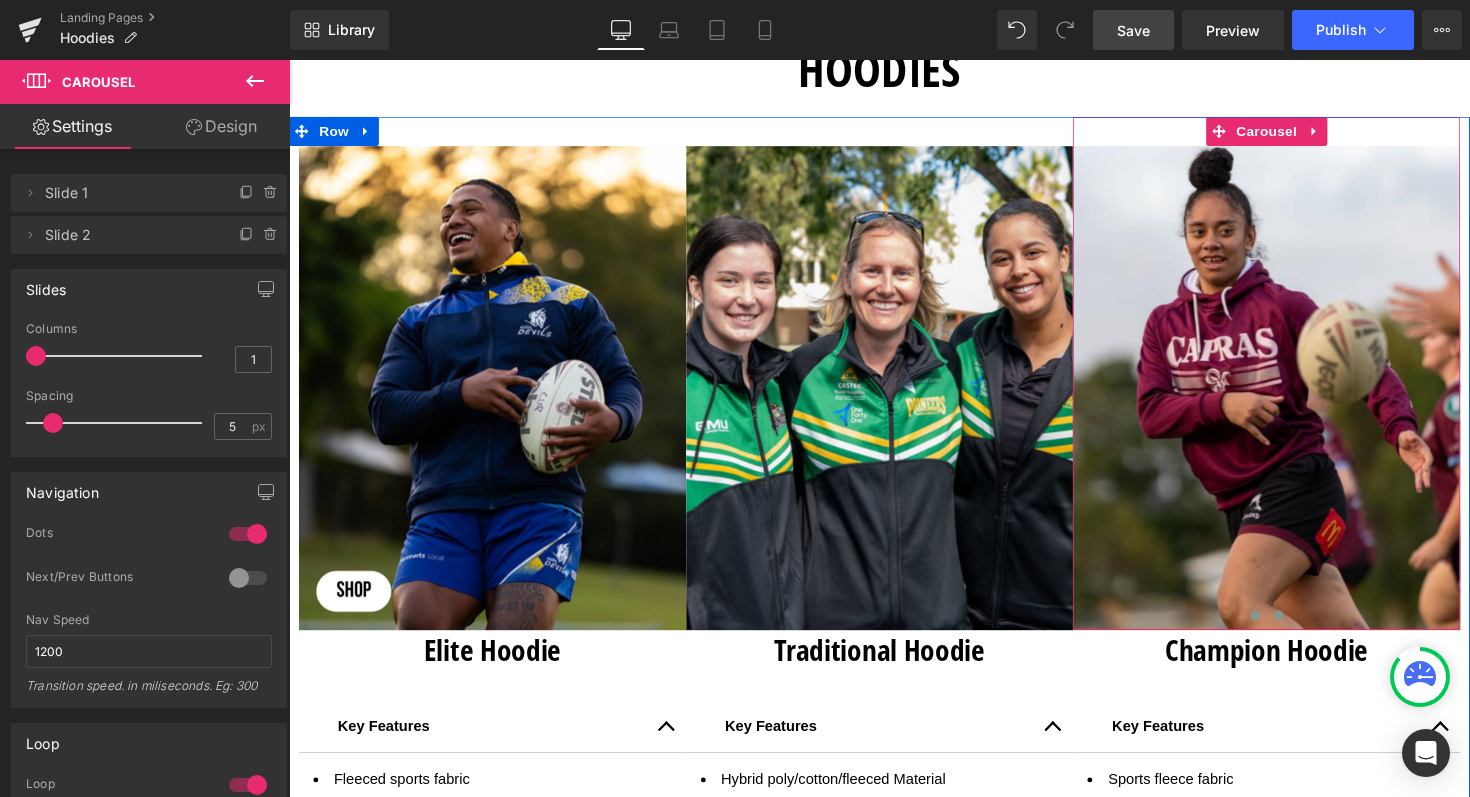 click at bounding box center (1279, 629) 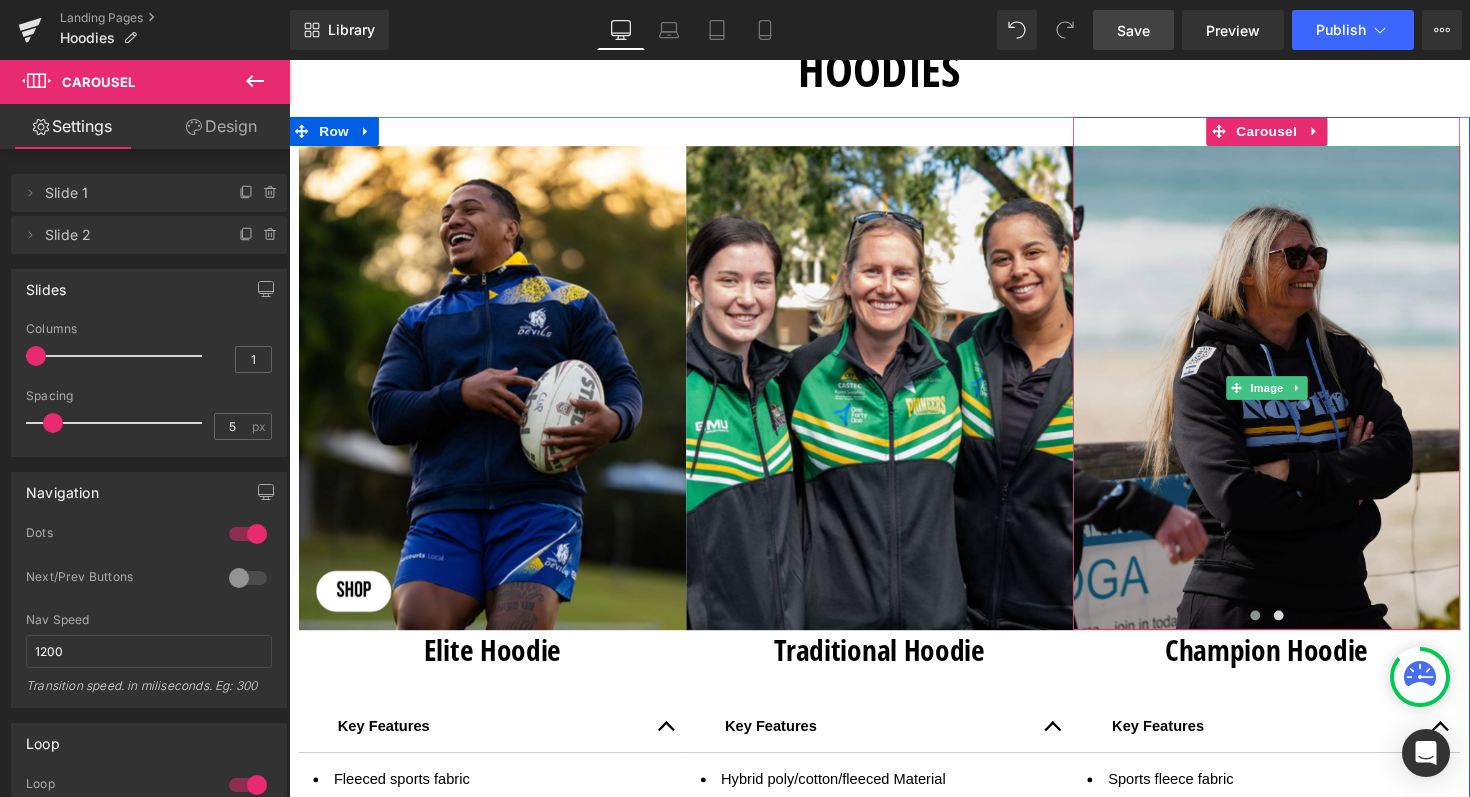 click at bounding box center (1290, 396) 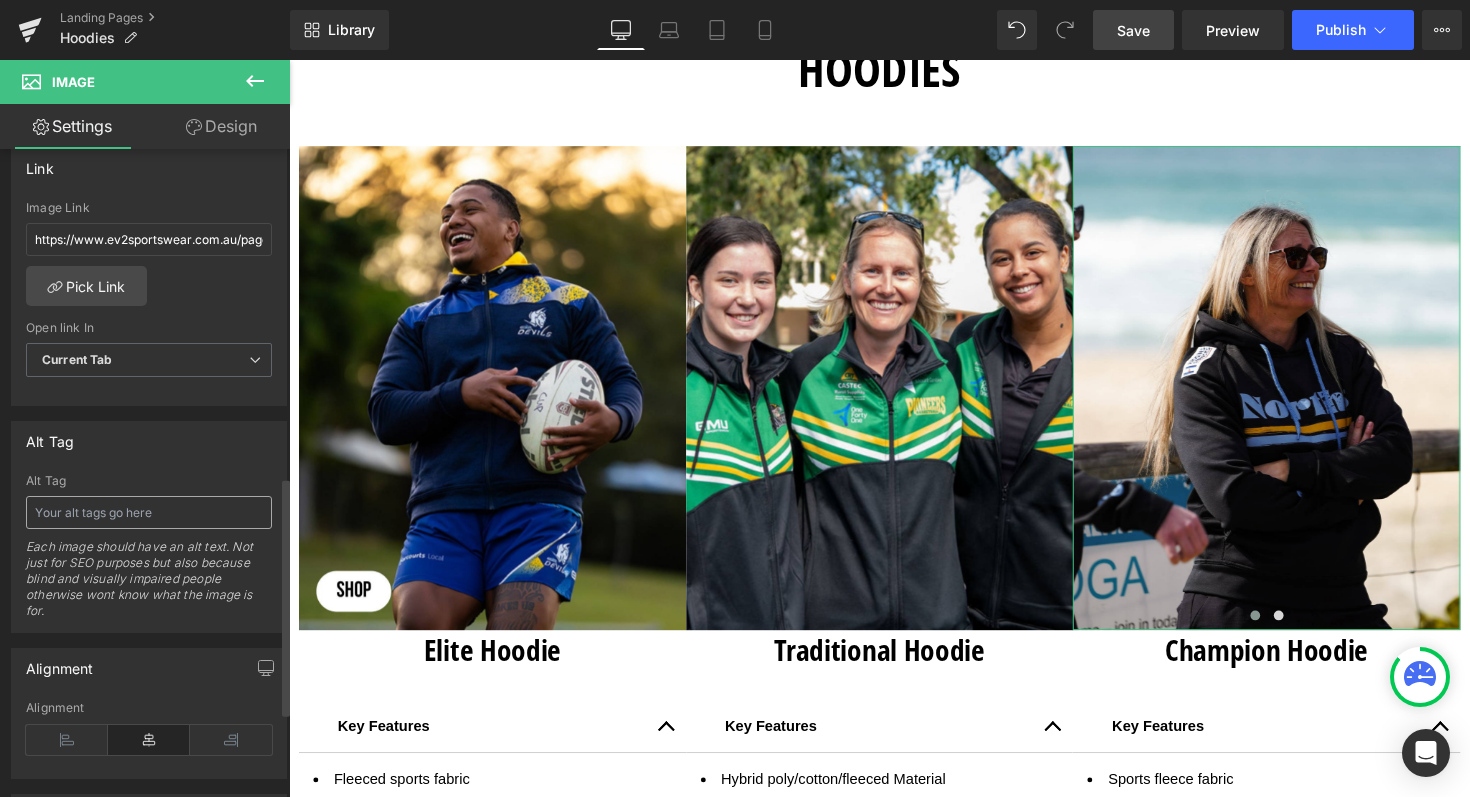 scroll, scrollTop: 912, scrollLeft: 0, axis: vertical 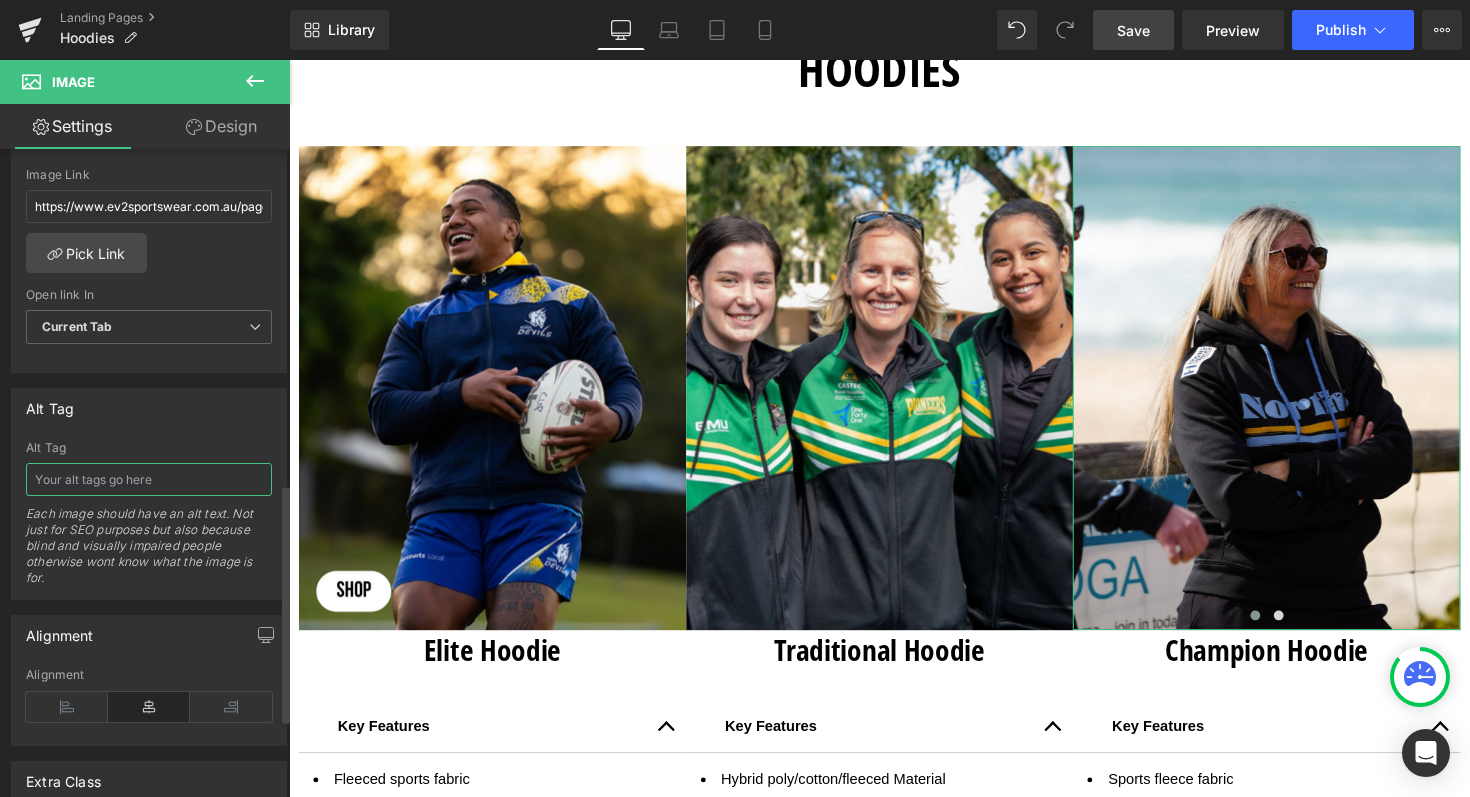 click at bounding box center [149, 479] 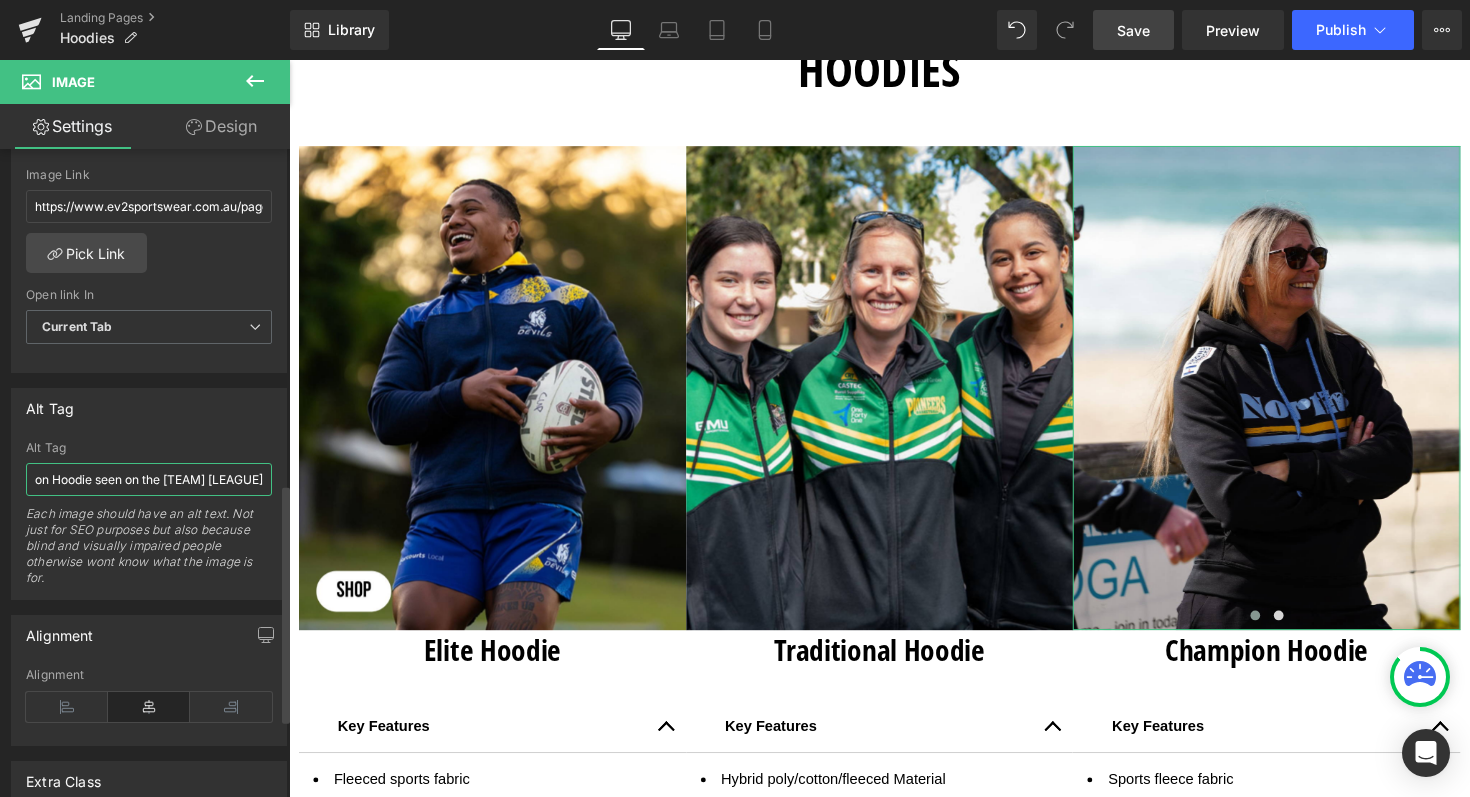 scroll, scrollTop: 0, scrollLeft: 235, axis: horizontal 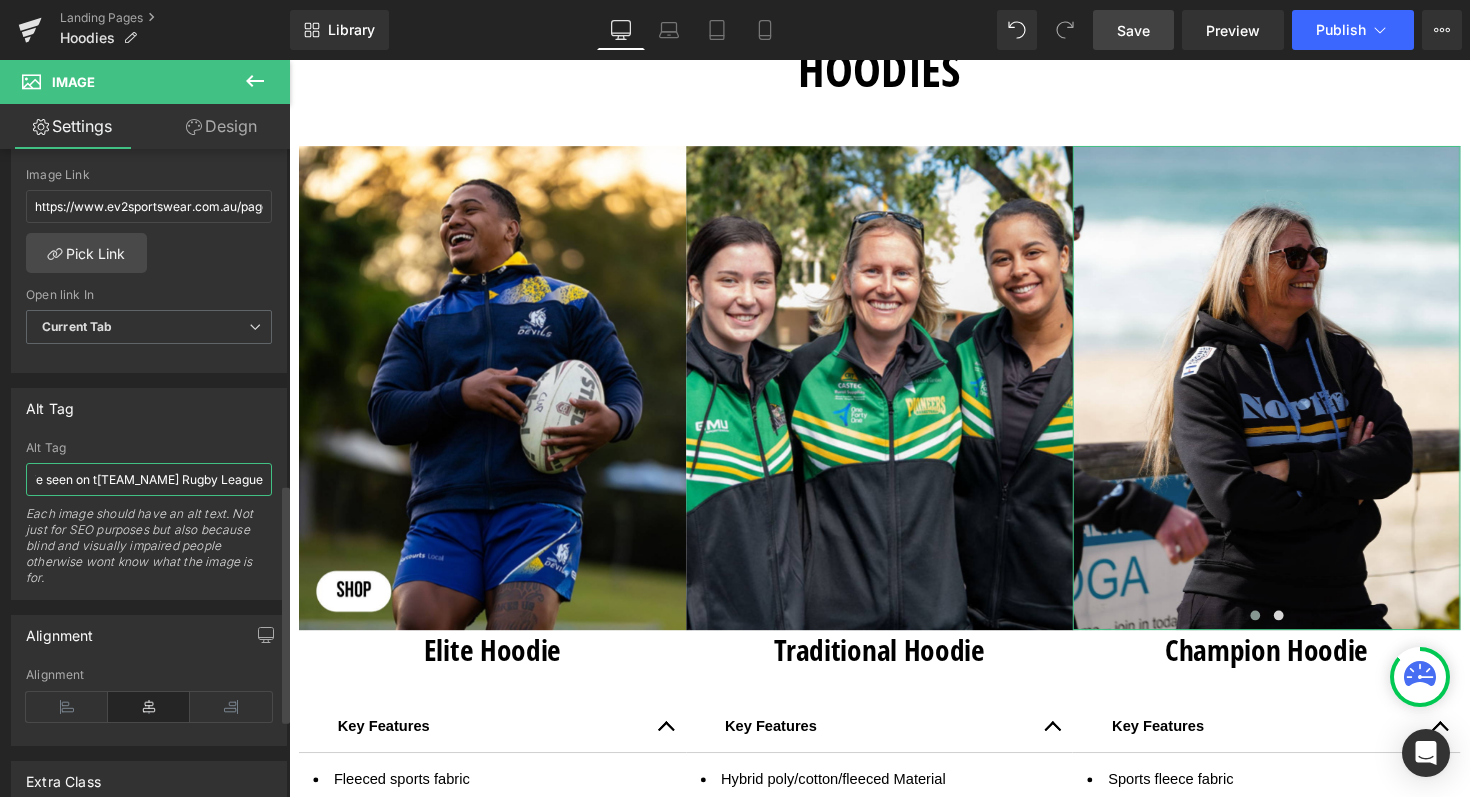 type on "The EV2 Sportswear Champion Hoodie seen on Norths Devils Rugby League" 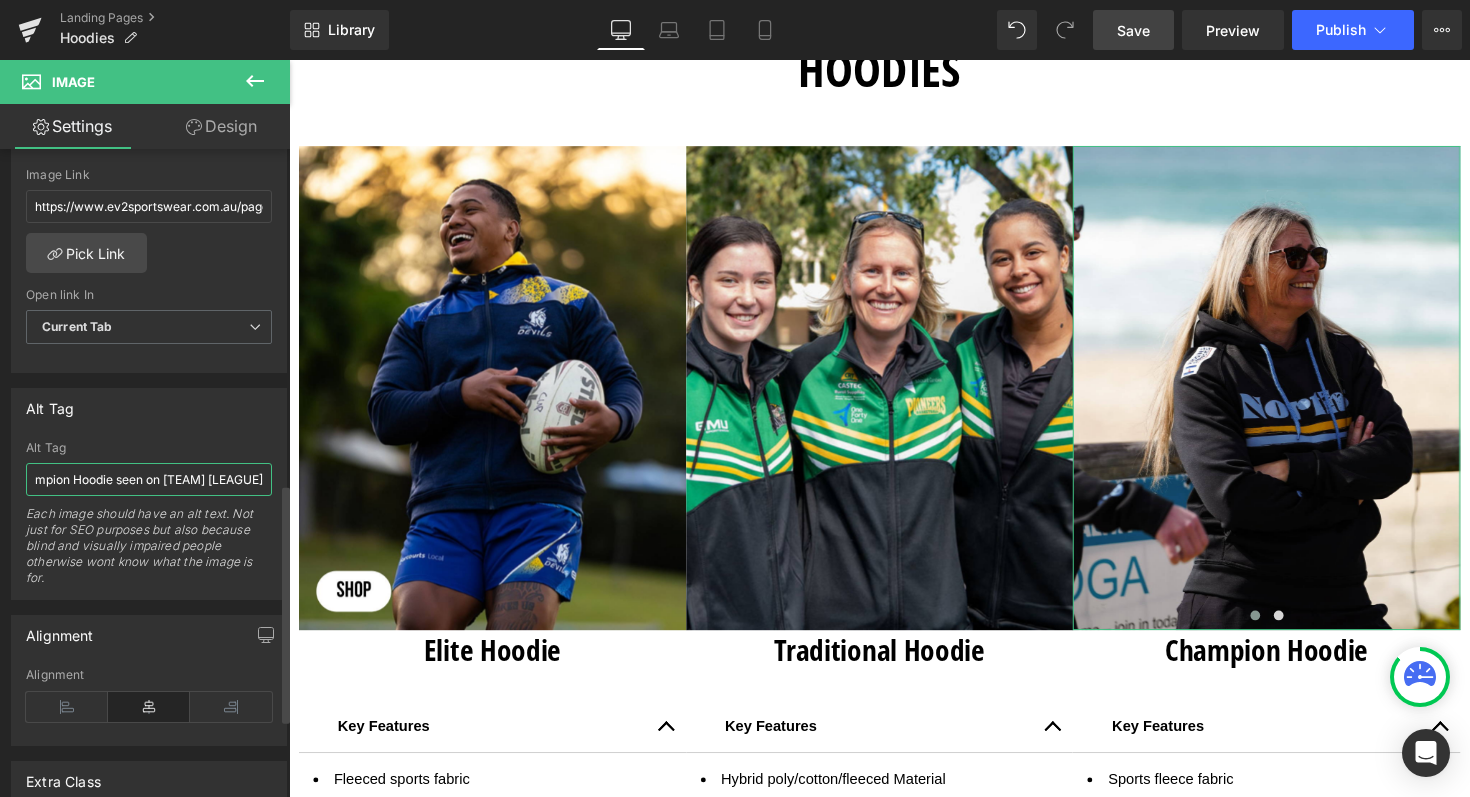 scroll, scrollTop: 0, scrollLeft: 214, axis: horizontal 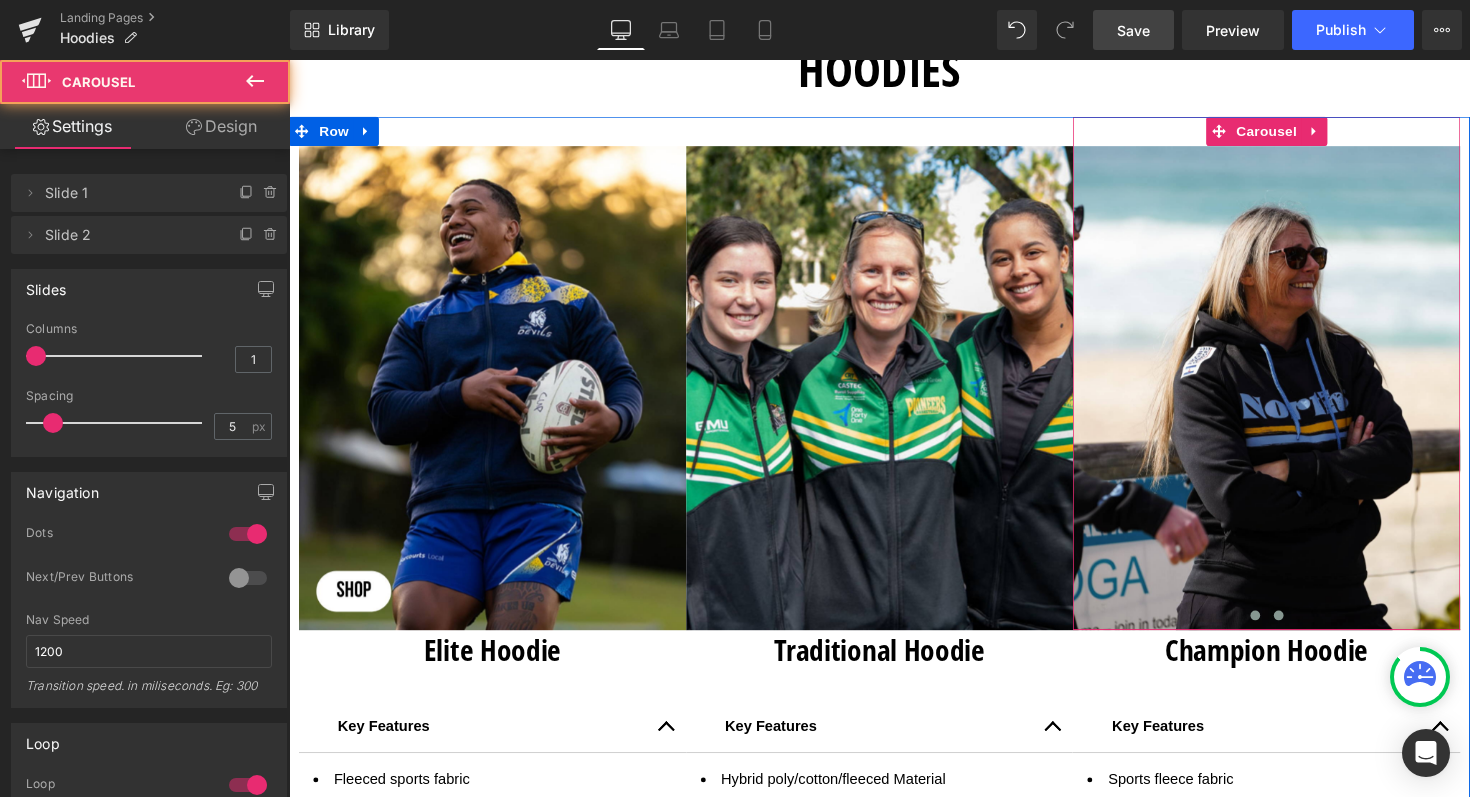 click at bounding box center [1303, 629] 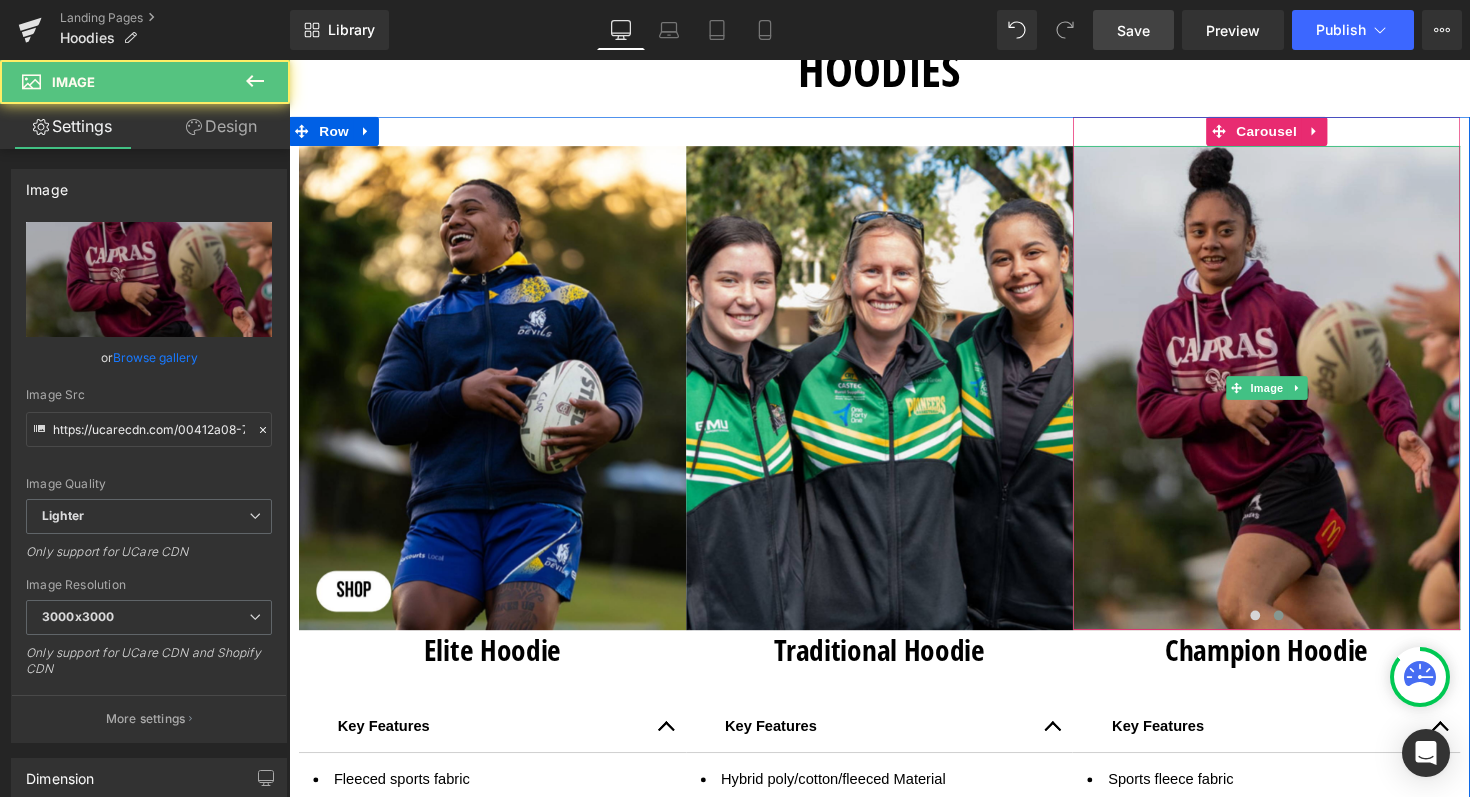 click at bounding box center (1290, 396) 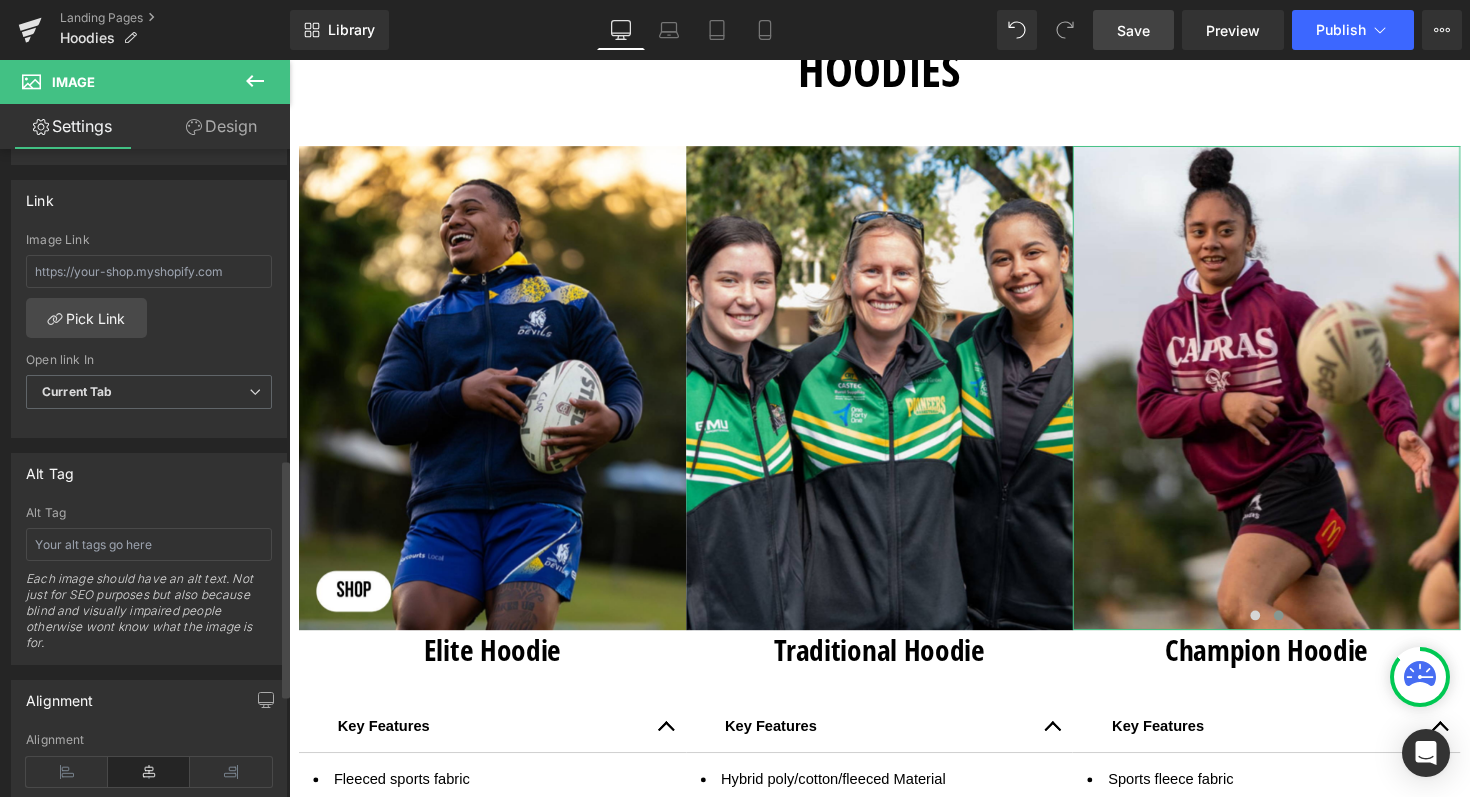scroll, scrollTop: 853, scrollLeft: 0, axis: vertical 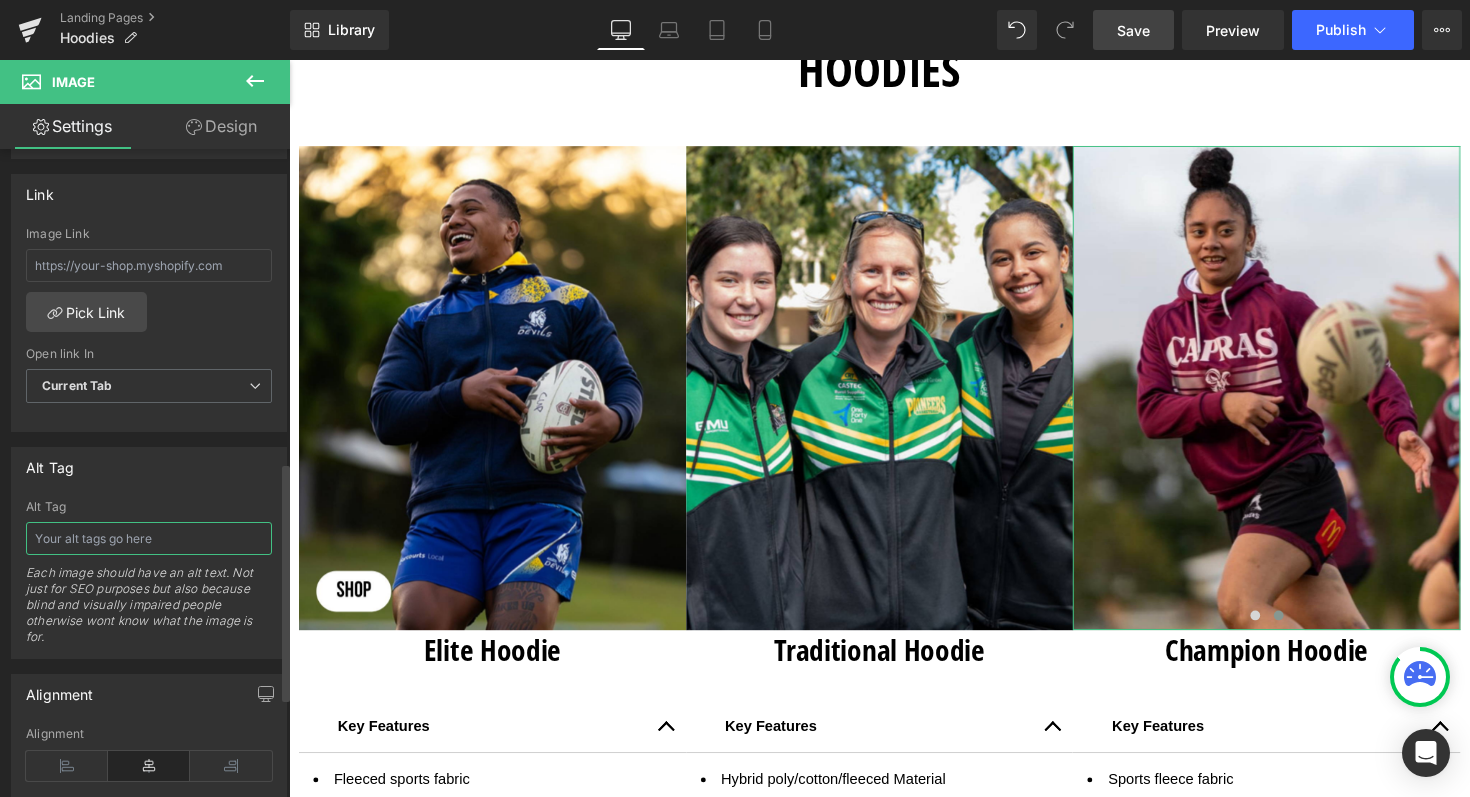 click at bounding box center [149, 538] 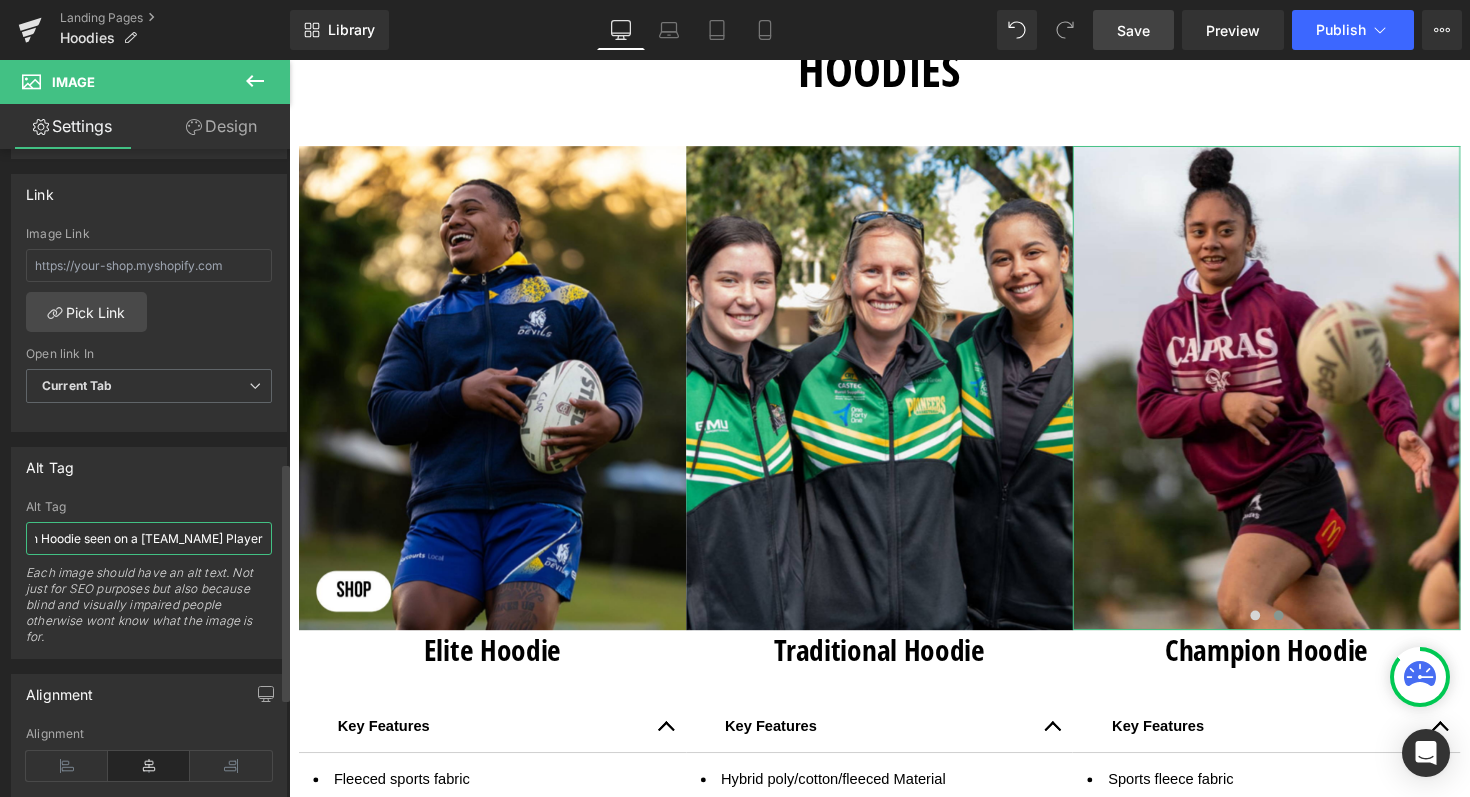 scroll, scrollTop: 0, scrollLeft: 257, axis: horizontal 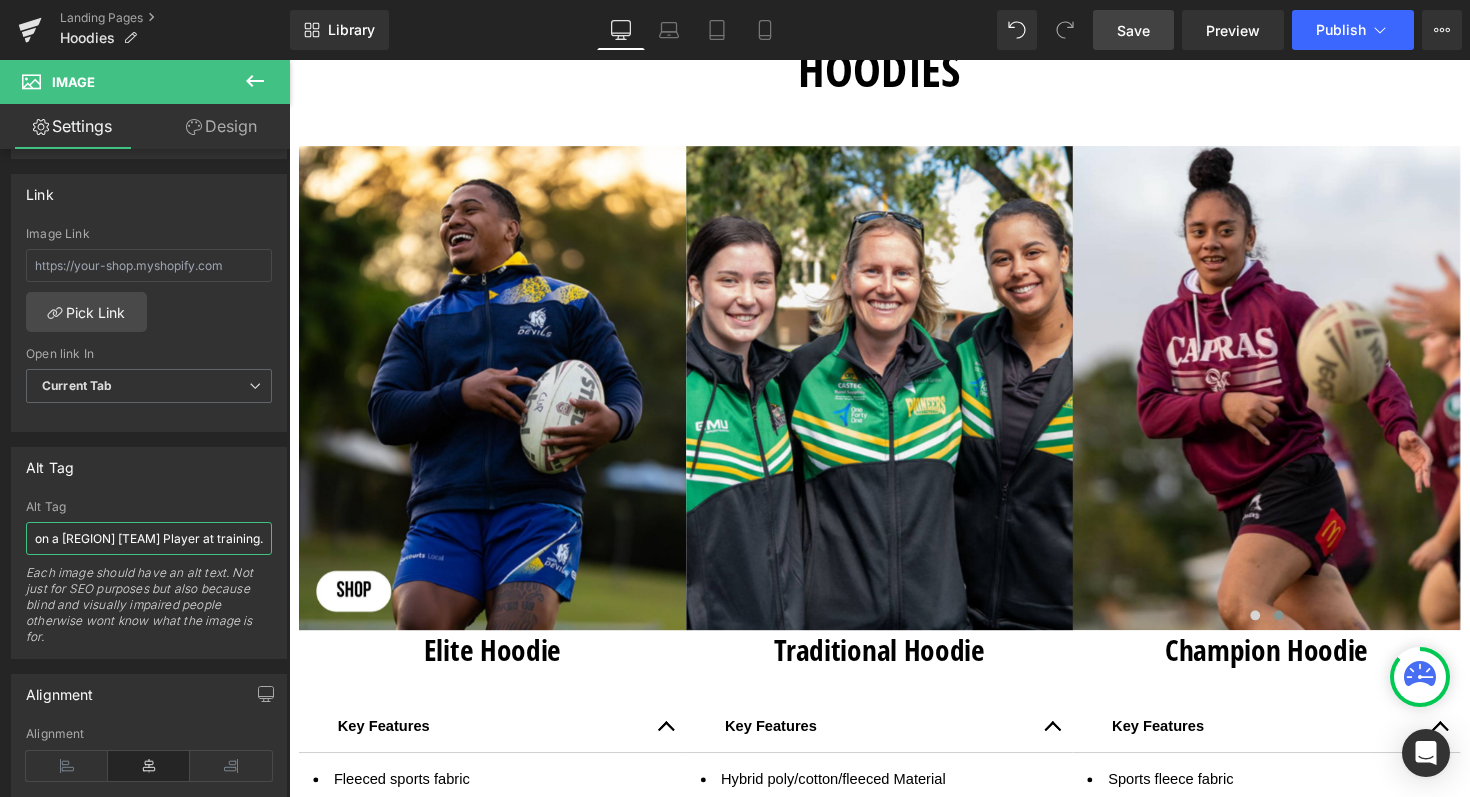 type on "The EV2 Sportswear Champion Hoodie seen on a Central Queensland Capras Player at training." 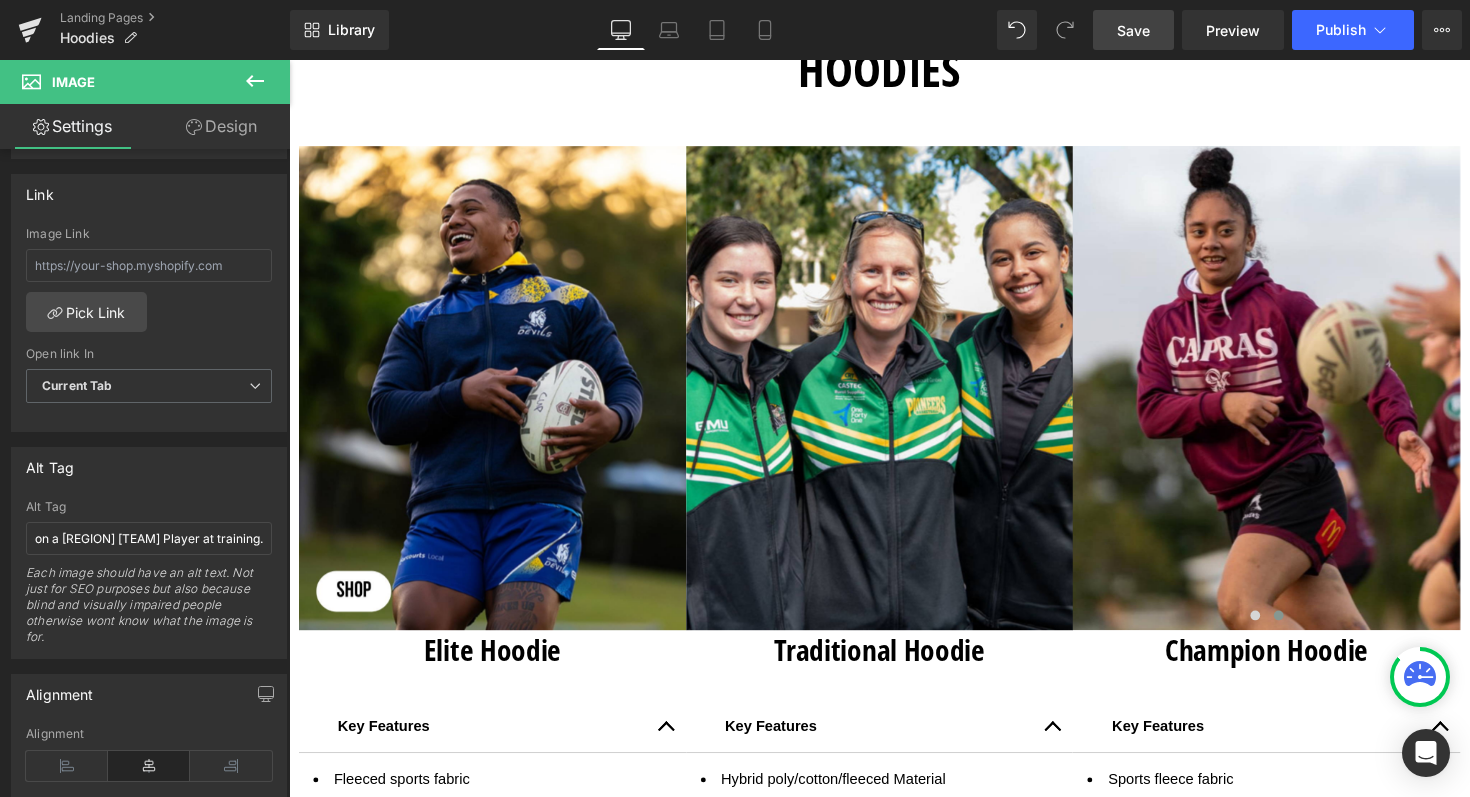 scroll, scrollTop: 0, scrollLeft: 0, axis: both 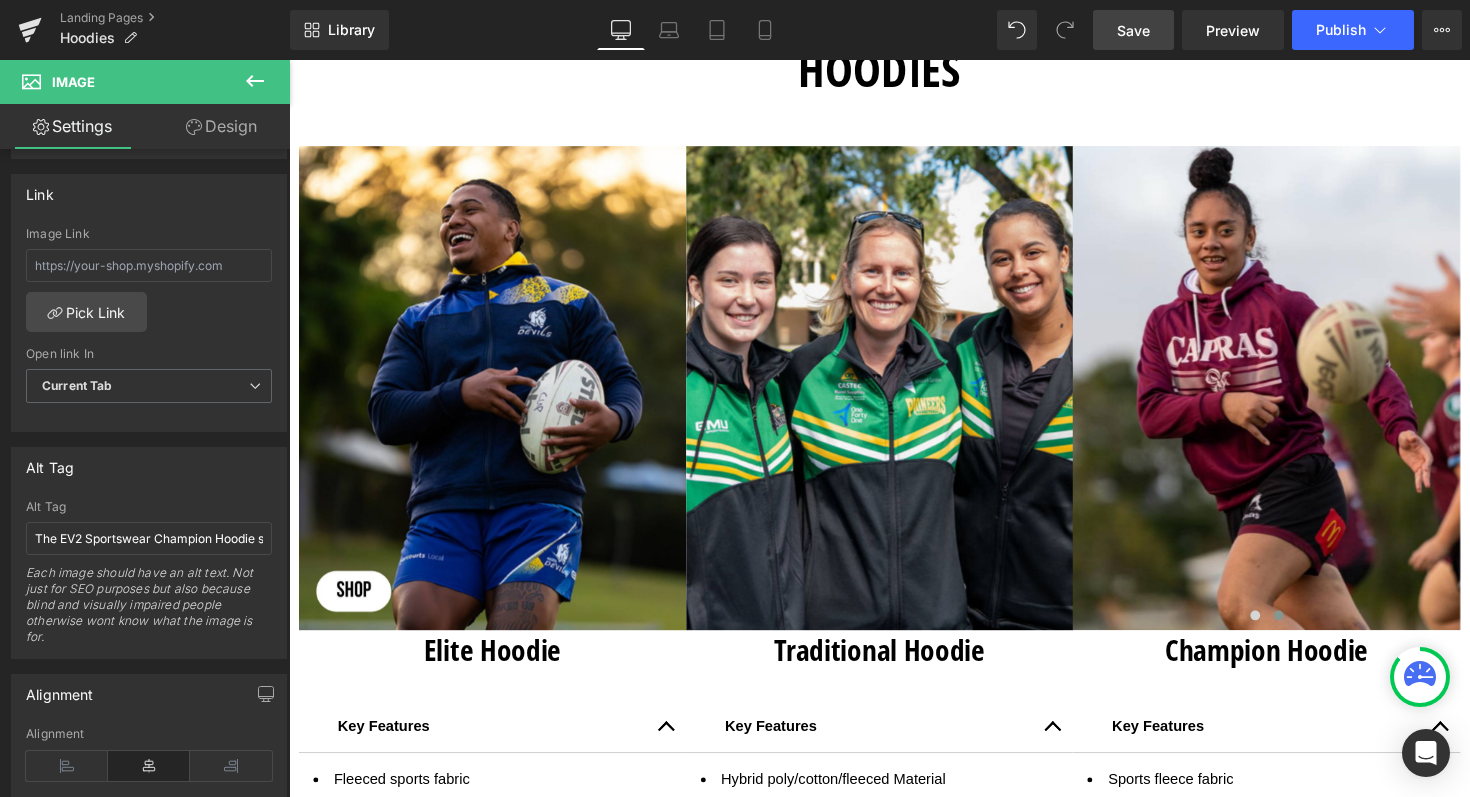 click on "Save" at bounding box center (1133, 30) 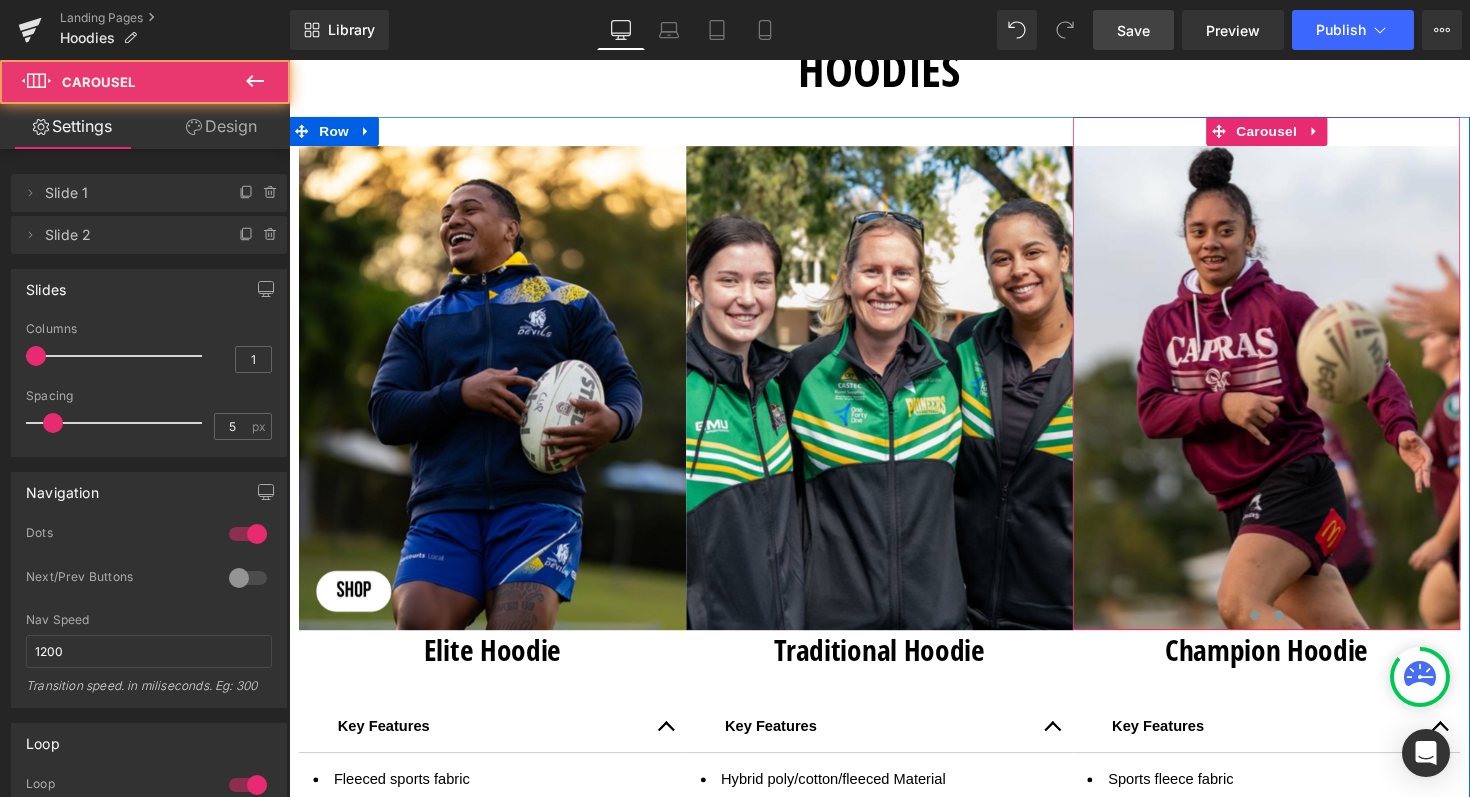 click at bounding box center [1279, 629] 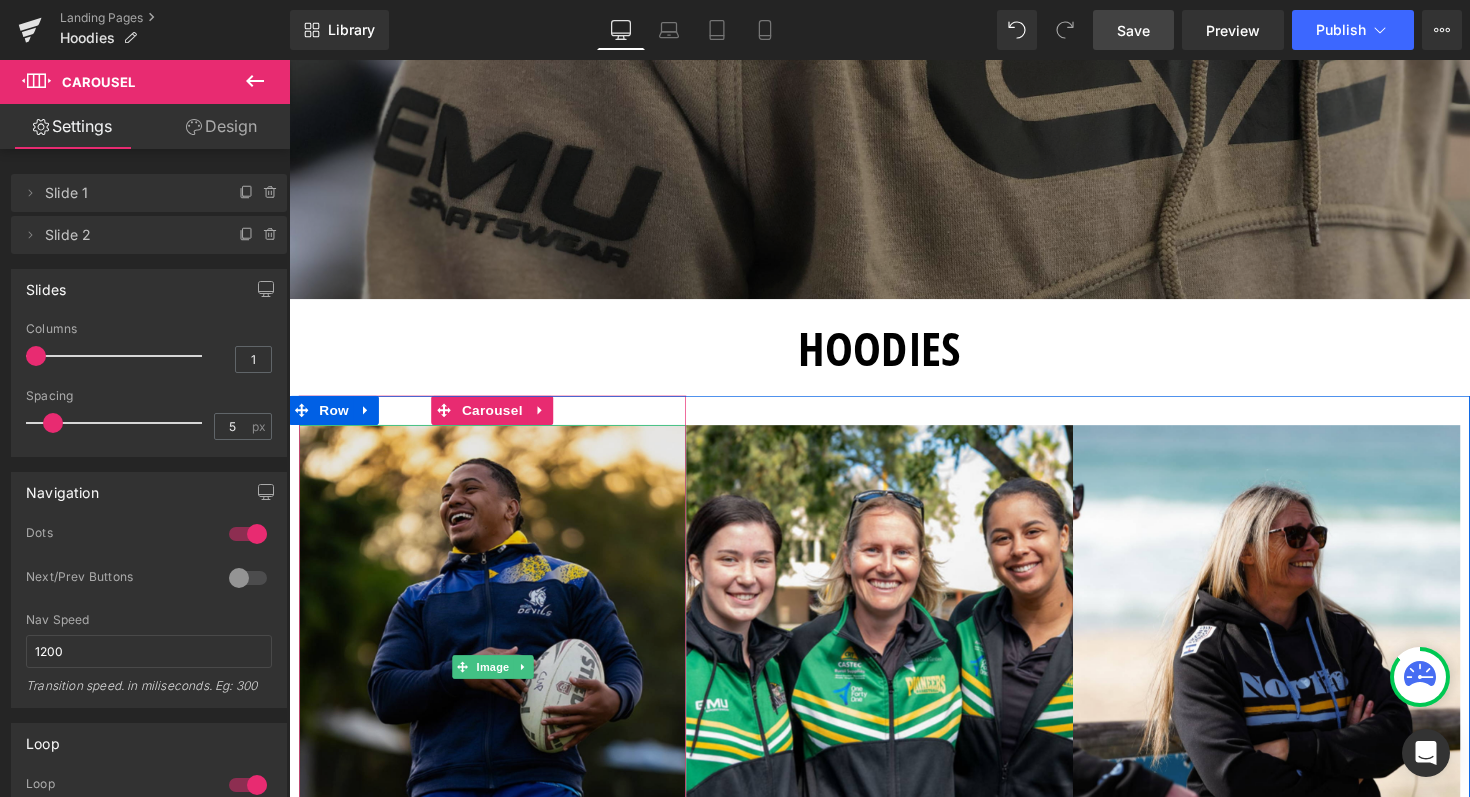 scroll, scrollTop: 310, scrollLeft: 0, axis: vertical 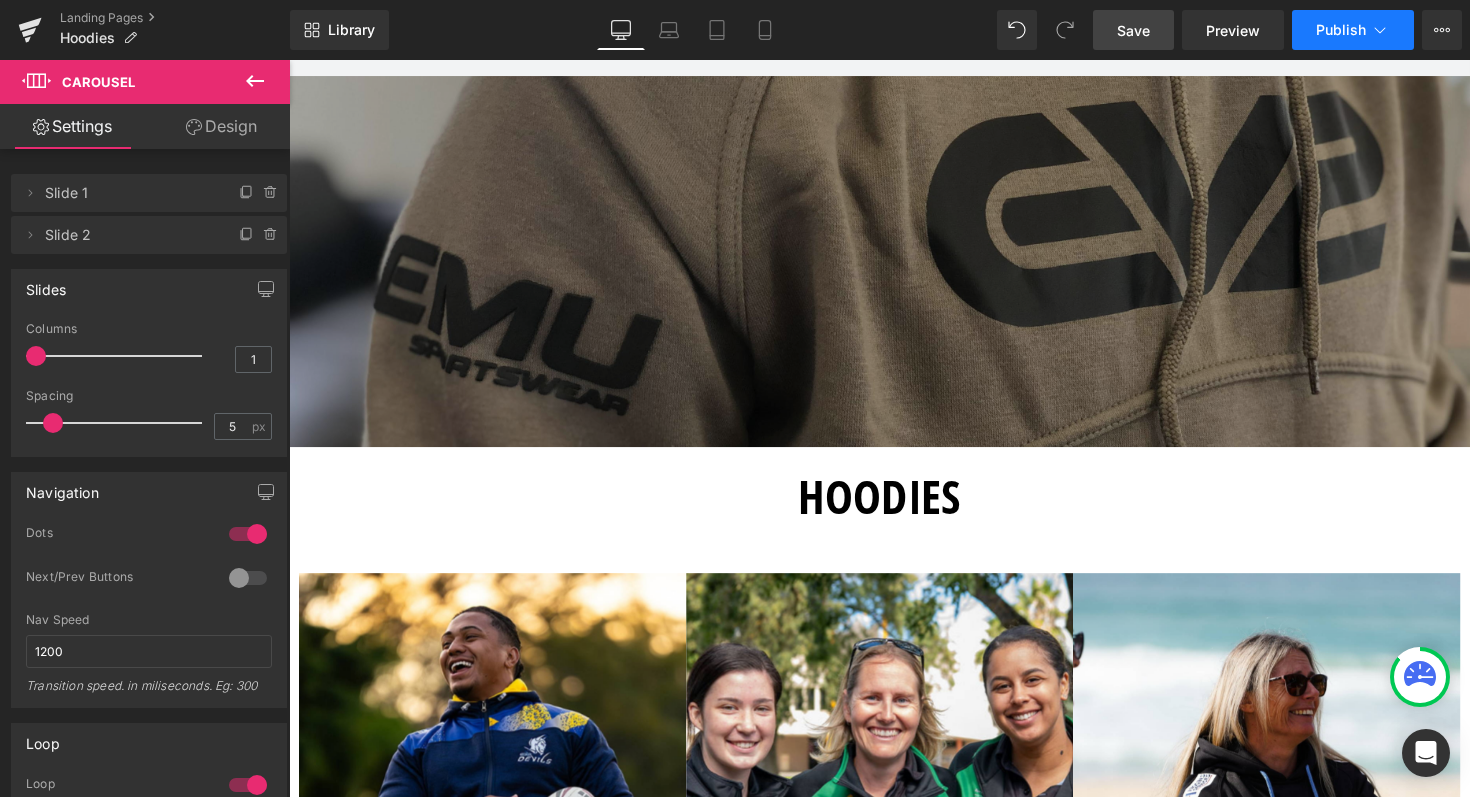 click on "Publish" at bounding box center (1341, 30) 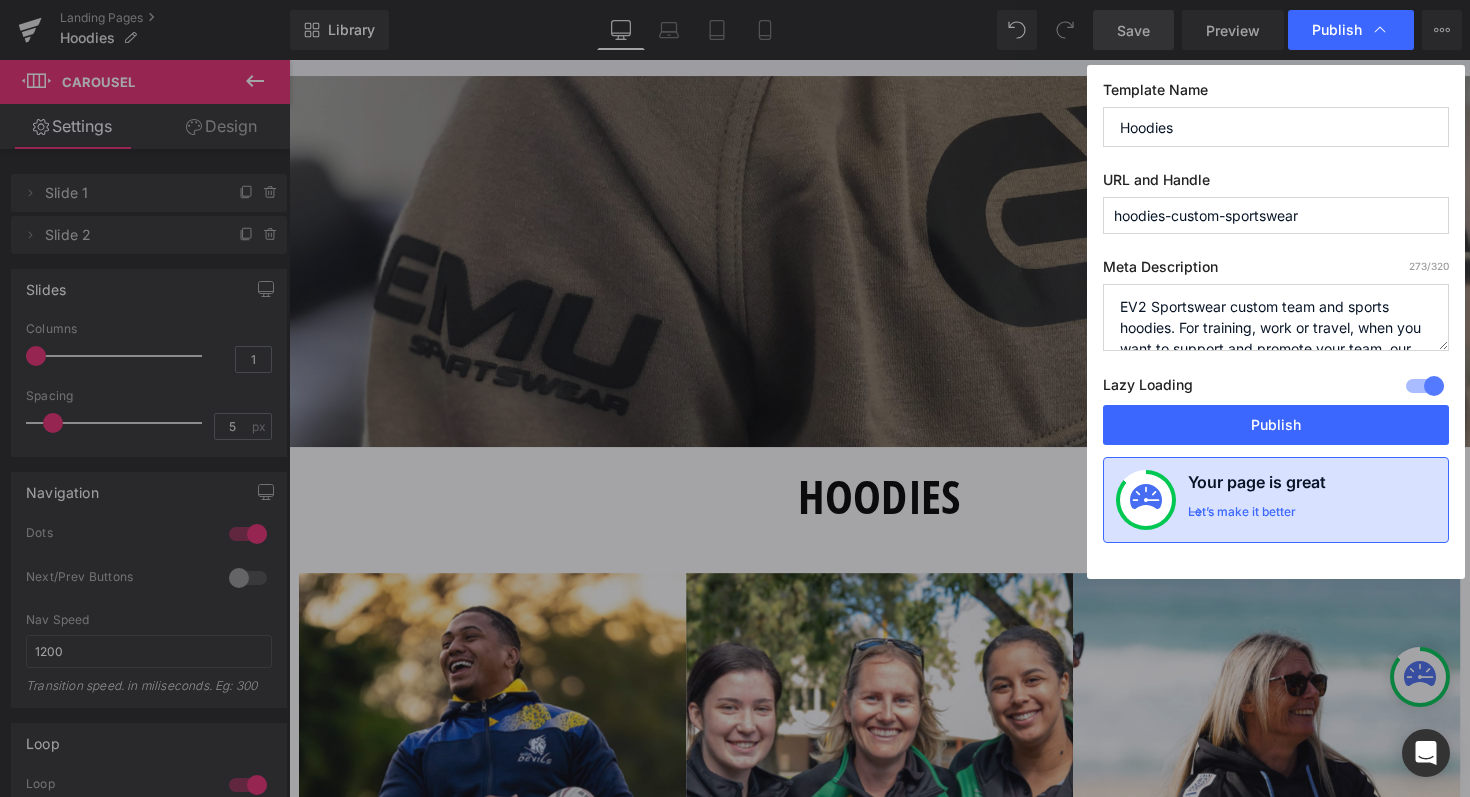 click on "Your page is great" at bounding box center (1257, 487) 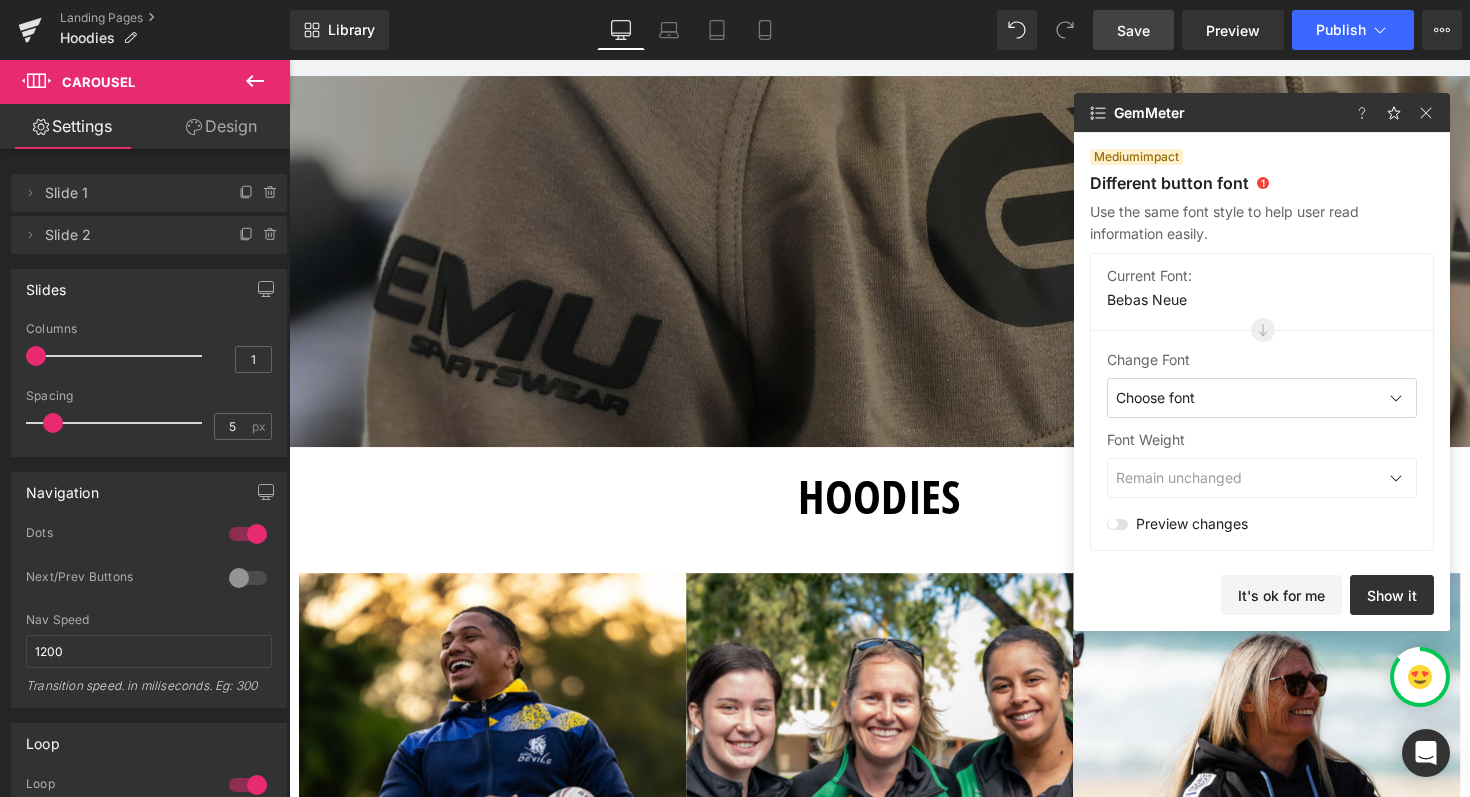 click on "Choose font" at bounding box center (1155, 398) 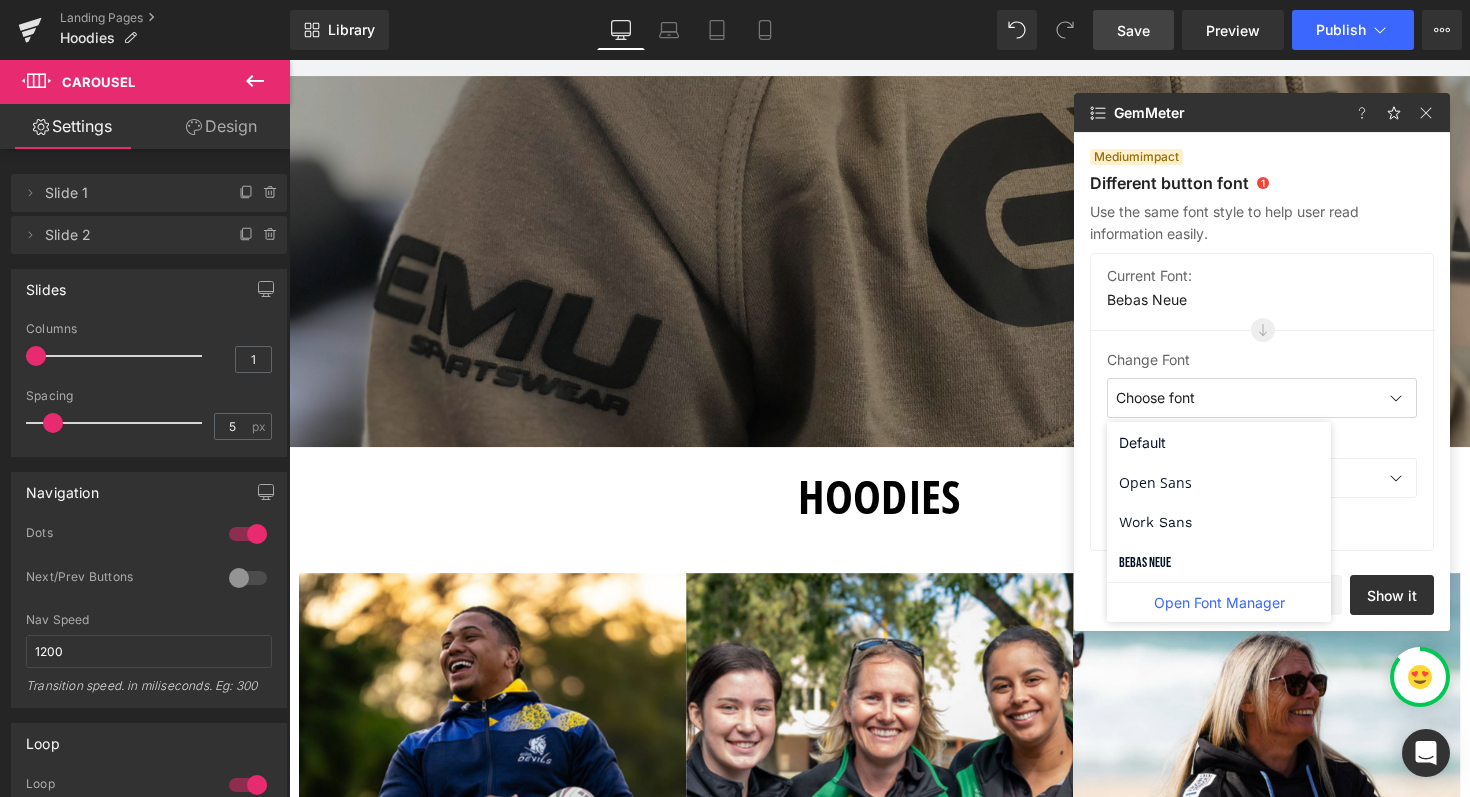 click on "Default" 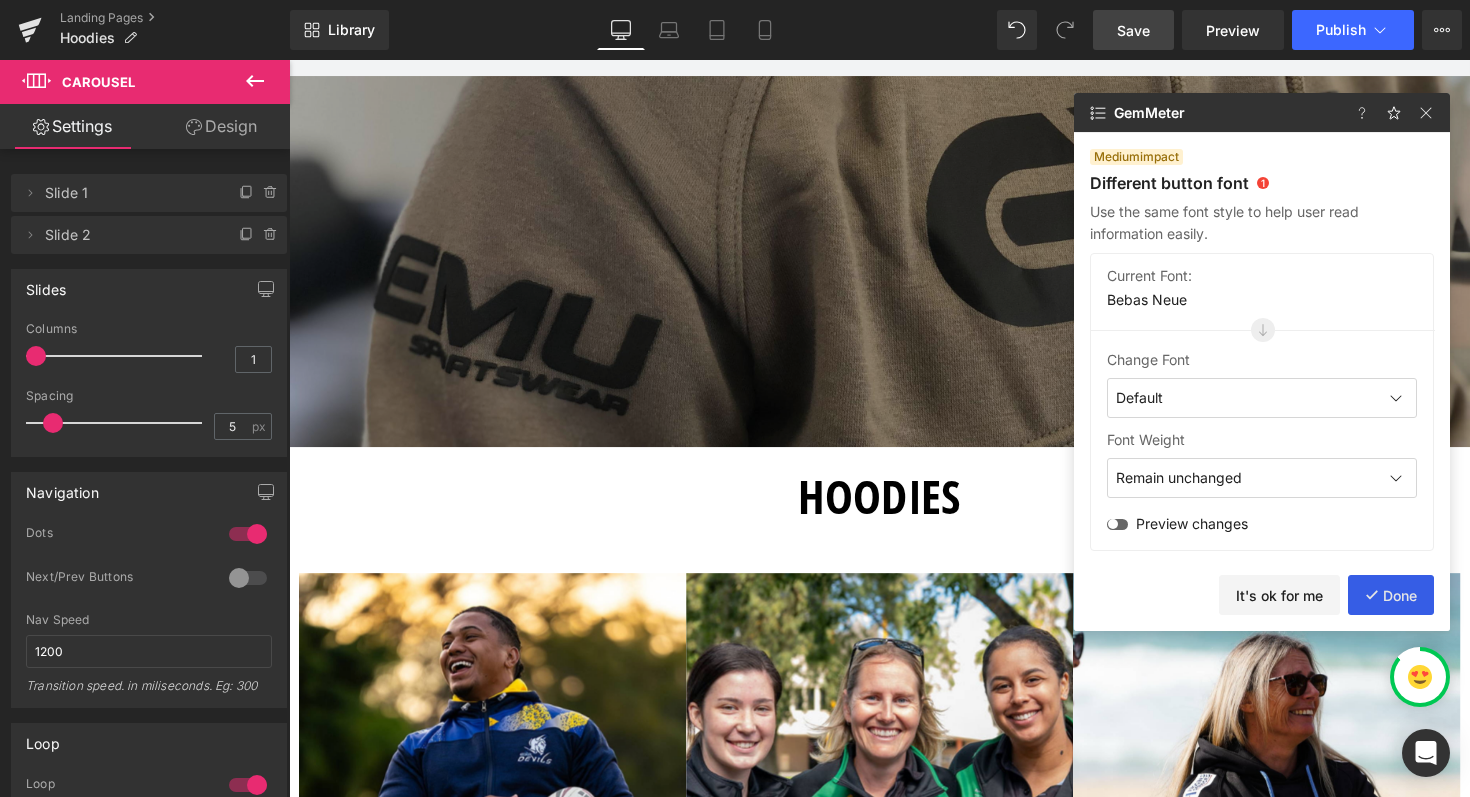 click on "Done" at bounding box center (1391, 595) 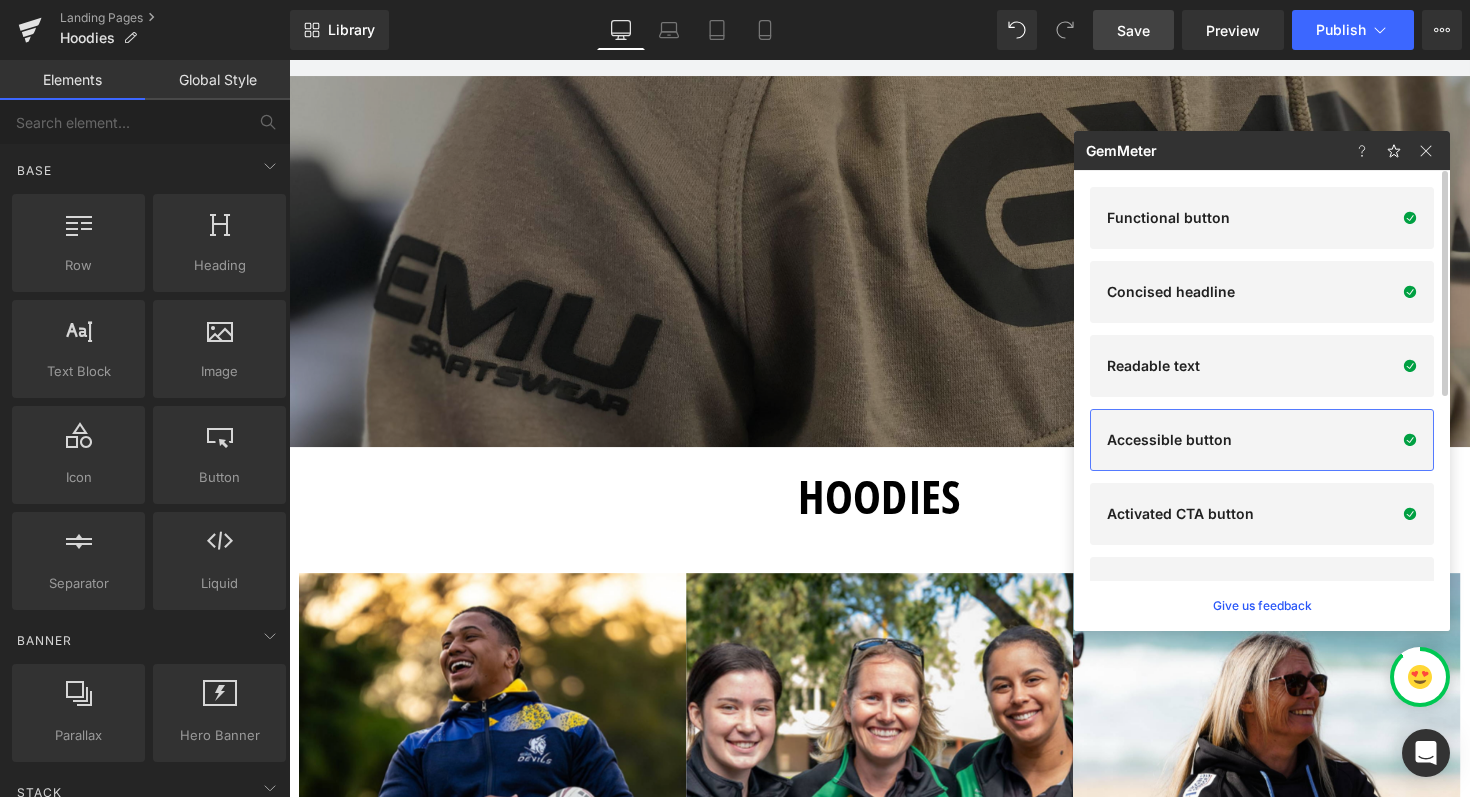 scroll, scrollTop: 334, scrollLeft: 0, axis: vertical 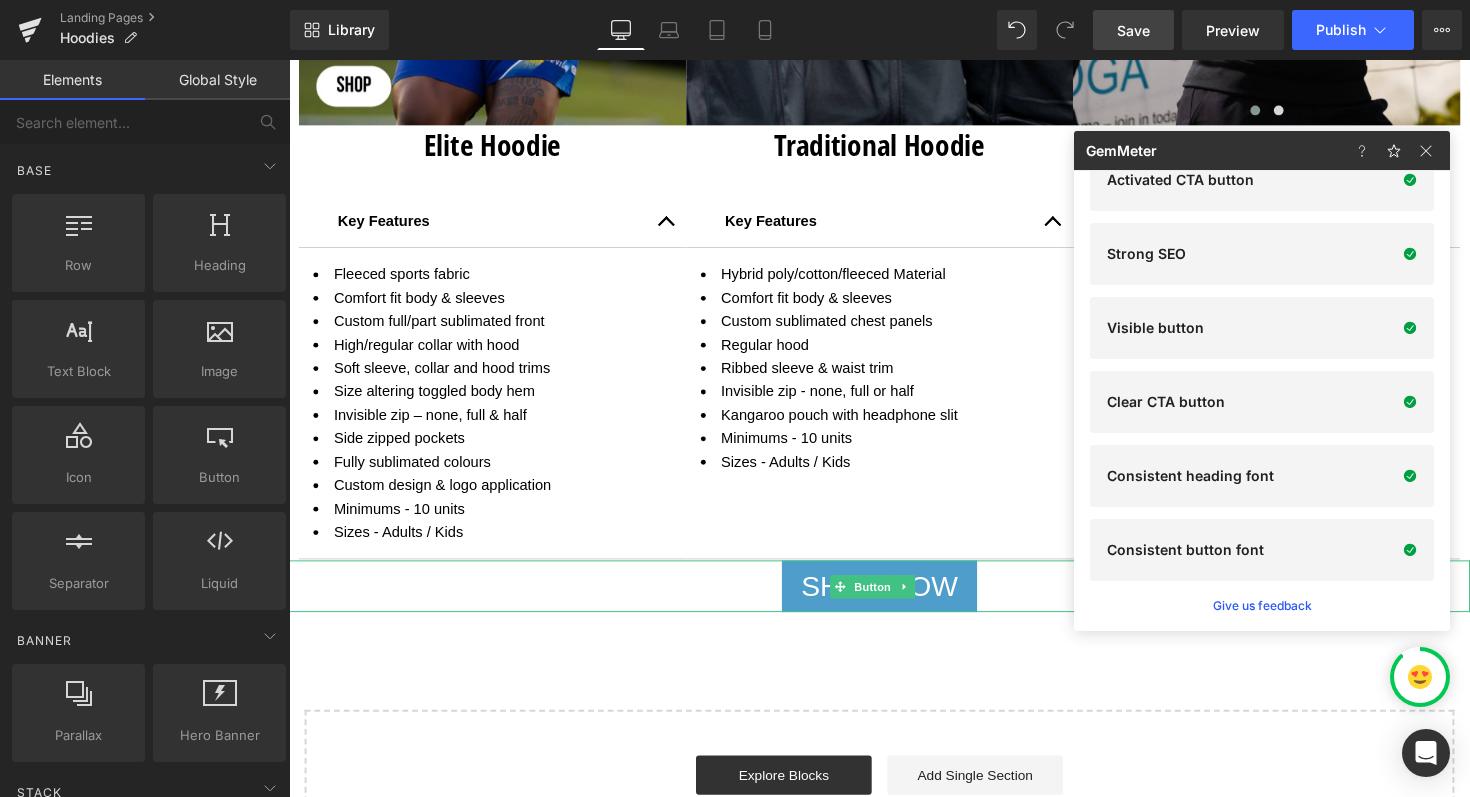 click on "SHOP NOW" at bounding box center (894, 599) 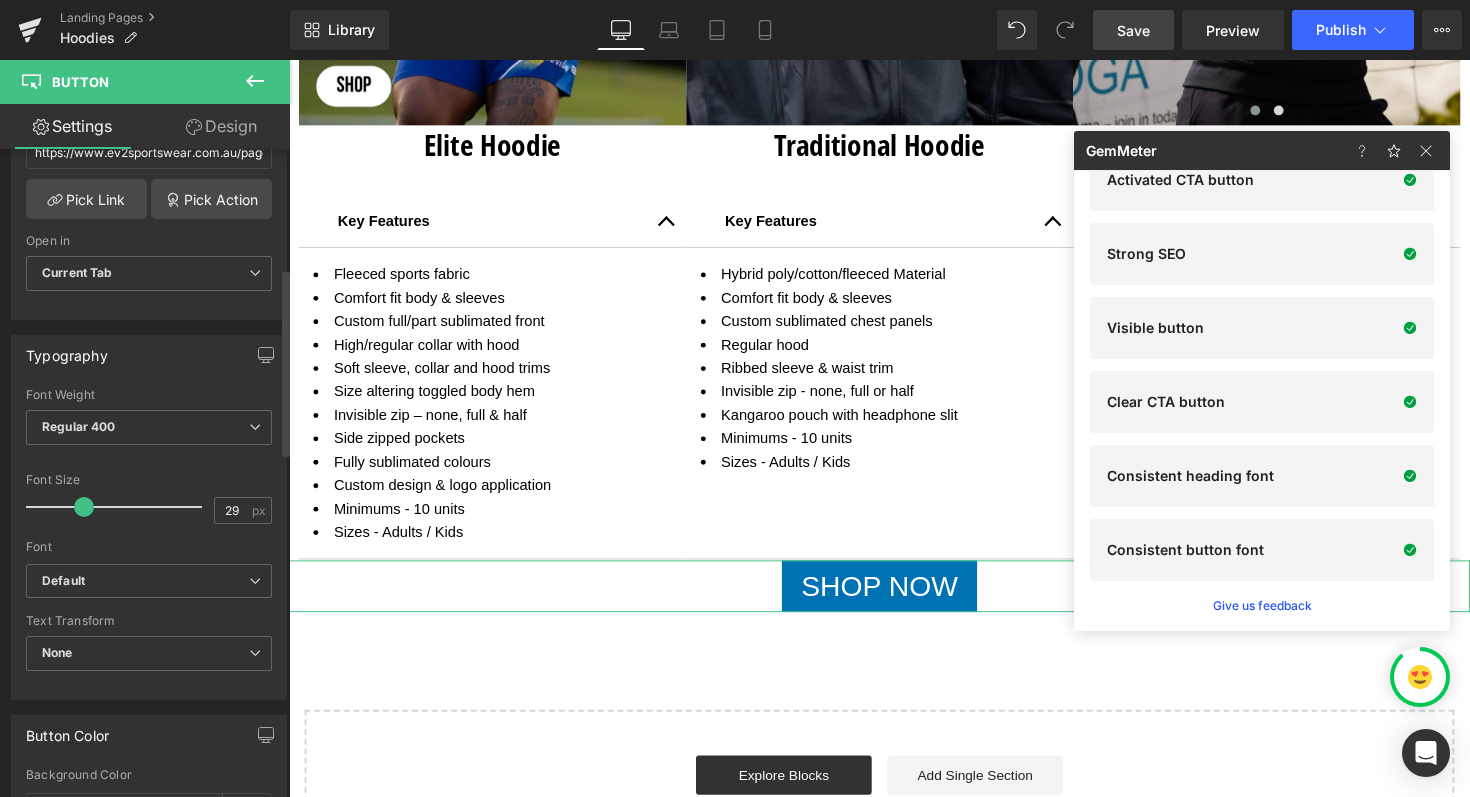 scroll, scrollTop: 431, scrollLeft: 0, axis: vertical 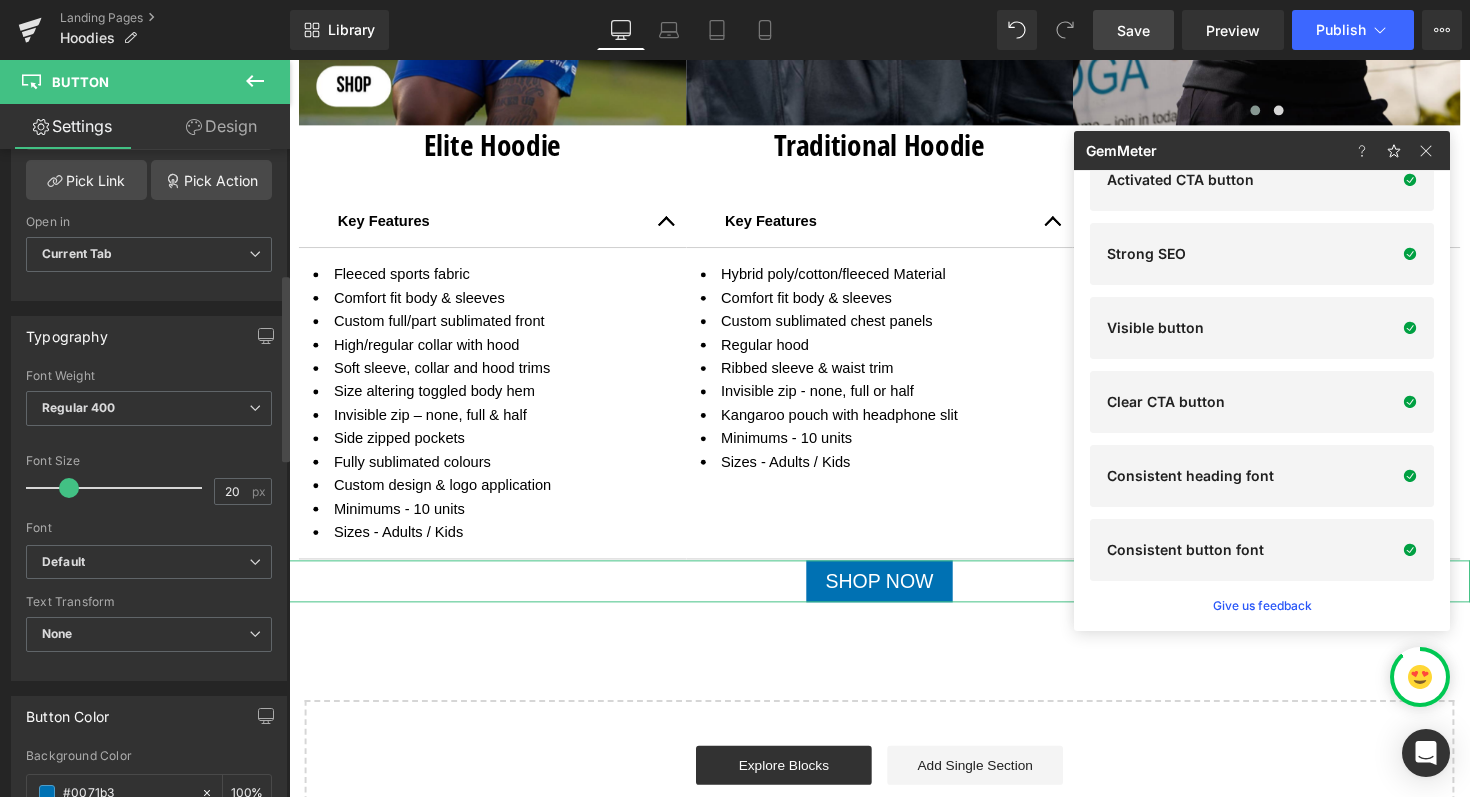 drag, startPoint x: 80, startPoint y: 488, endPoint x: 65, endPoint y: 489, distance: 15.033297 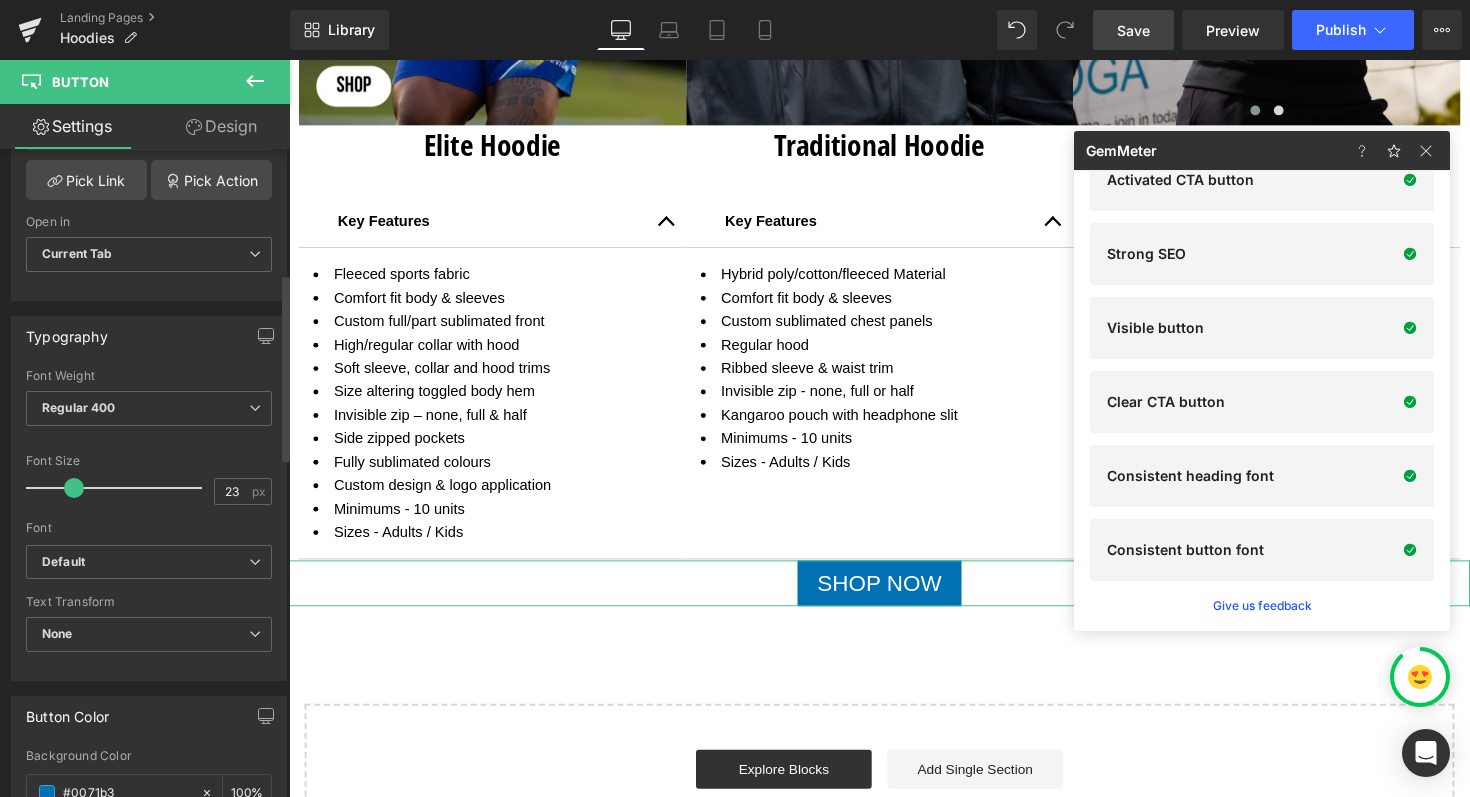 type on "24" 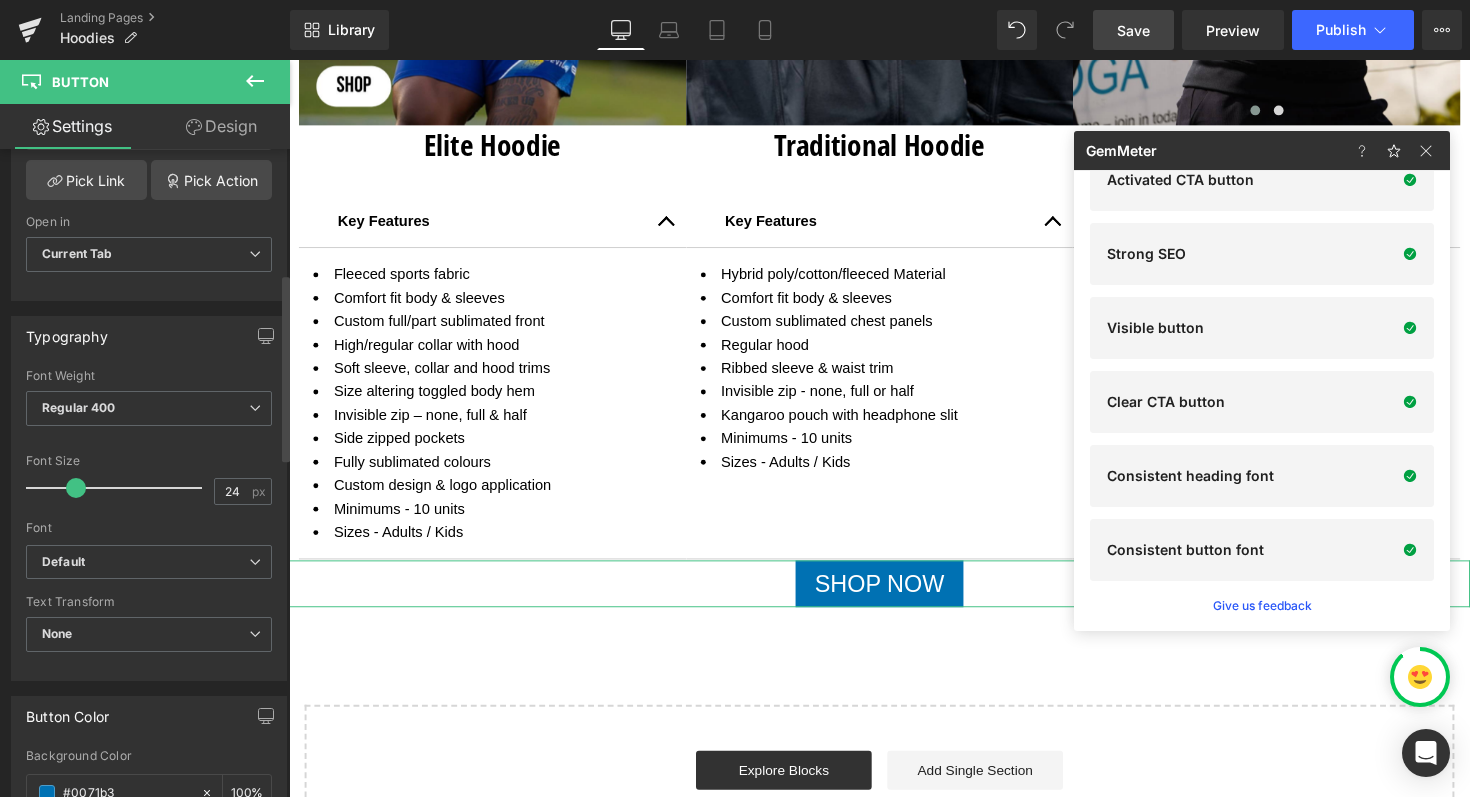 click at bounding box center [76, 488] 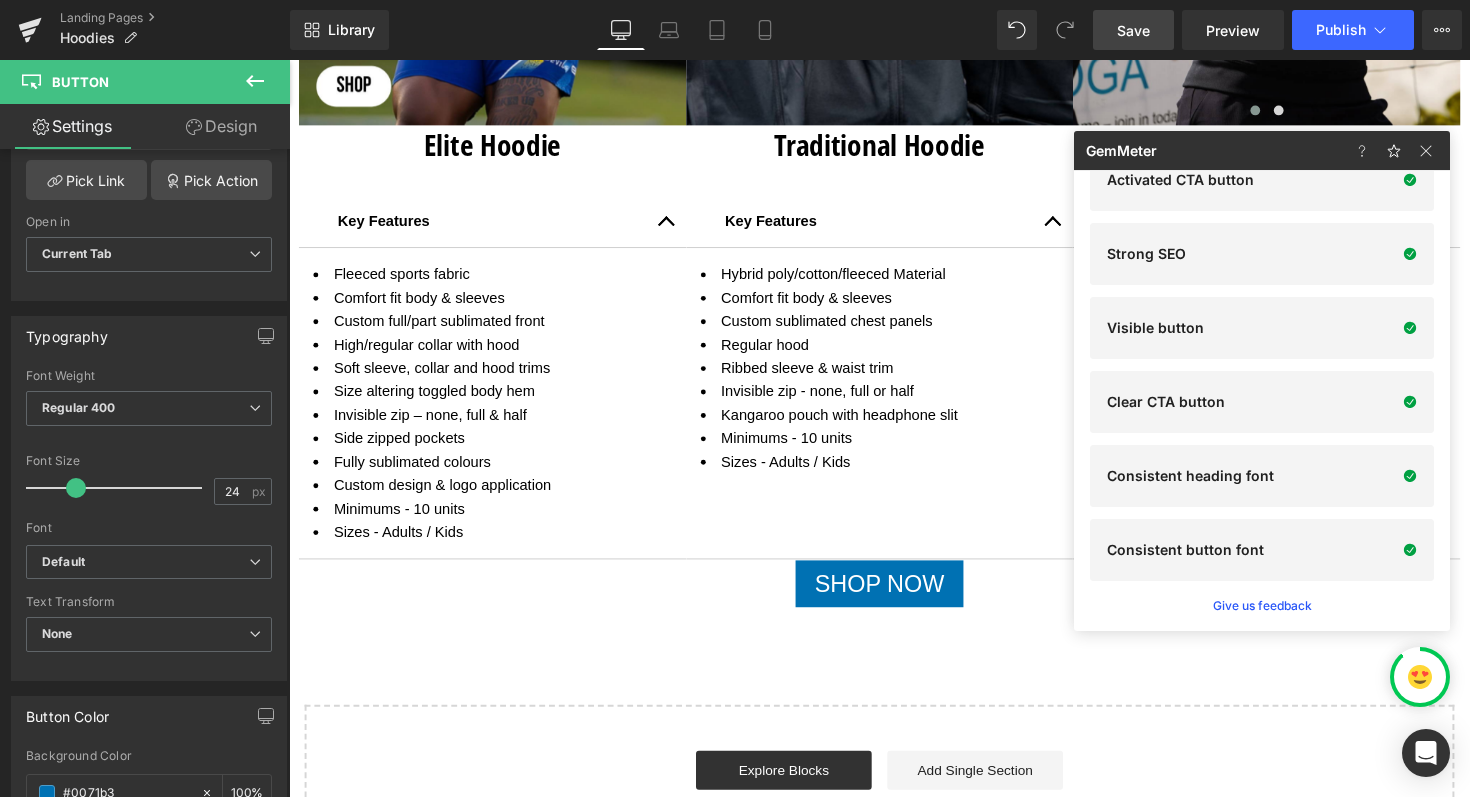 click on "Save" at bounding box center (1133, 30) 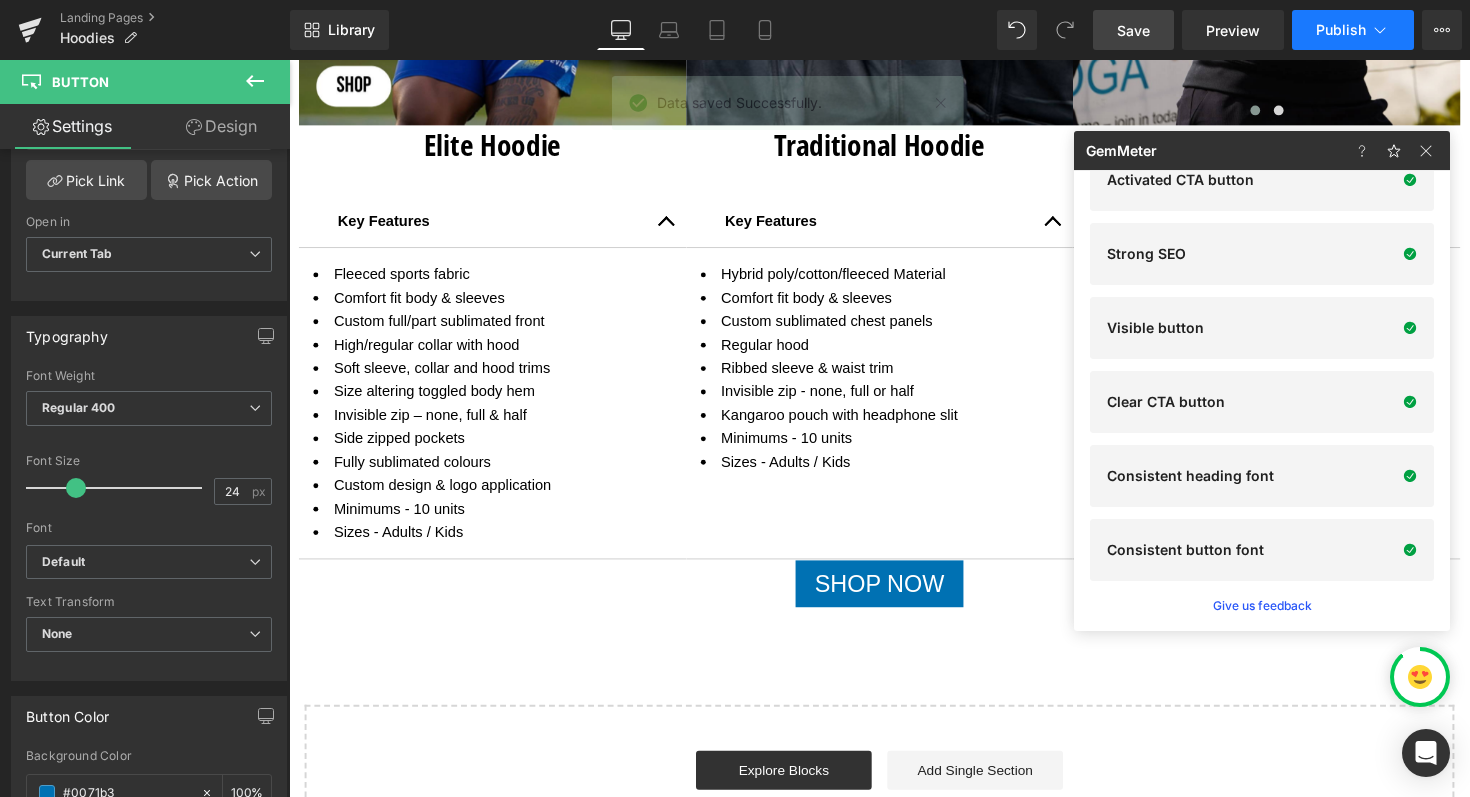 click on "Publish" at bounding box center [1341, 30] 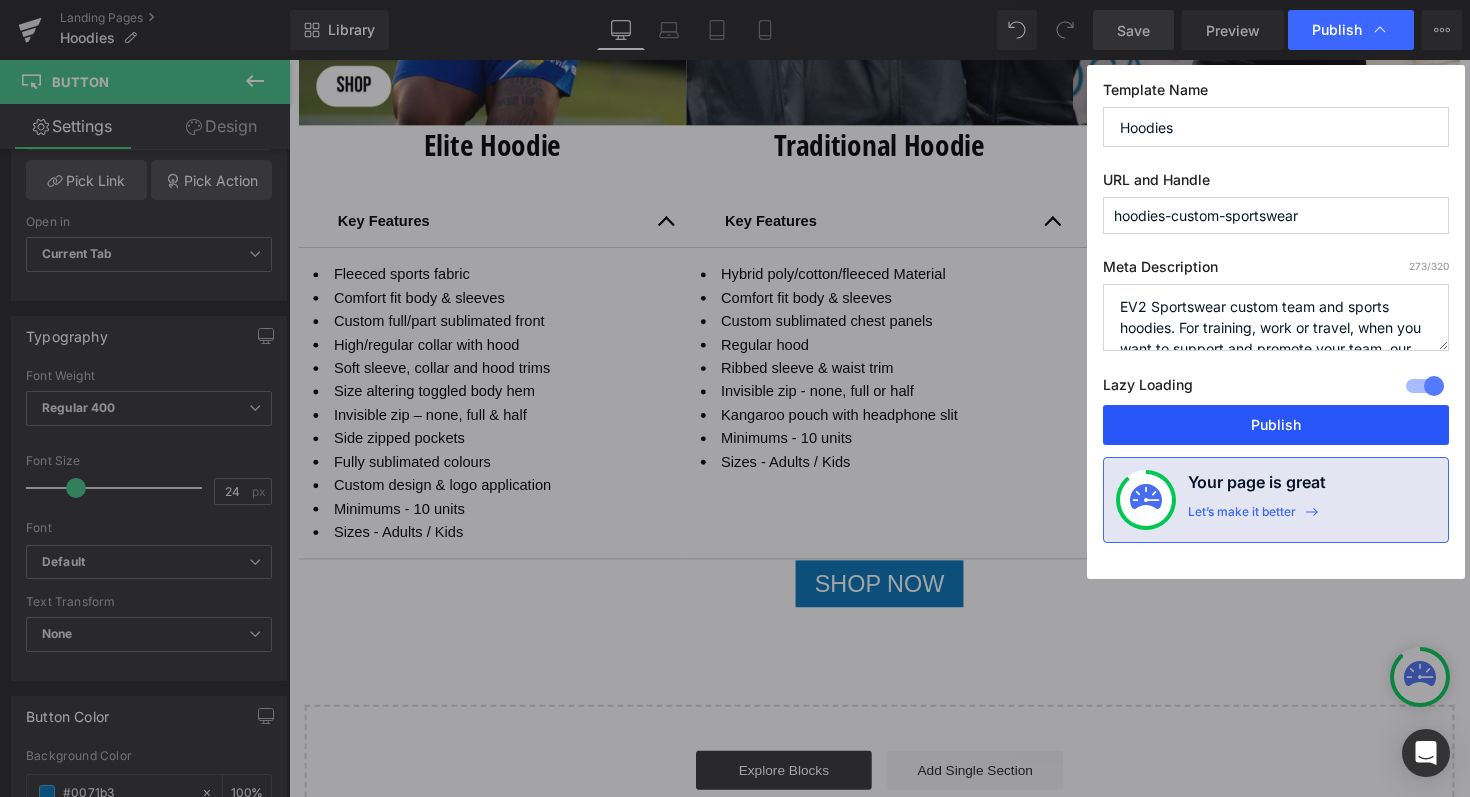 click on "Publish" at bounding box center (1276, 425) 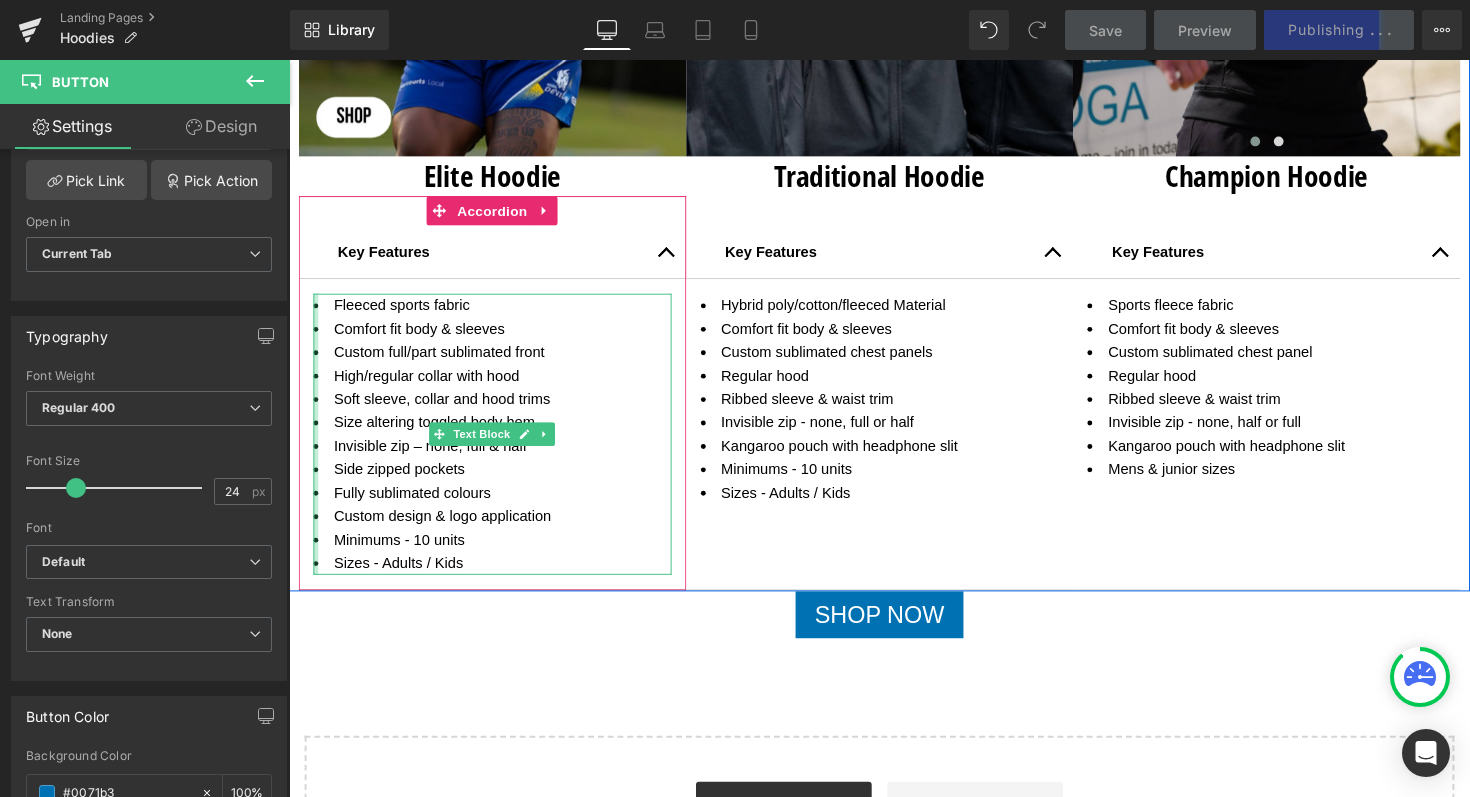 scroll, scrollTop: 1232, scrollLeft: 0, axis: vertical 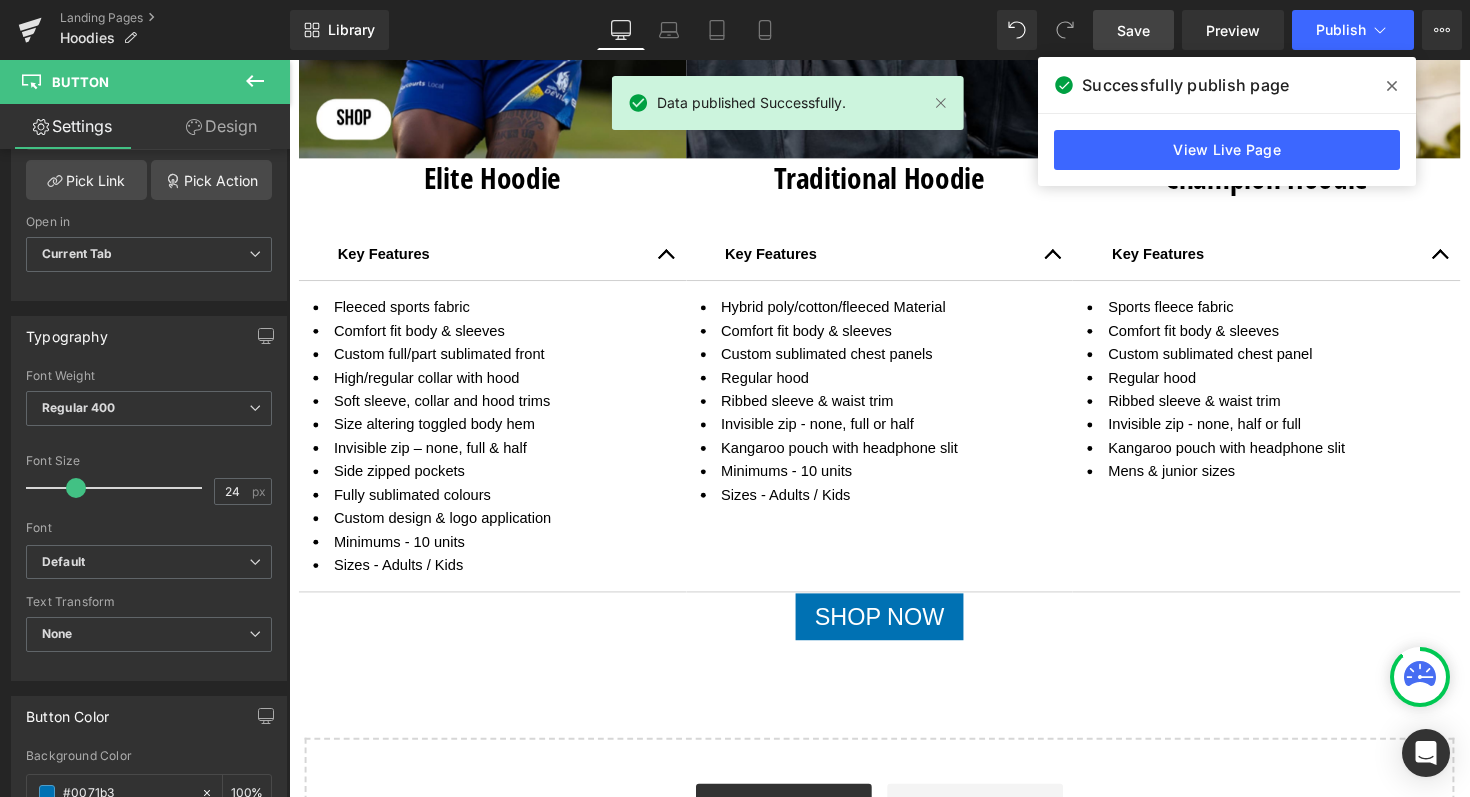 click 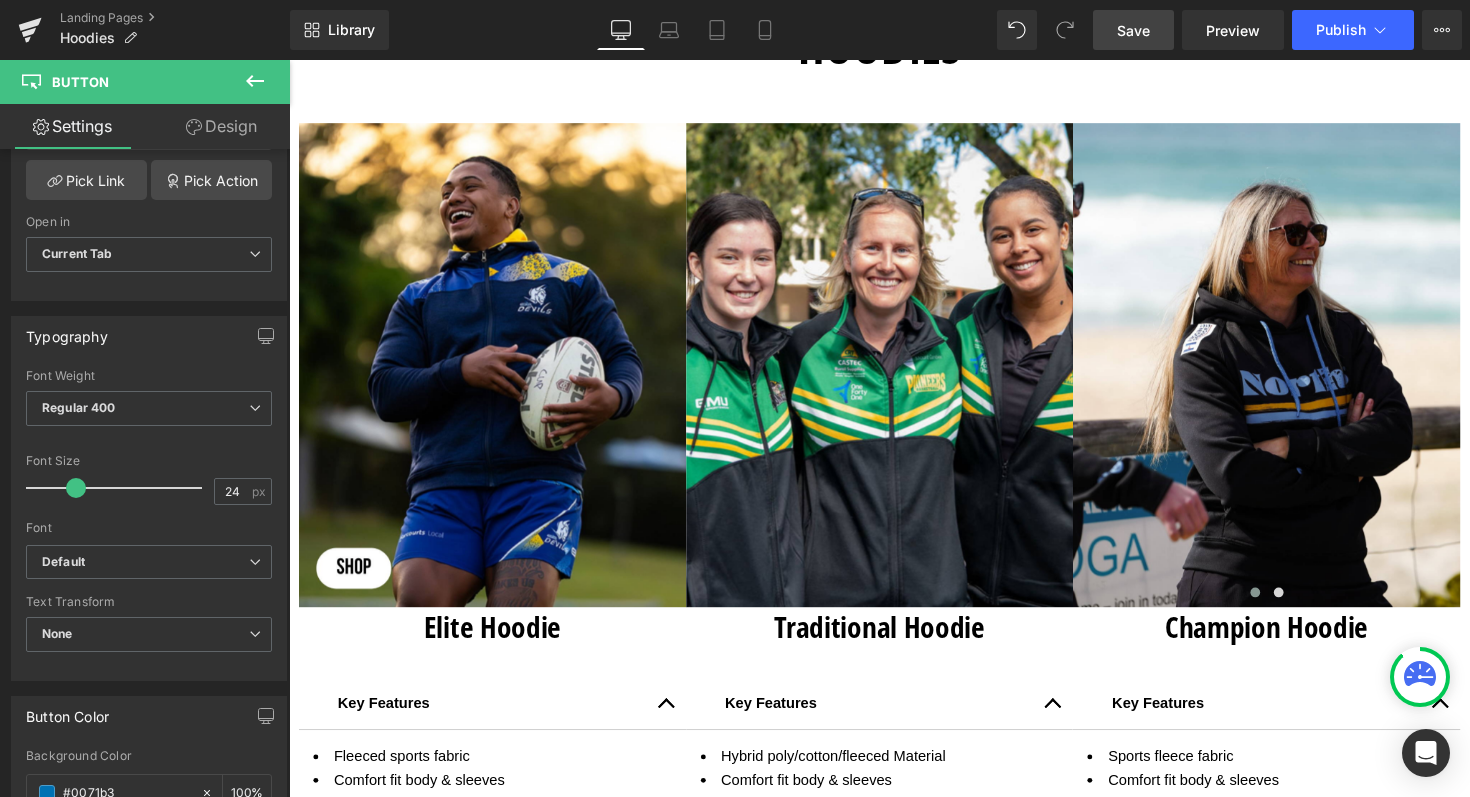 scroll, scrollTop: 779, scrollLeft: 0, axis: vertical 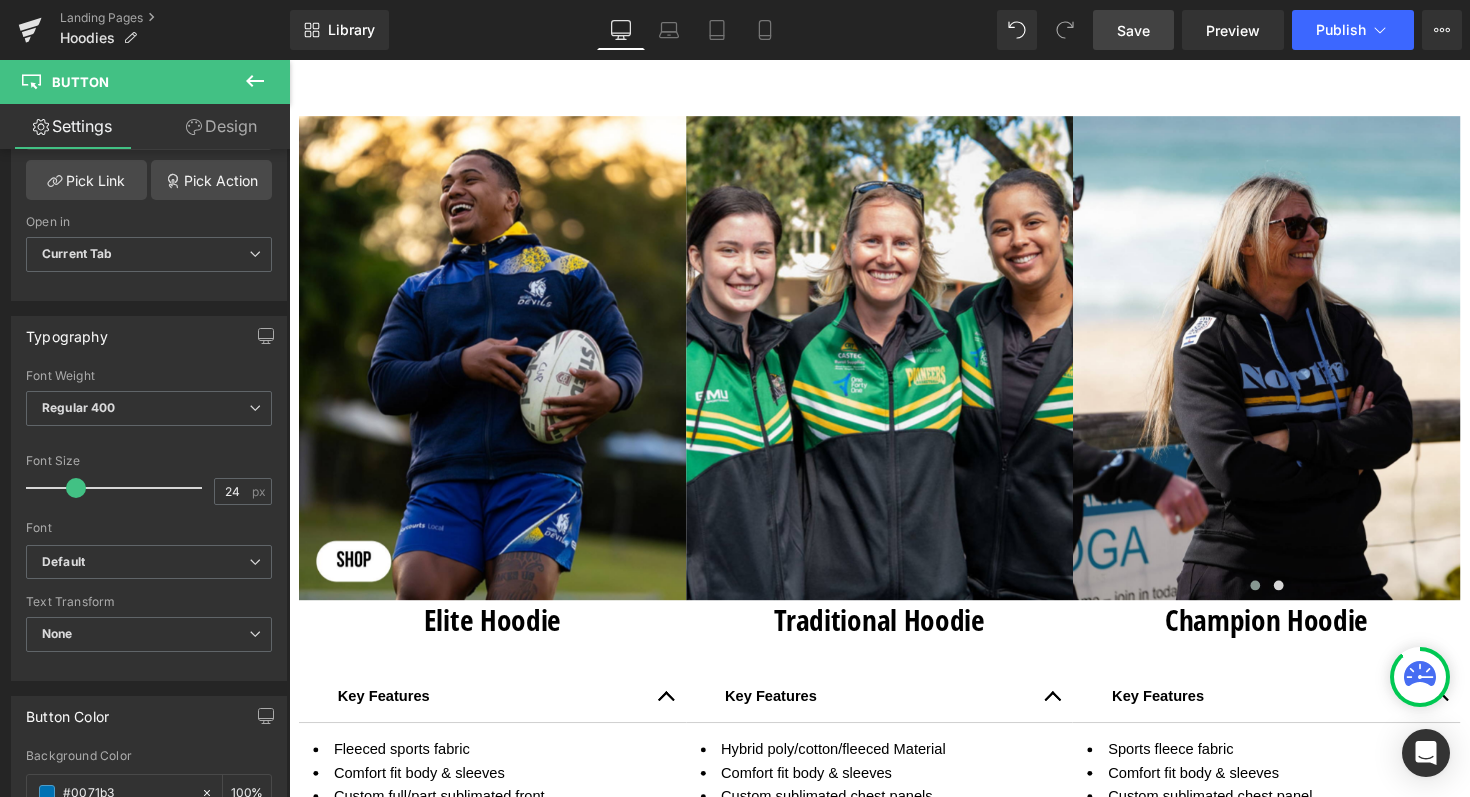 click 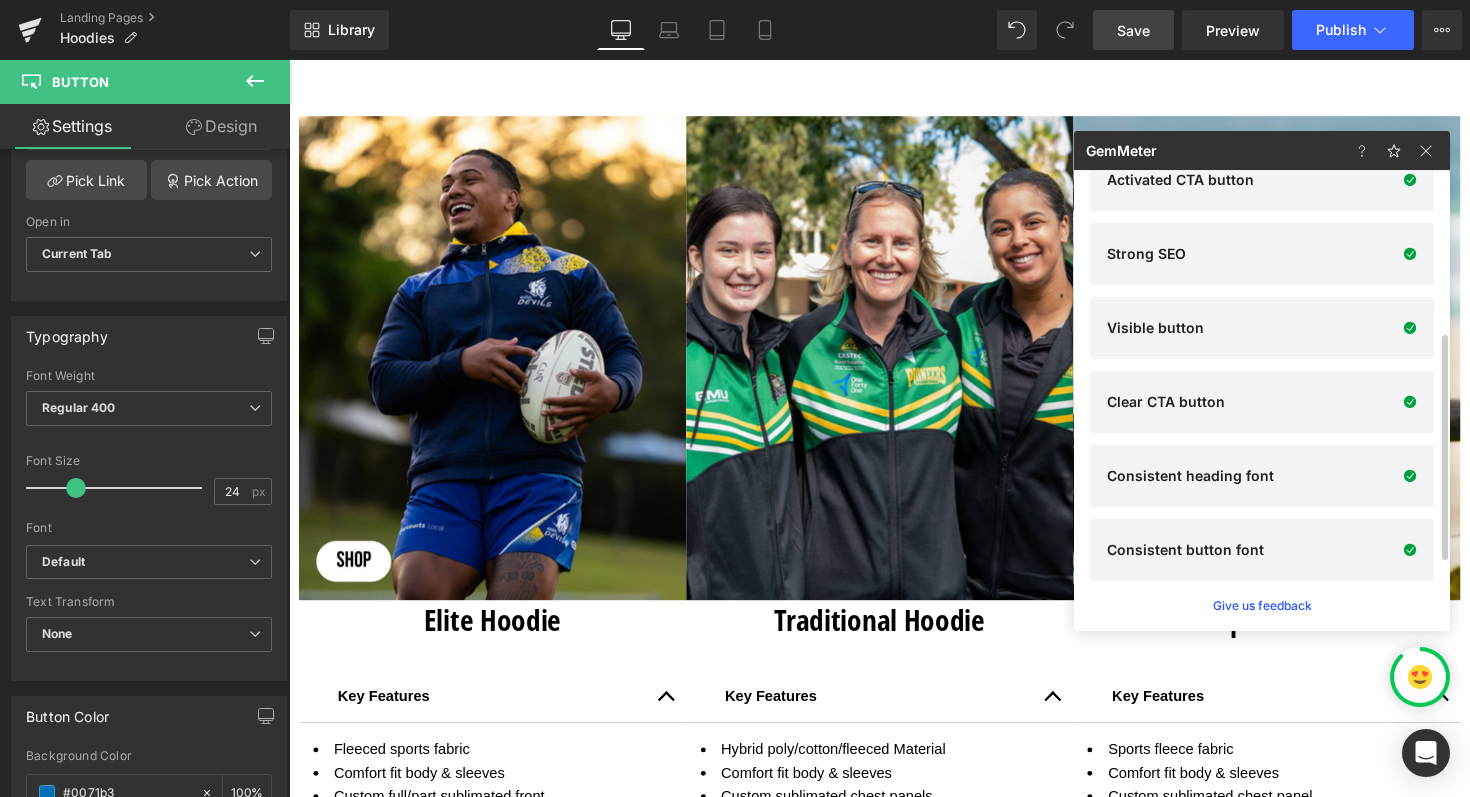 scroll, scrollTop: 0, scrollLeft: 0, axis: both 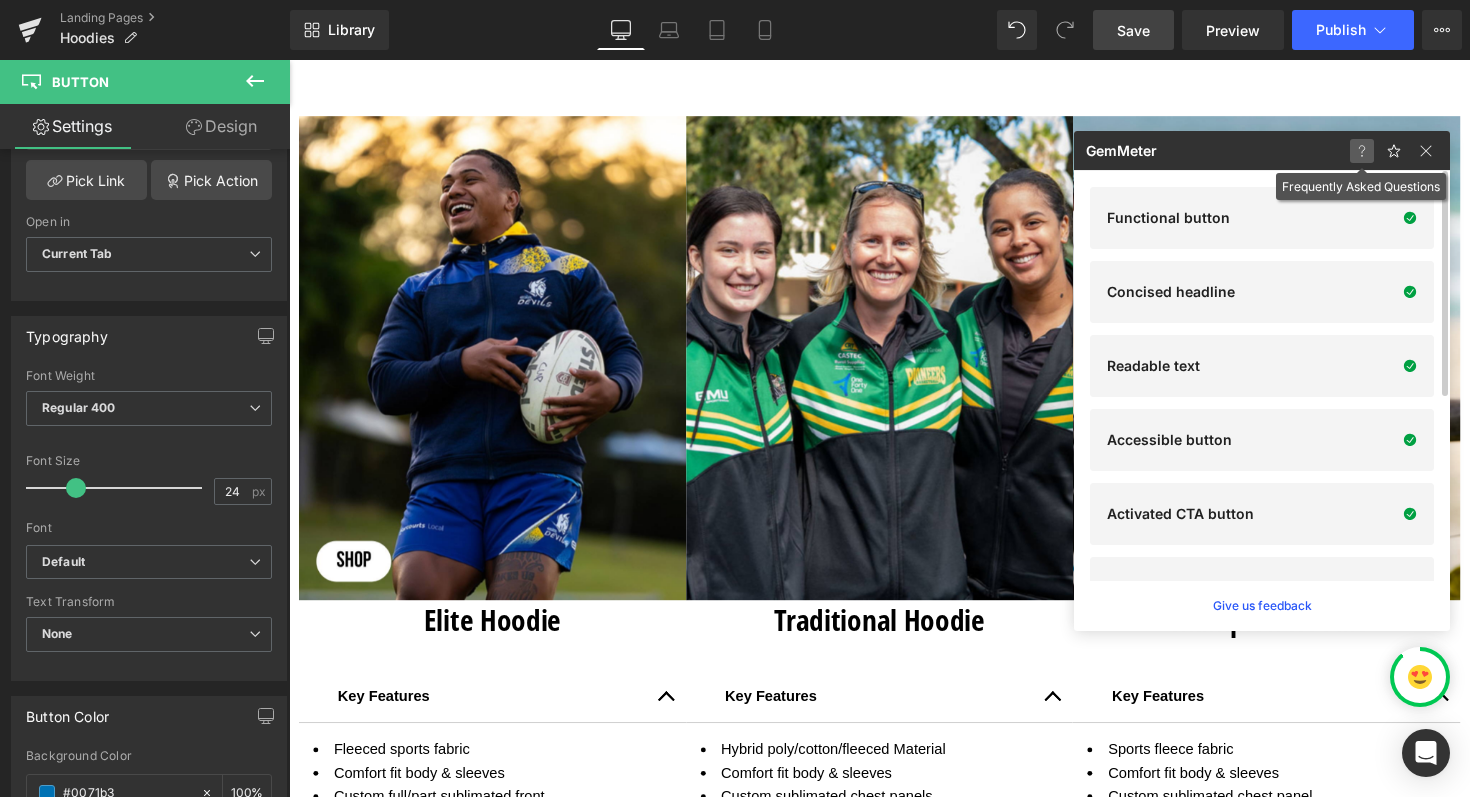 click 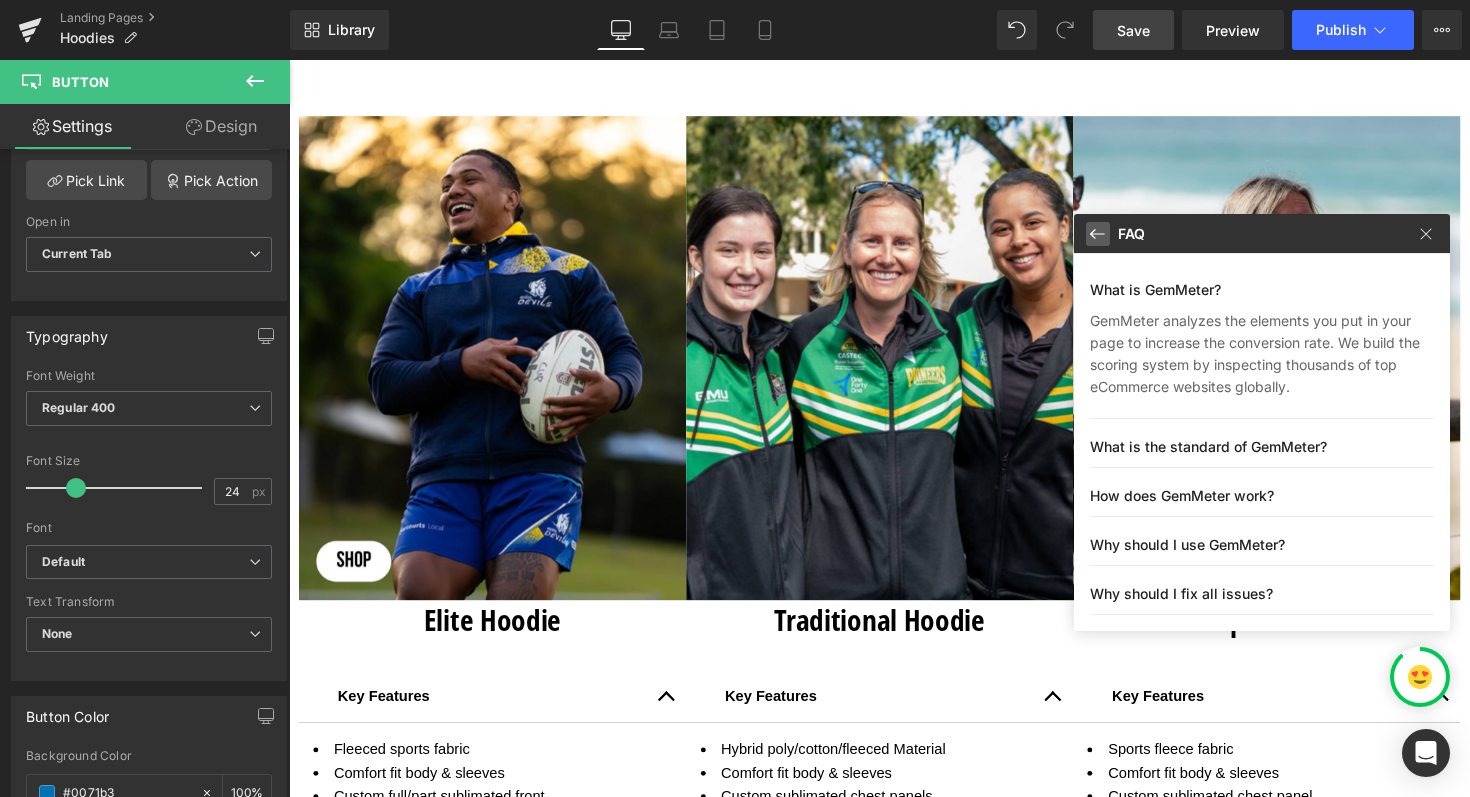 click at bounding box center (1098, 234) 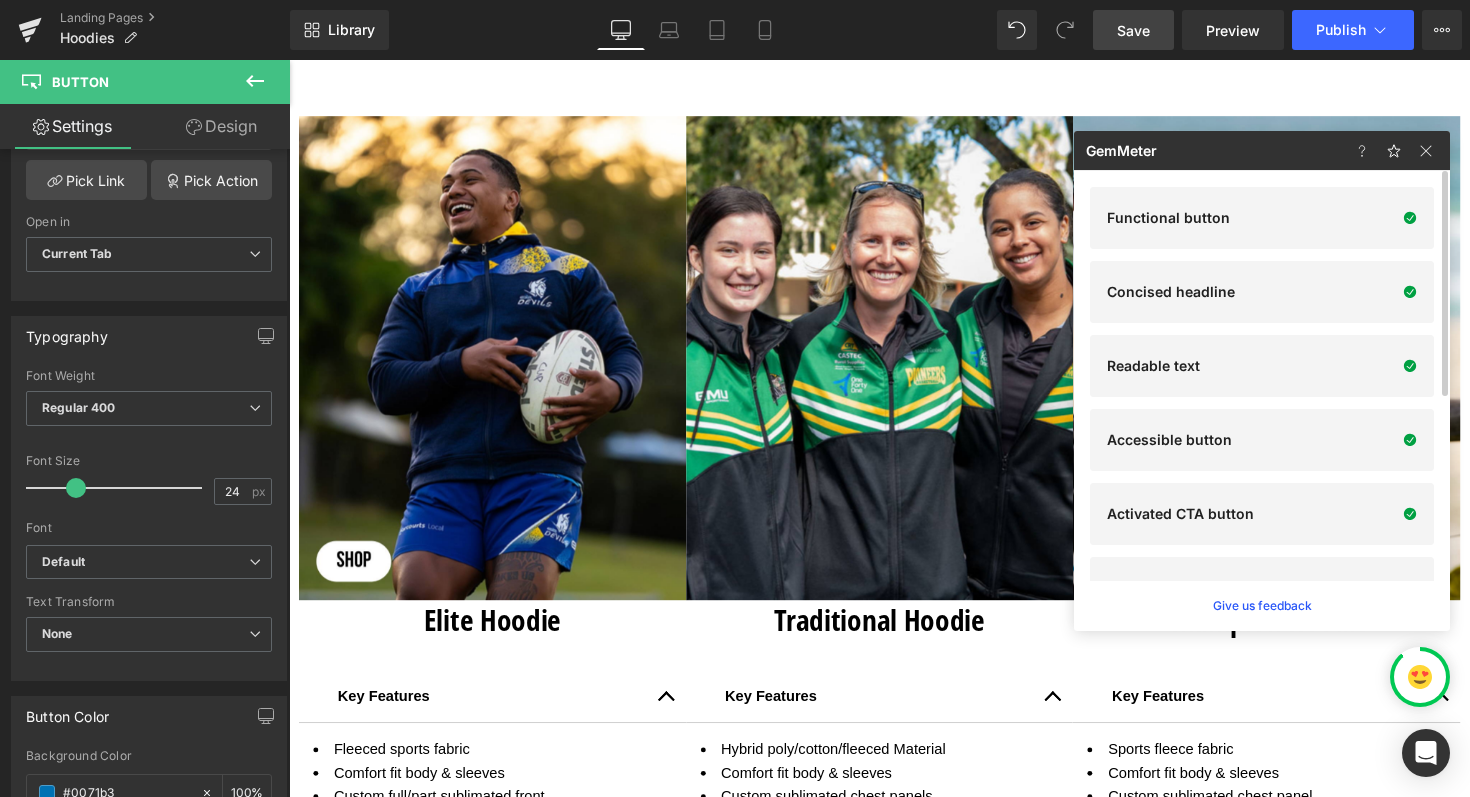 scroll, scrollTop: 334, scrollLeft: 0, axis: vertical 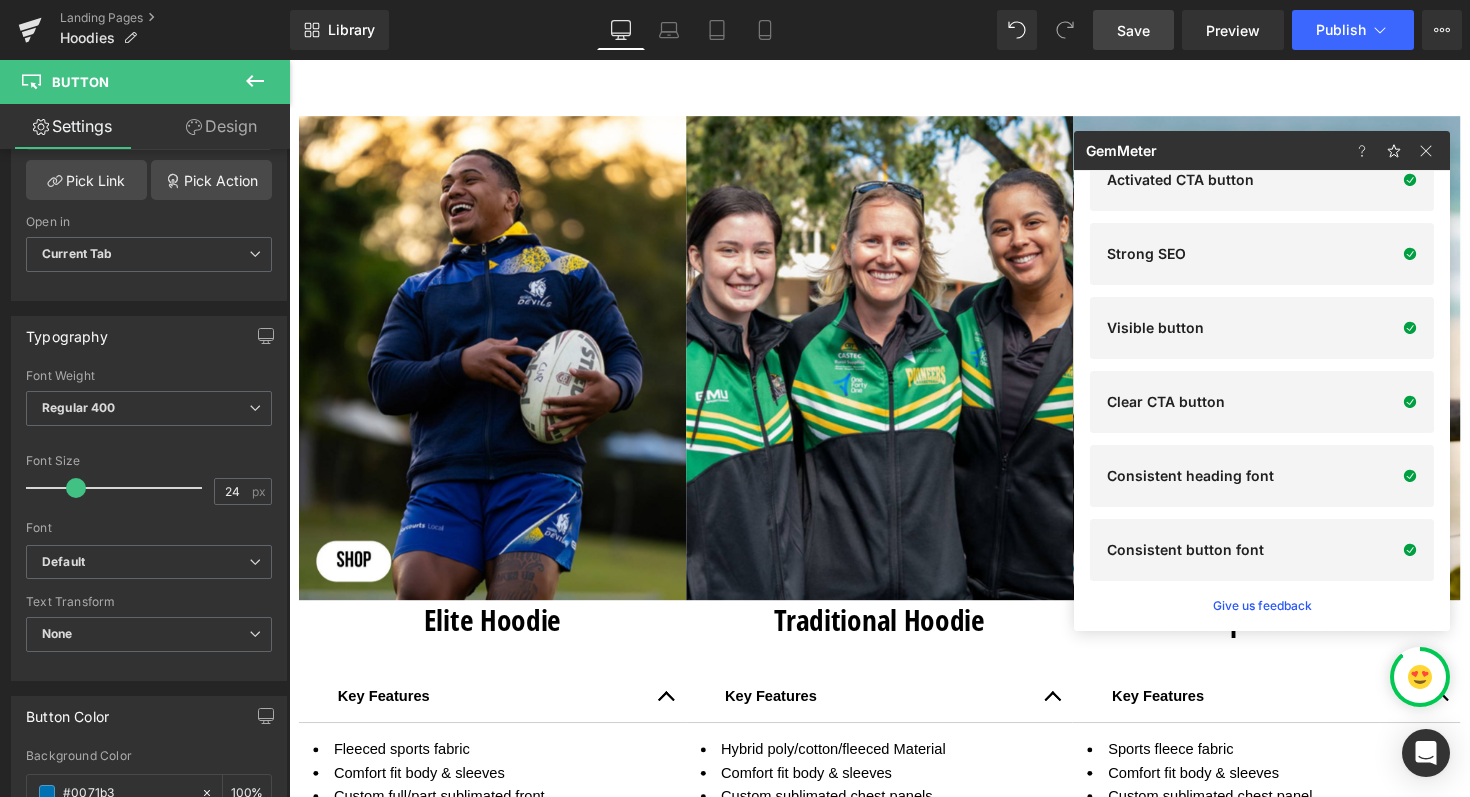 click 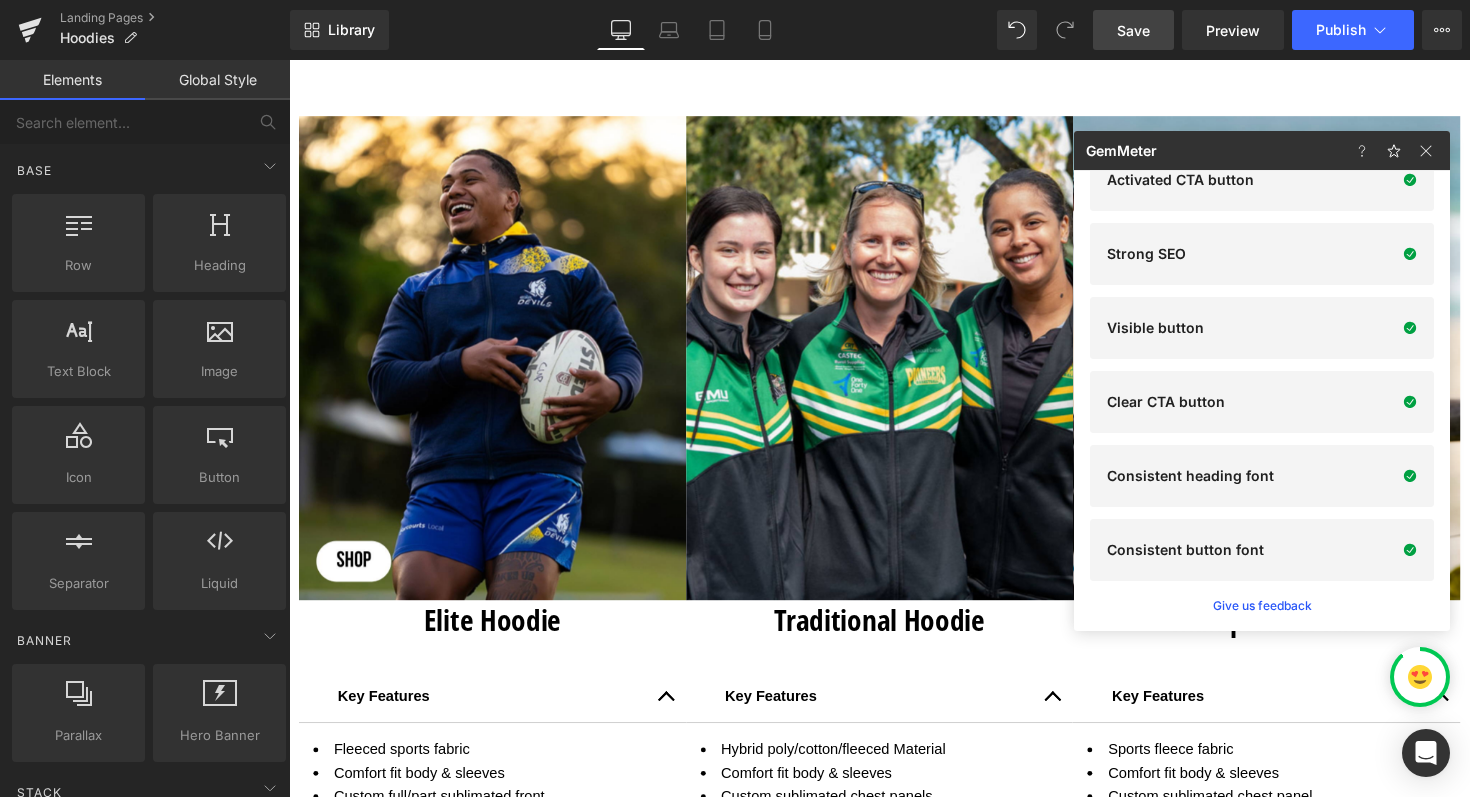 click on "Save" at bounding box center [1133, 30] 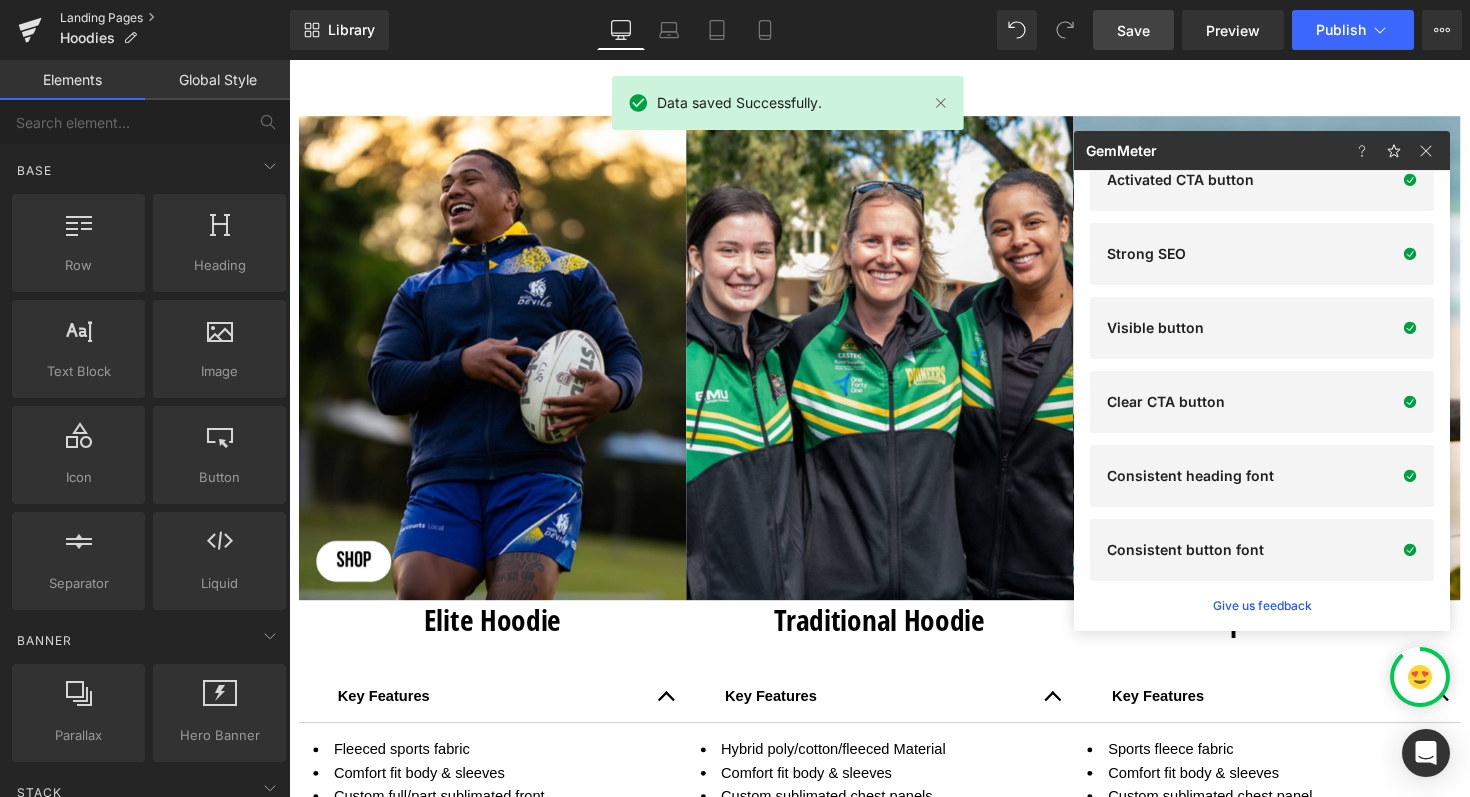 click on "Landing Pages" at bounding box center [175, 18] 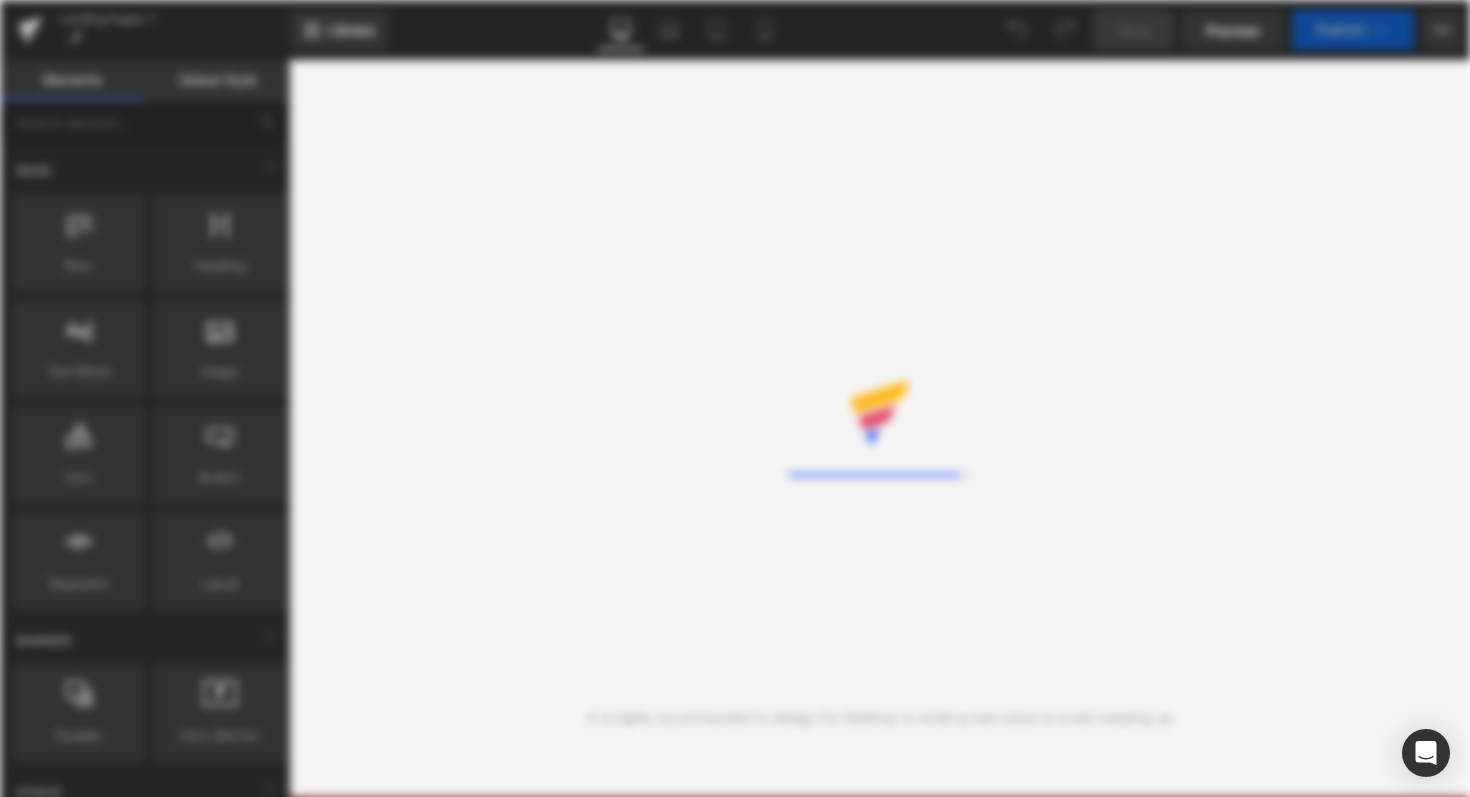 scroll, scrollTop: 0, scrollLeft: 0, axis: both 